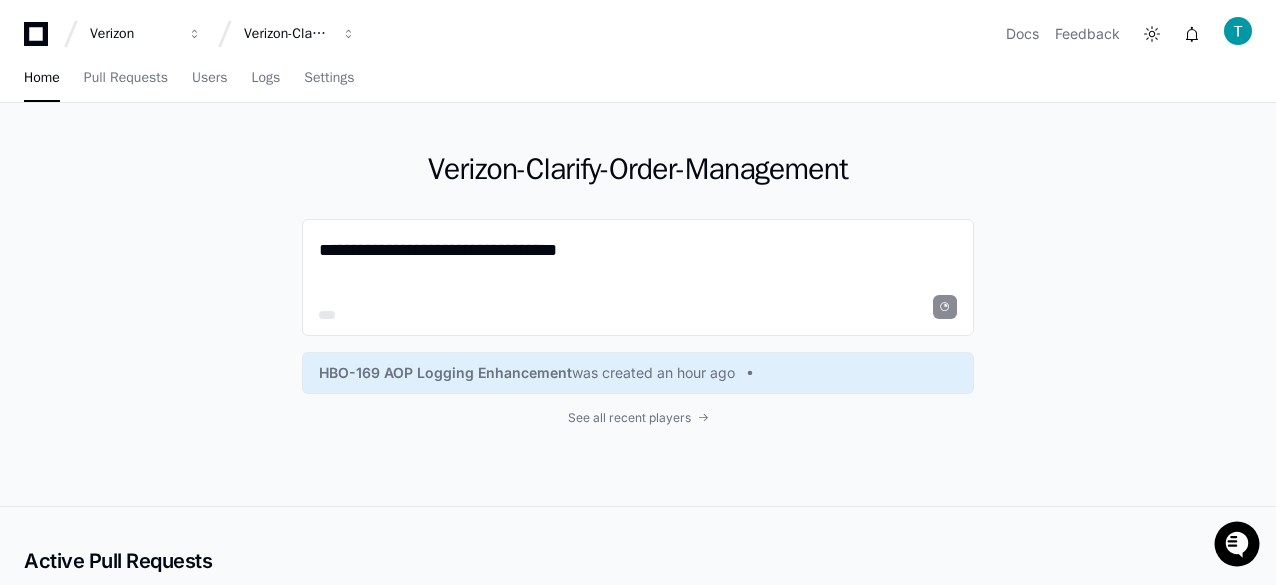 scroll, scrollTop: 0, scrollLeft: 0, axis: both 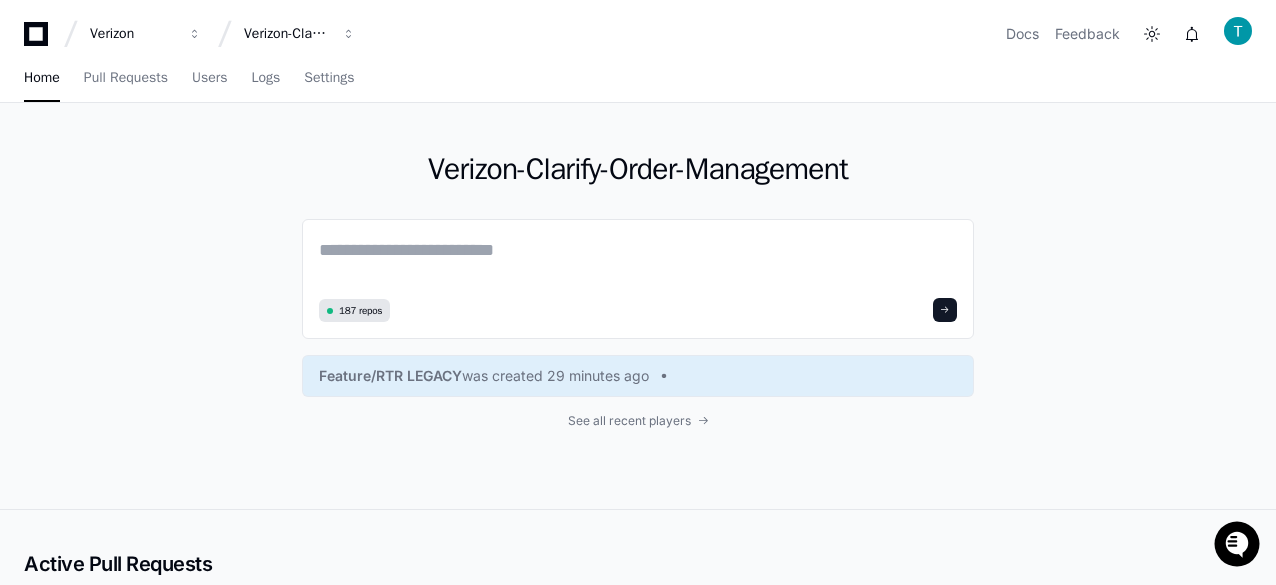 drag, startPoint x: 240, startPoint y: 240, endPoint x: 261, endPoint y: 251, distance: 23.70654 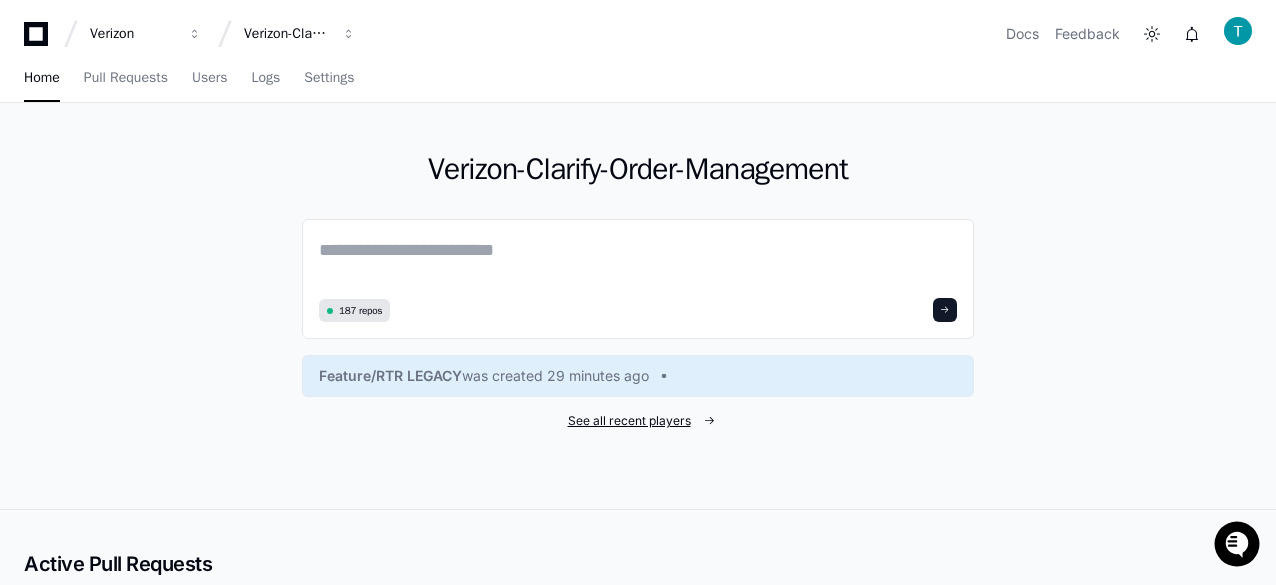 click on "See all recent players" 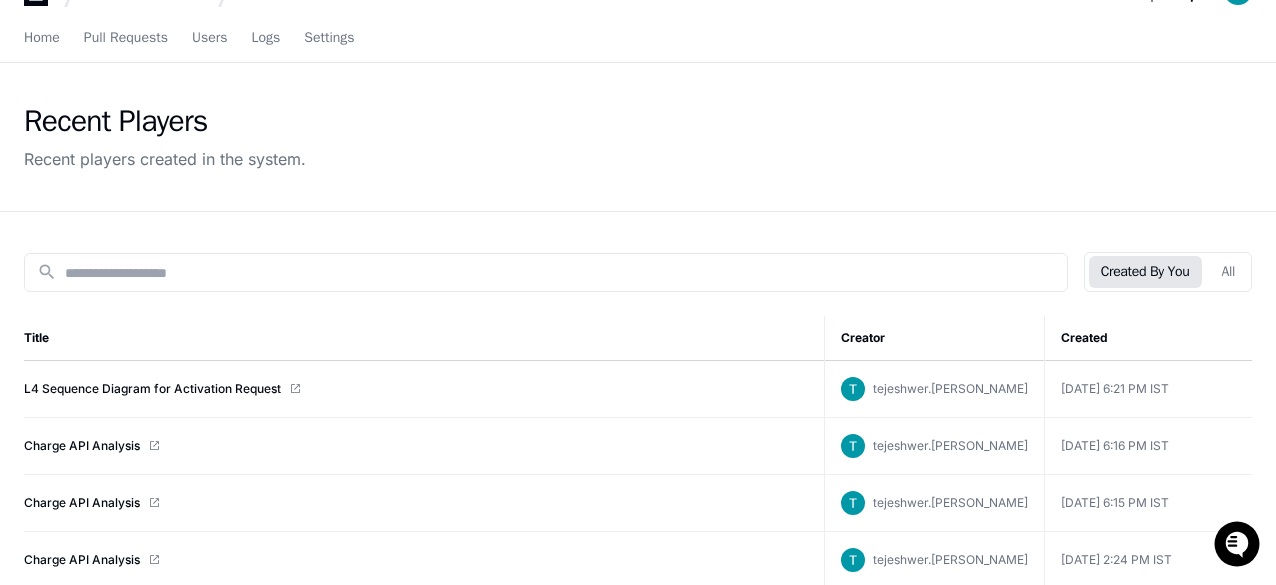 scroll, scrollTop: 100, scrollLeft: 0, axis: vertical 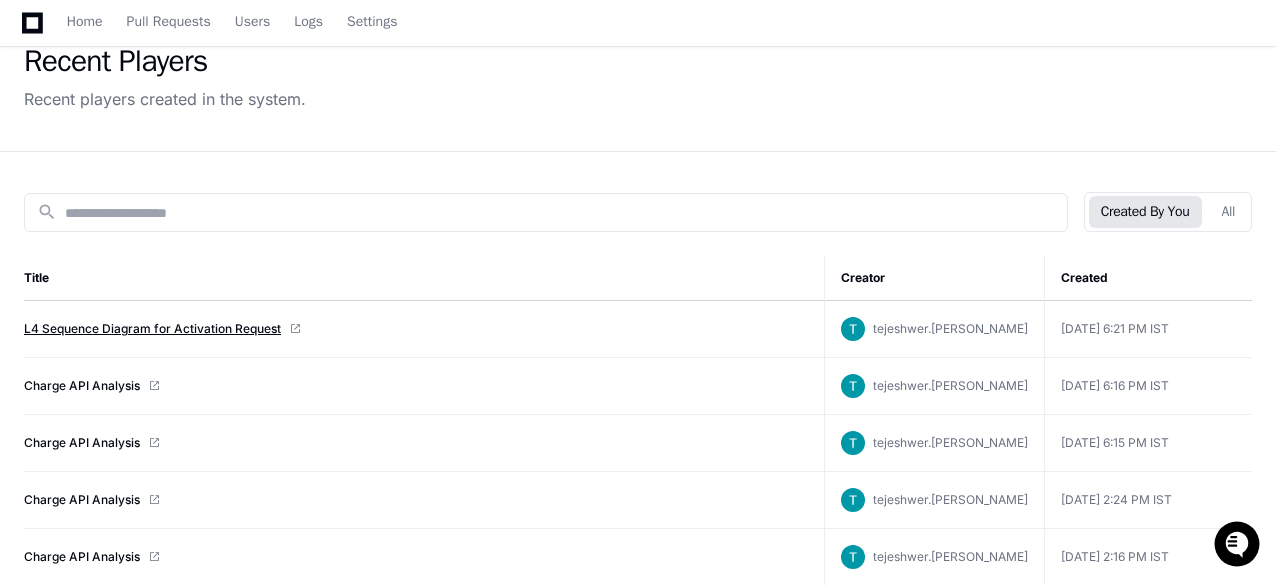 click on "L4 Sequence Diagram for Activation Request" 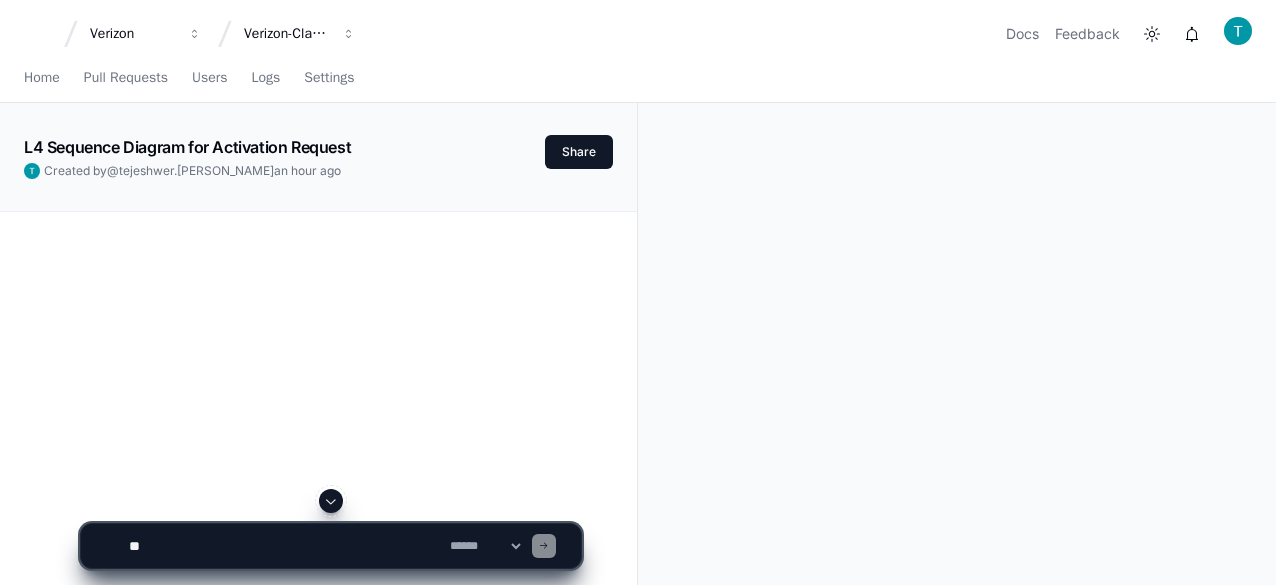scroll, scrollTop: 0, scrollLeft: 0, axis: both 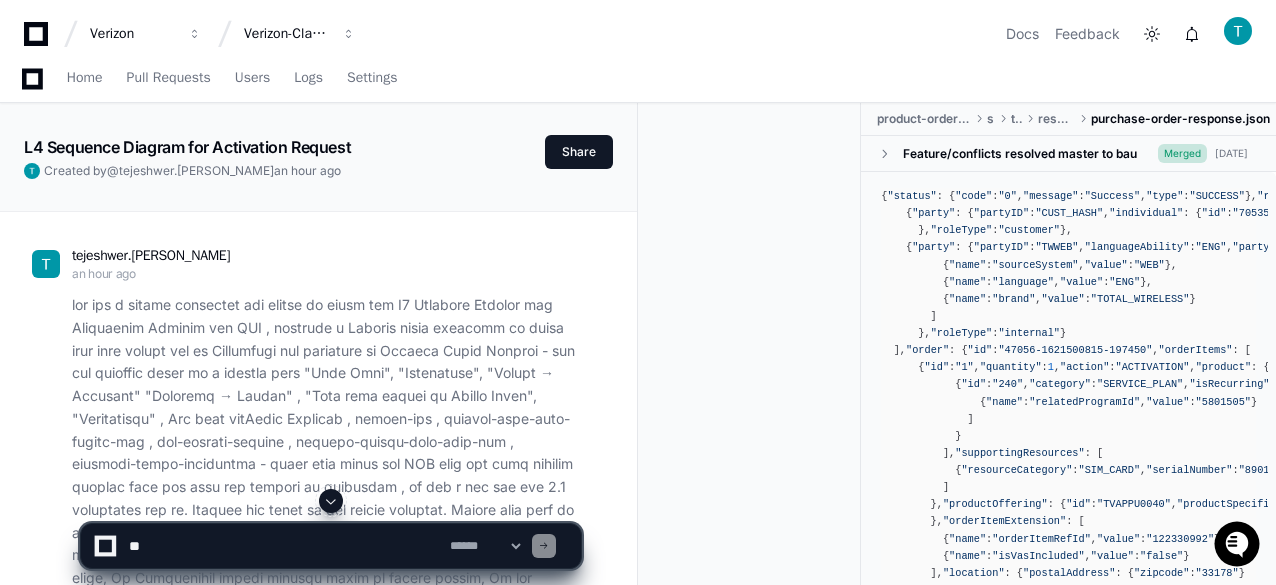click 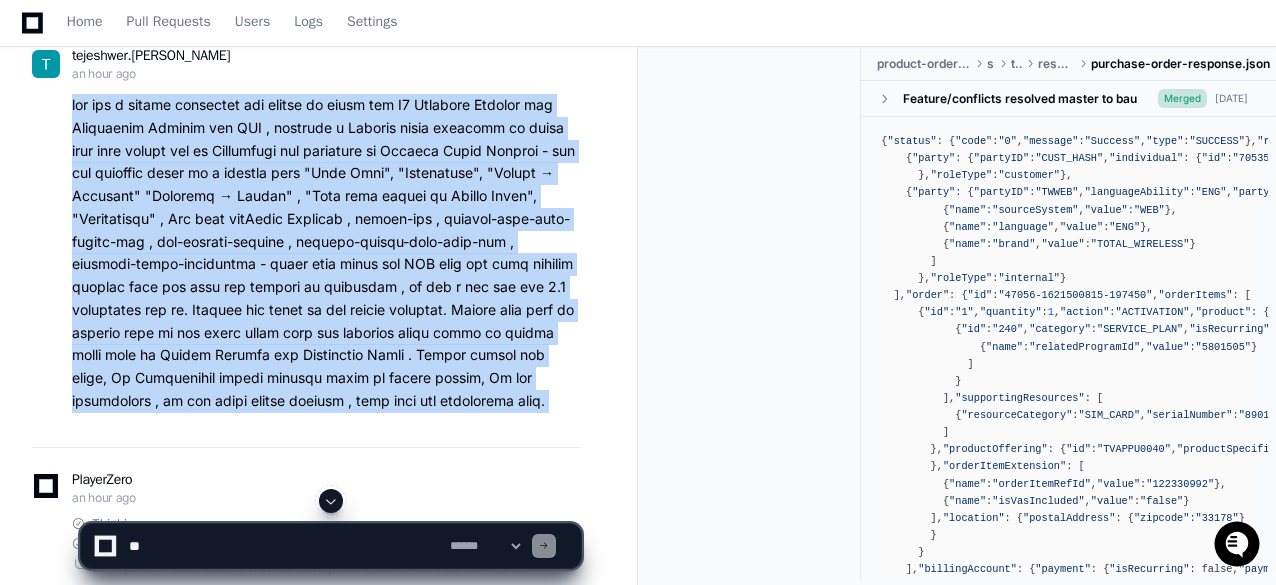 click 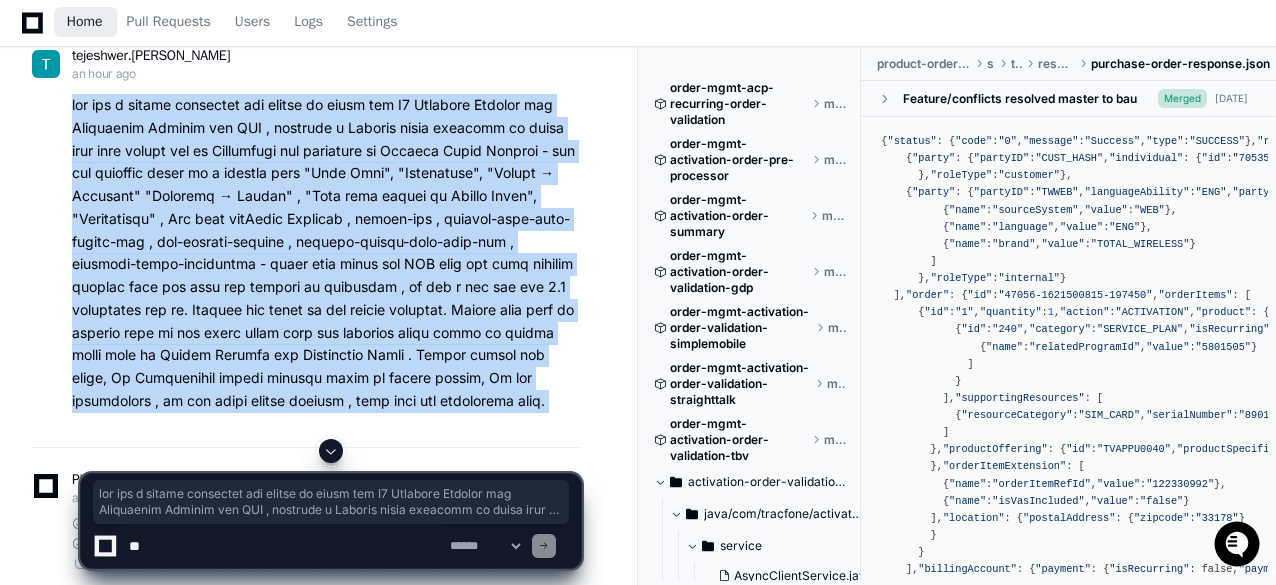 click on "Home" at bounding box center [85, 22] 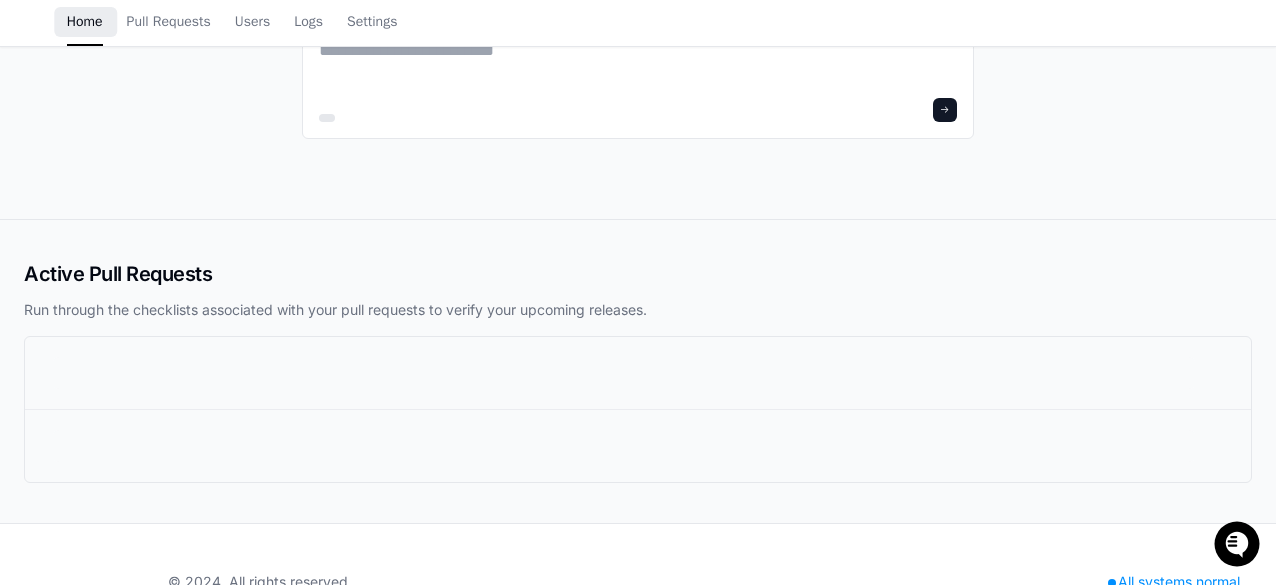 scroll, scrollTop: 0, scrollLeft: 0, axis: both 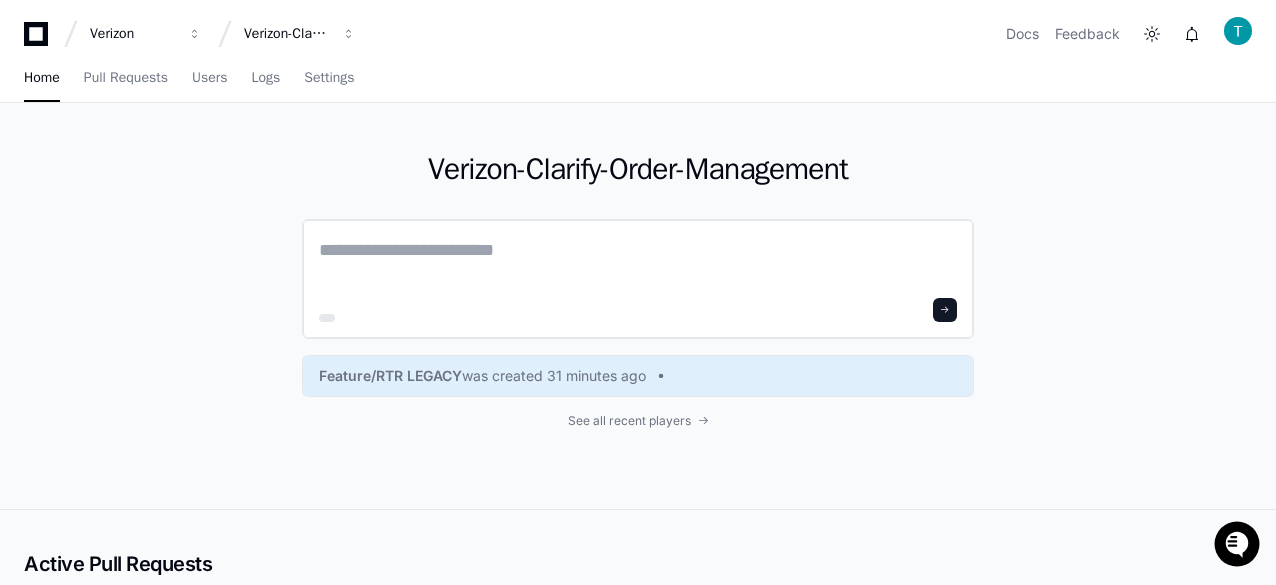 click 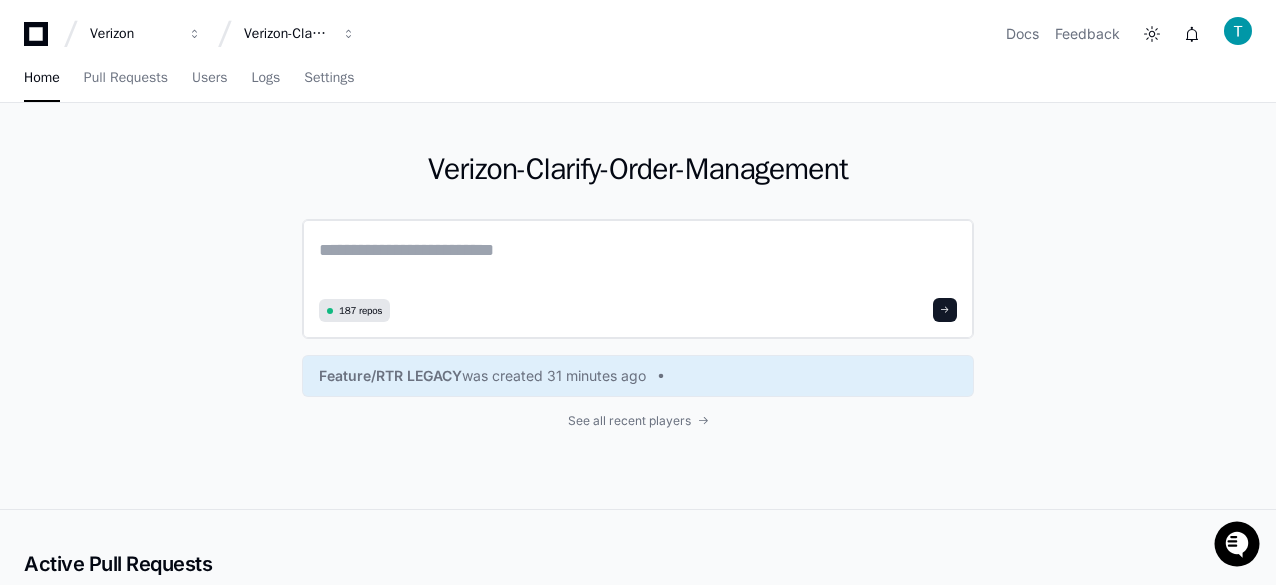 paste on "**********" 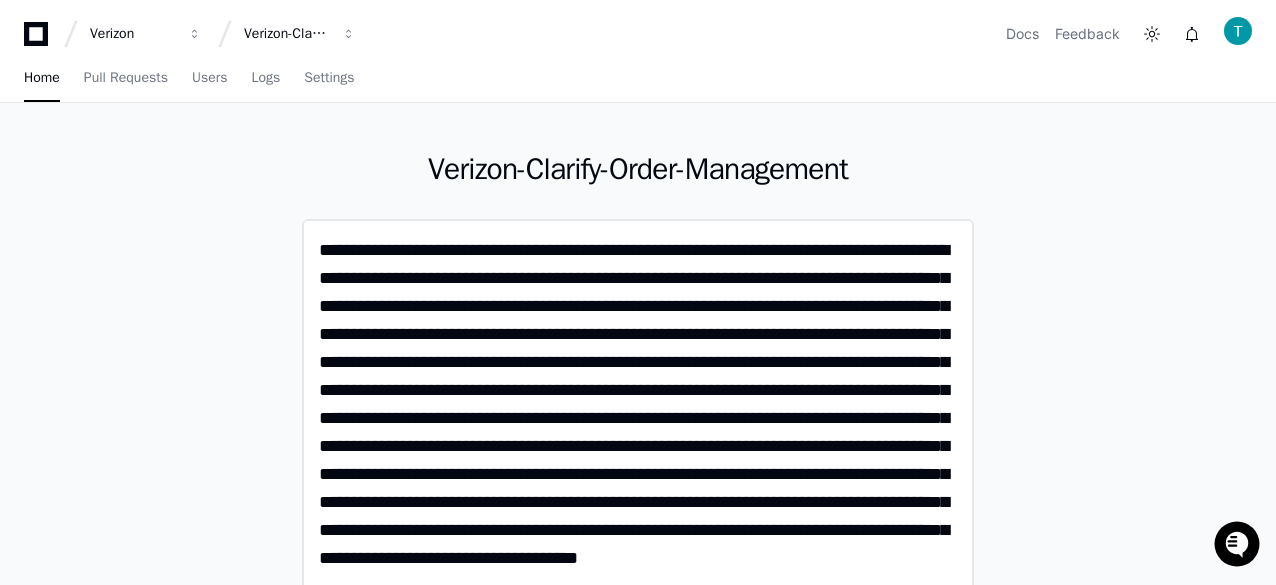 scroll, scrollTop: 0, scrollLeft: 0, axis: both 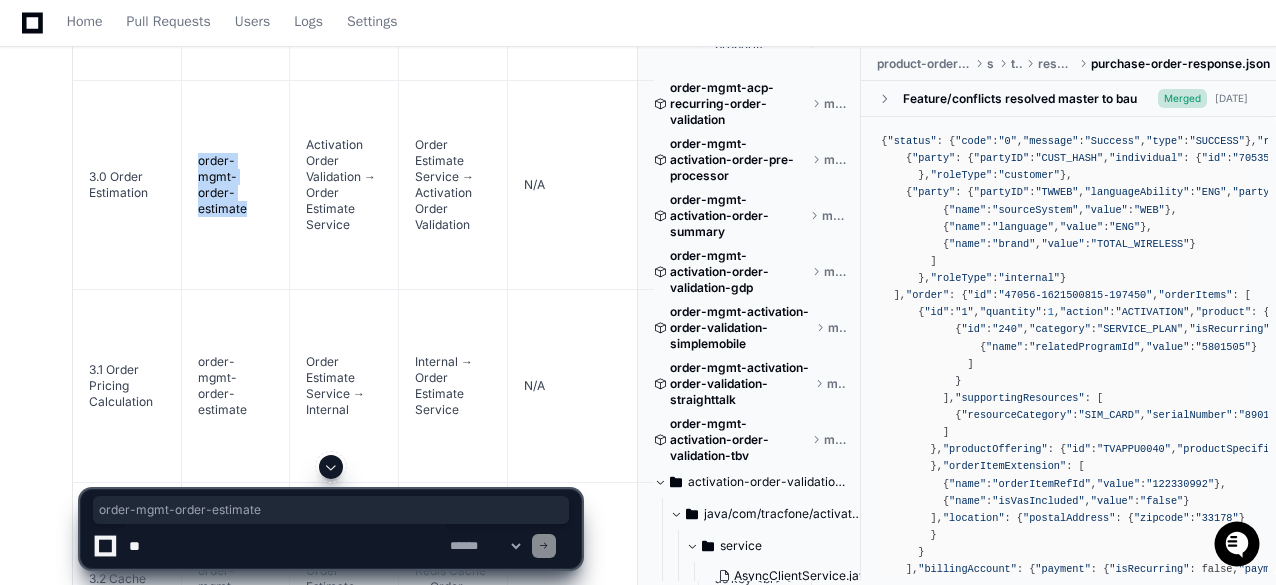 drag, startPoint x: 203, startPoint y: 183, endPoint x: 250, endPoint y: 207, distance: 52.773098 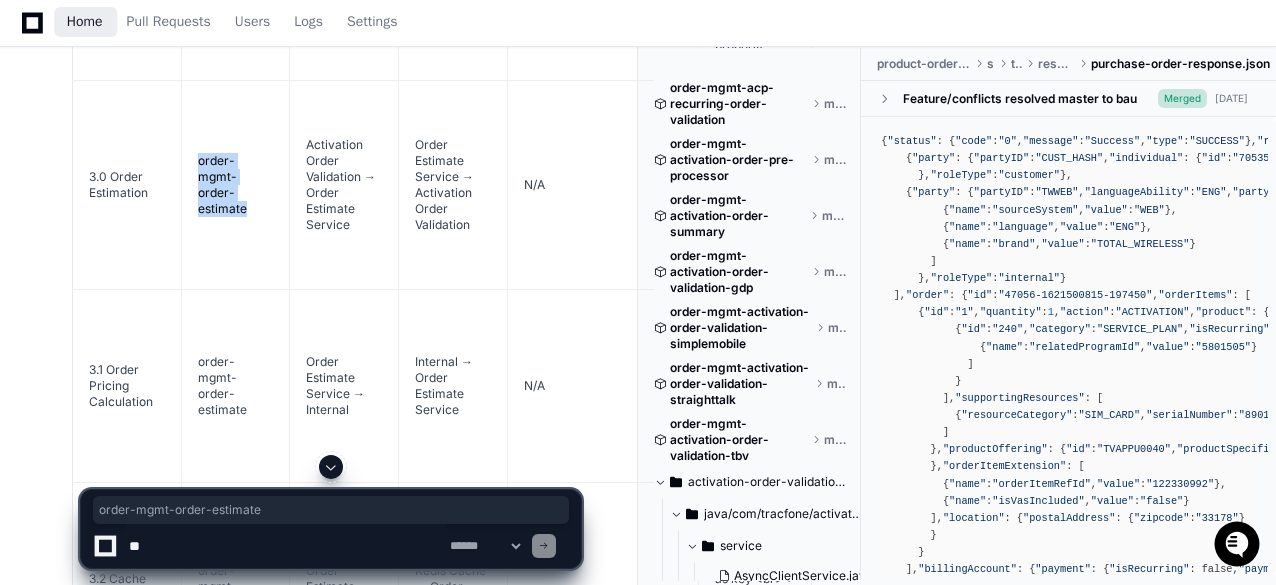 click on "Home" at bounding box center (85, 22) 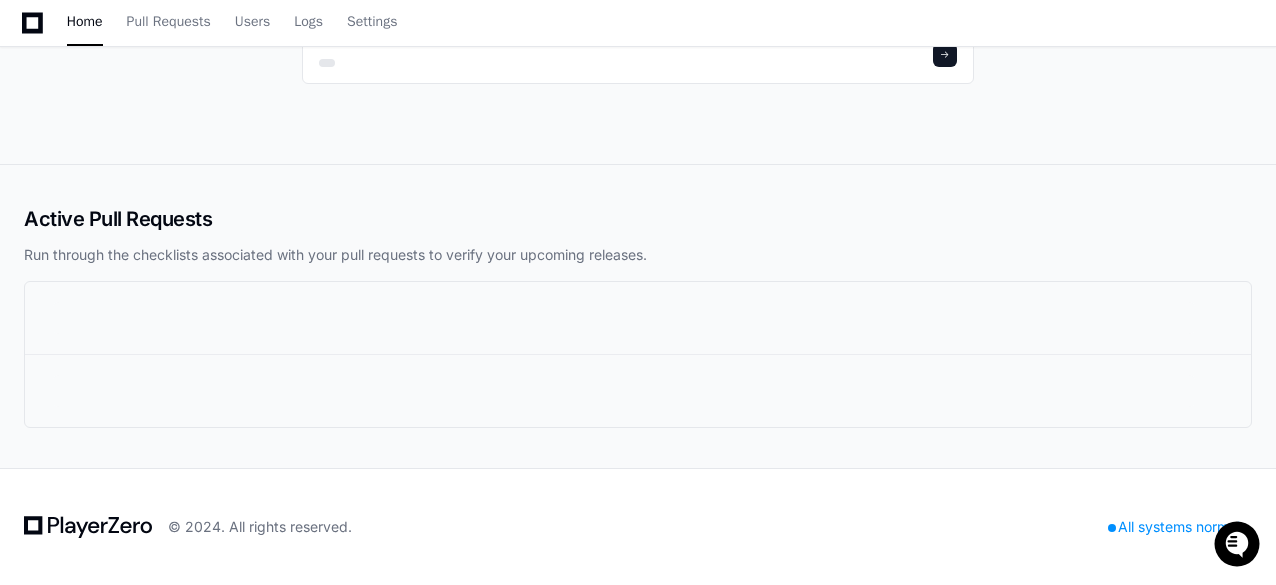 scroll, scrollTop: 0, scrollLeft: 0, axis: both 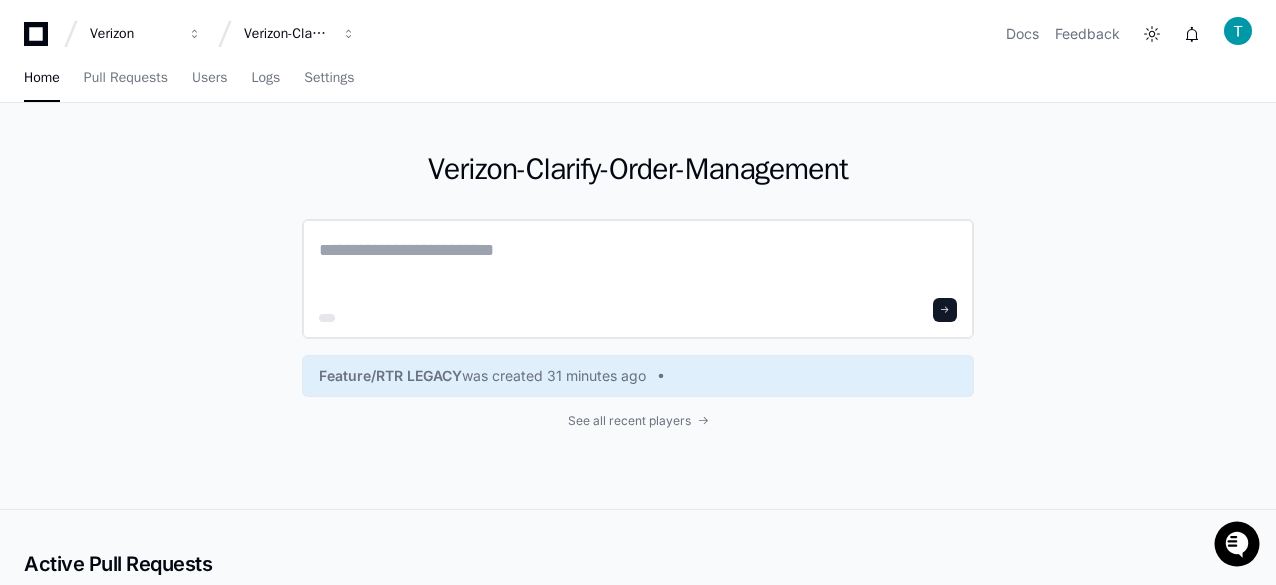 click 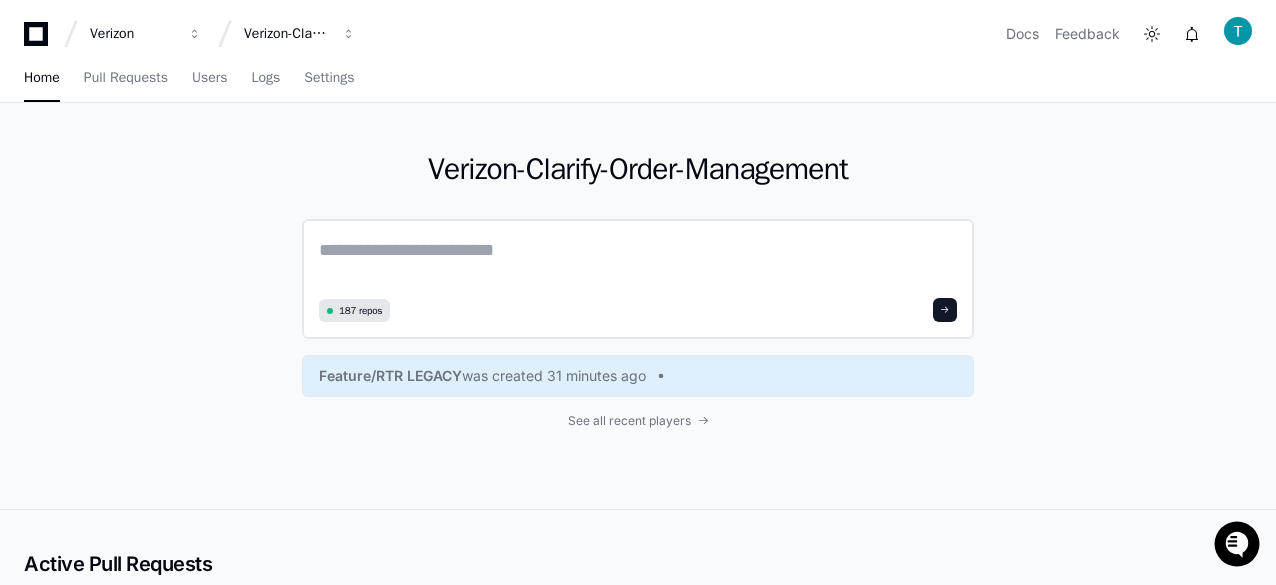 paste on "**********" 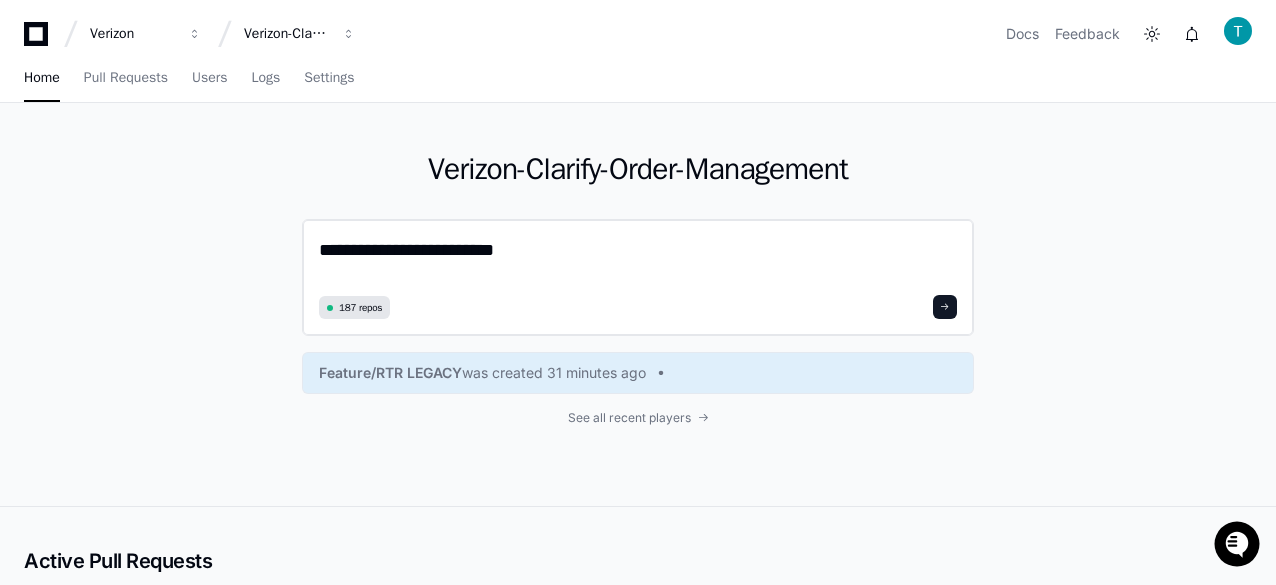click on "**********" 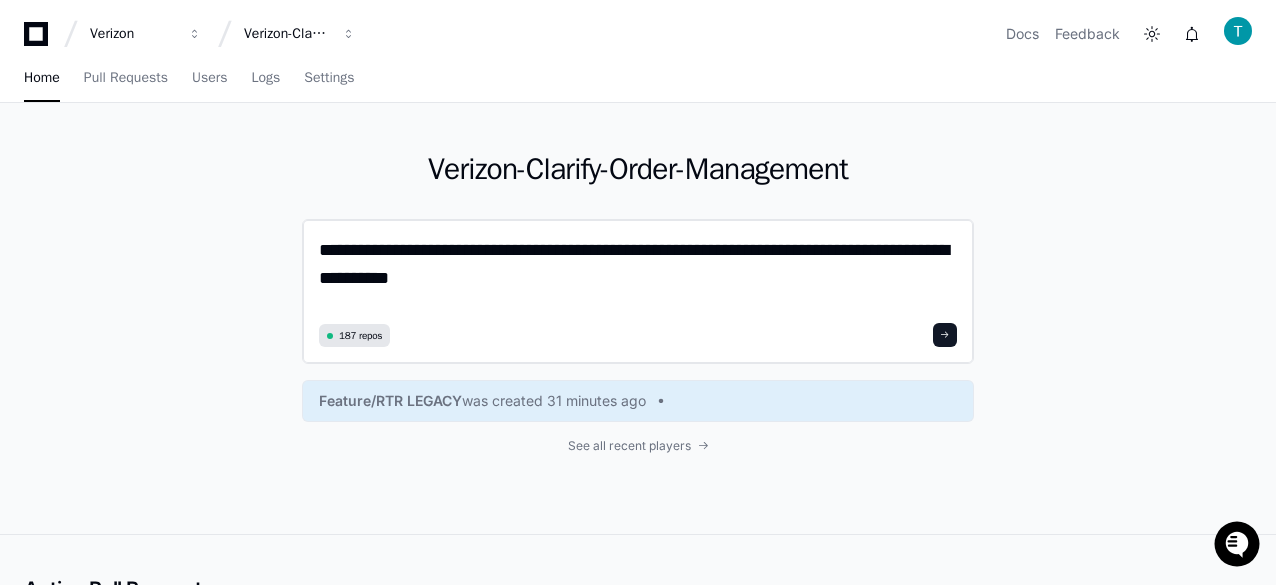 click on "**********" 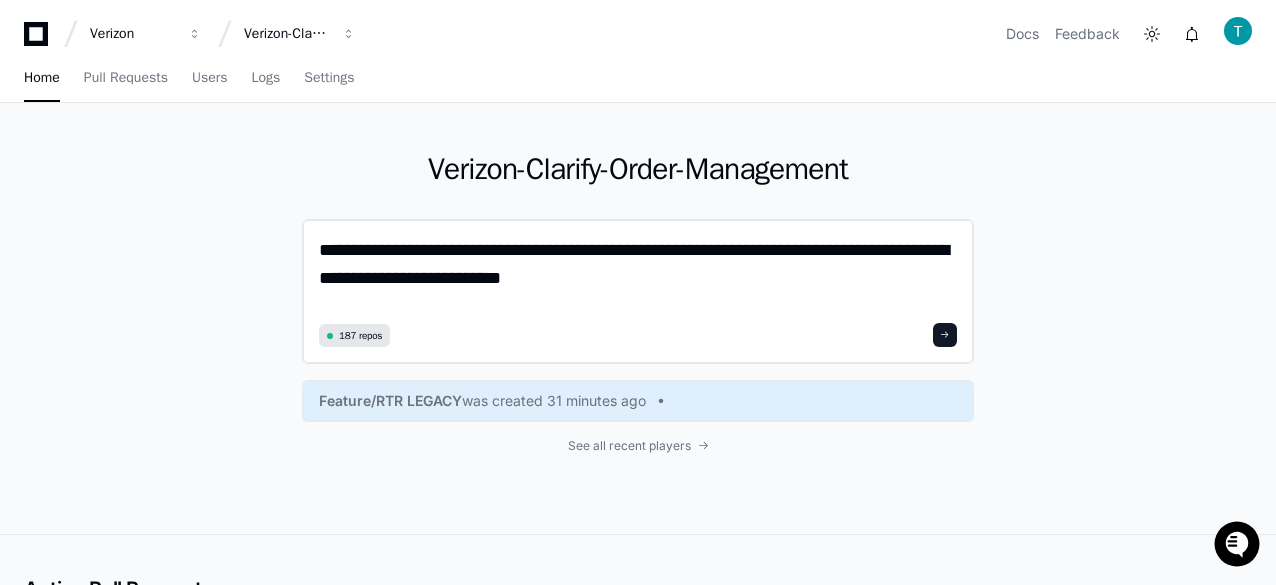 click on "**********" 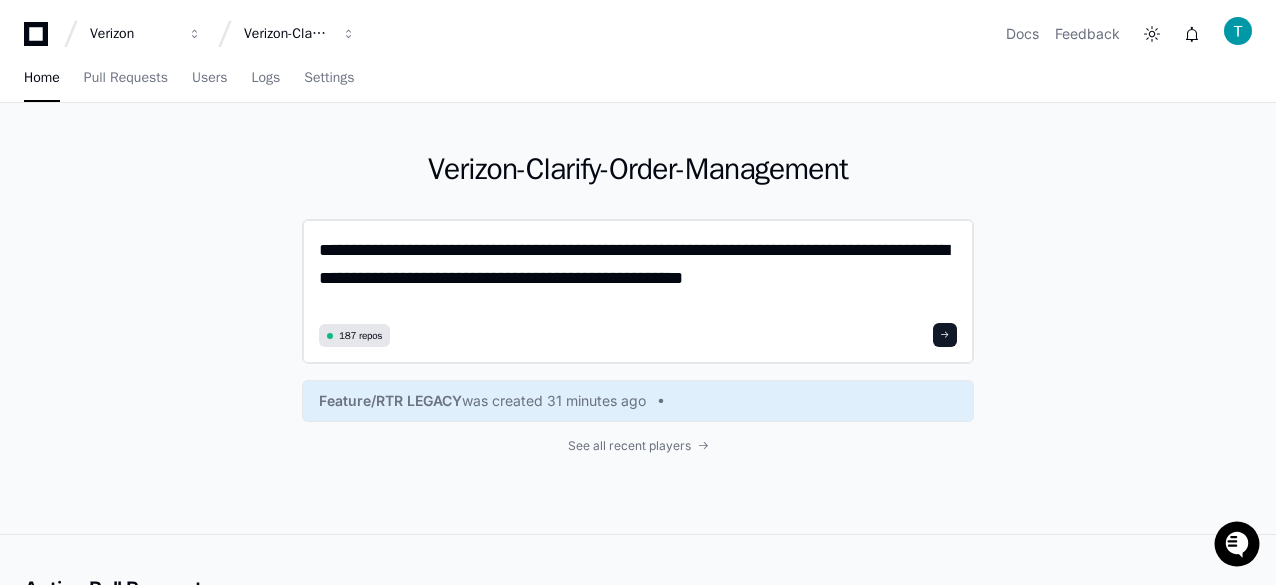 click on "**********" 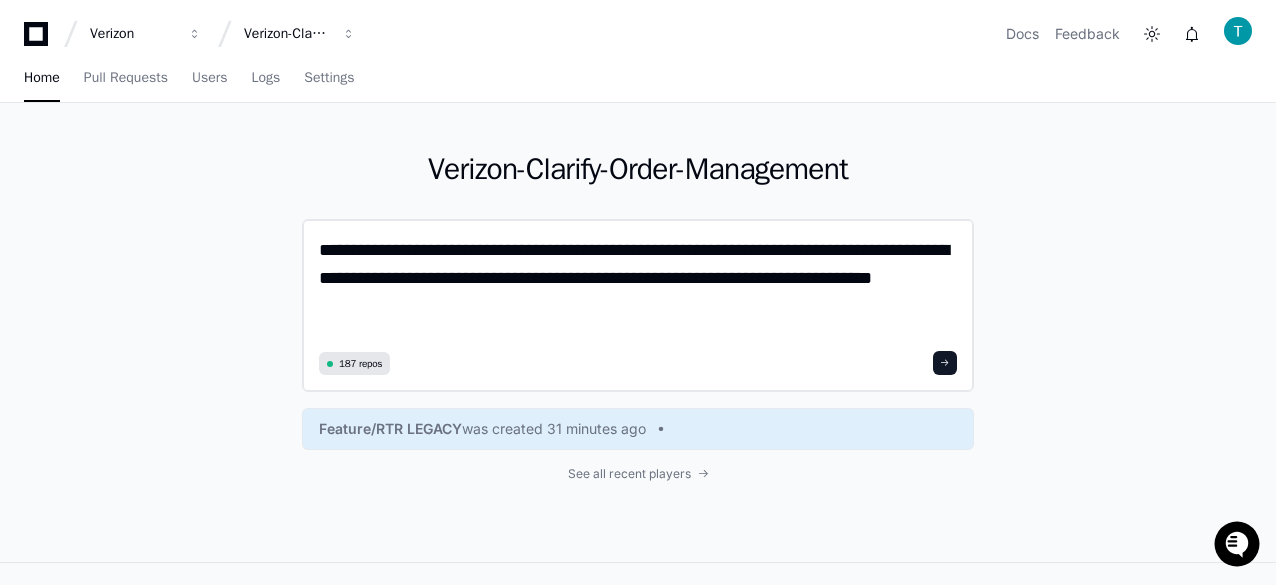 paste on "**********" 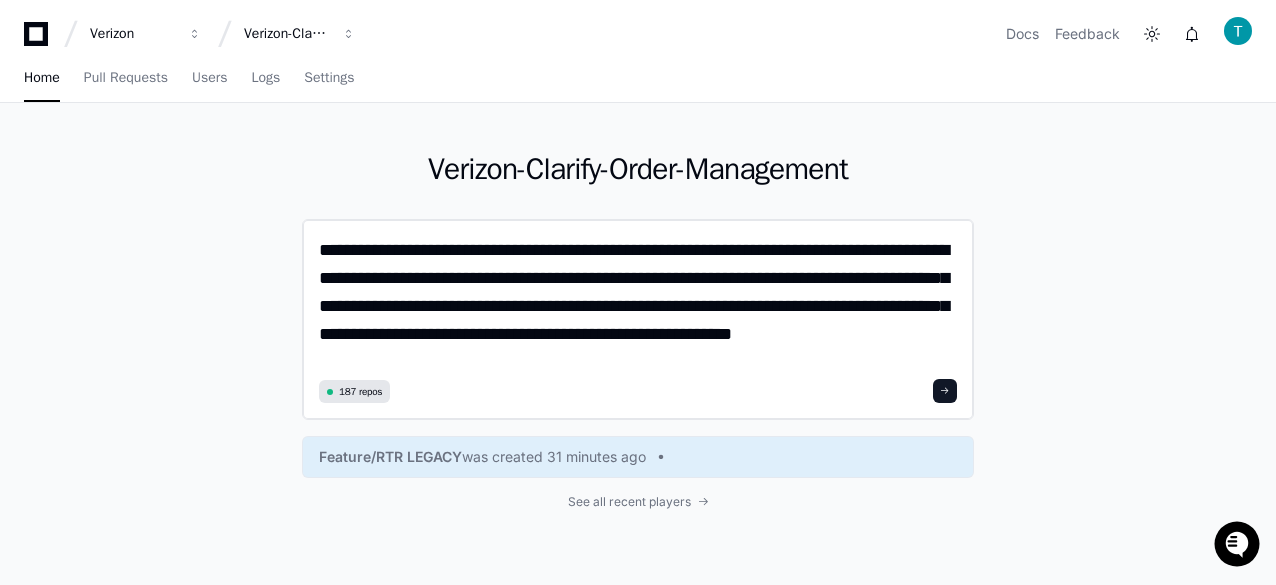 scroll, scrollTop: 0, scrollLeft: 0, axis: both 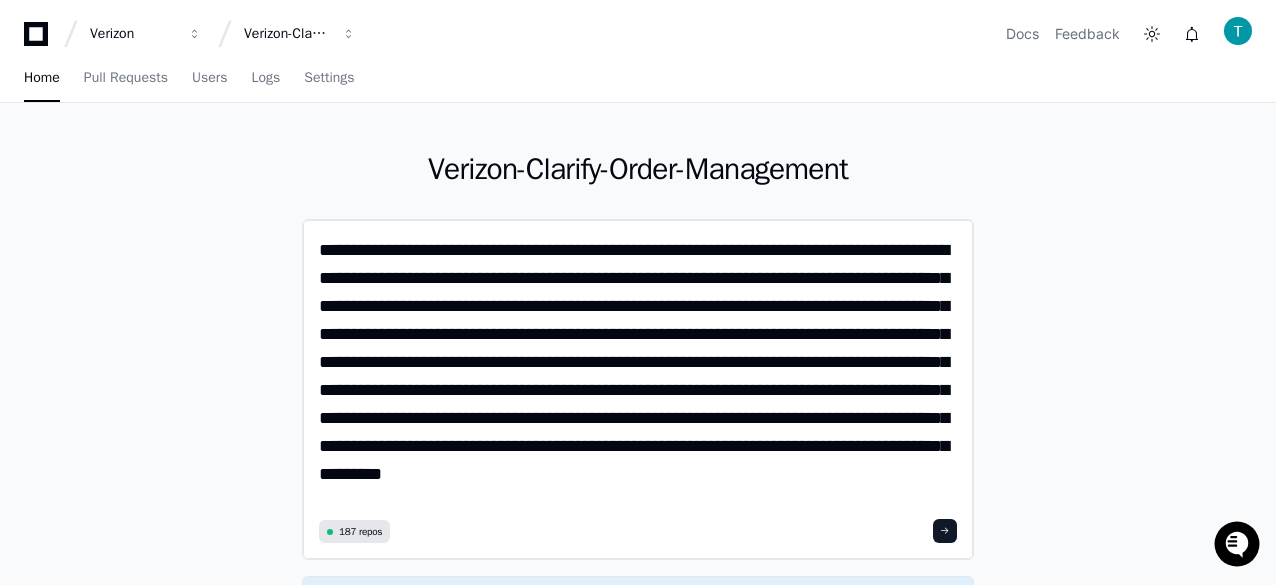 click on "**********" 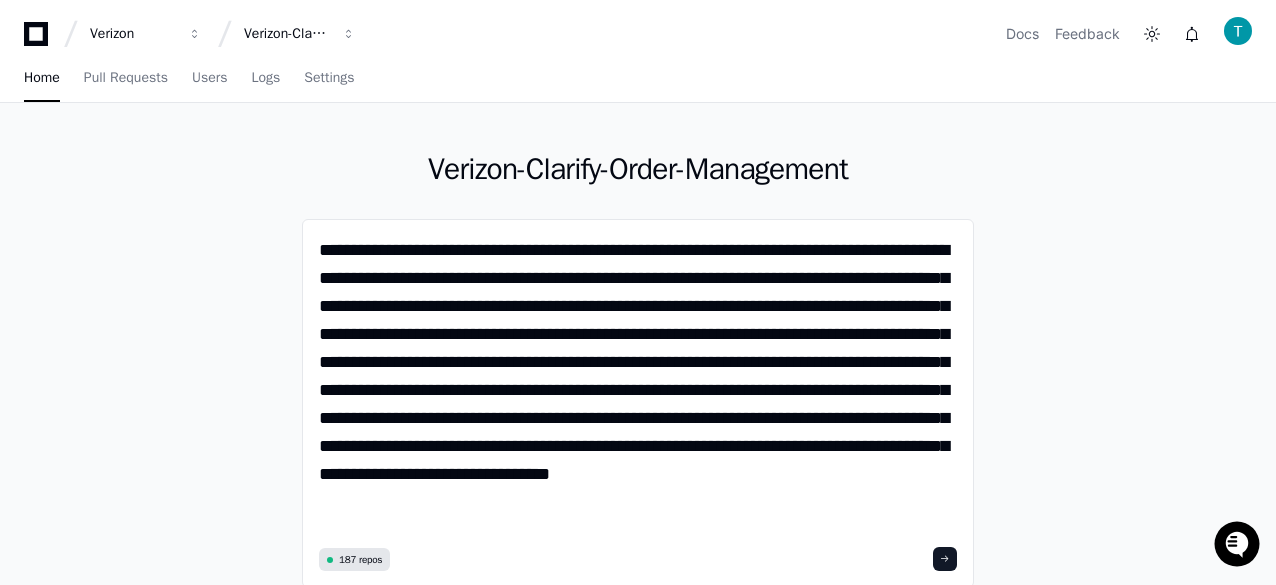 scroll, scrollTop: 100, scrollLeft: 0, axis: vertical 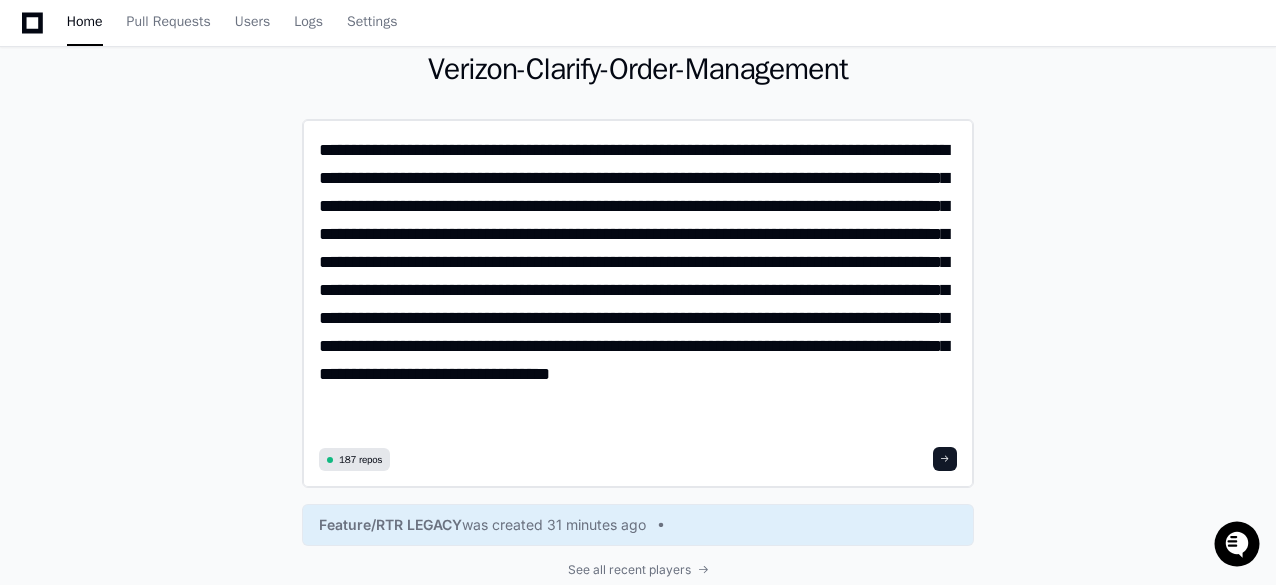 click on "**********" 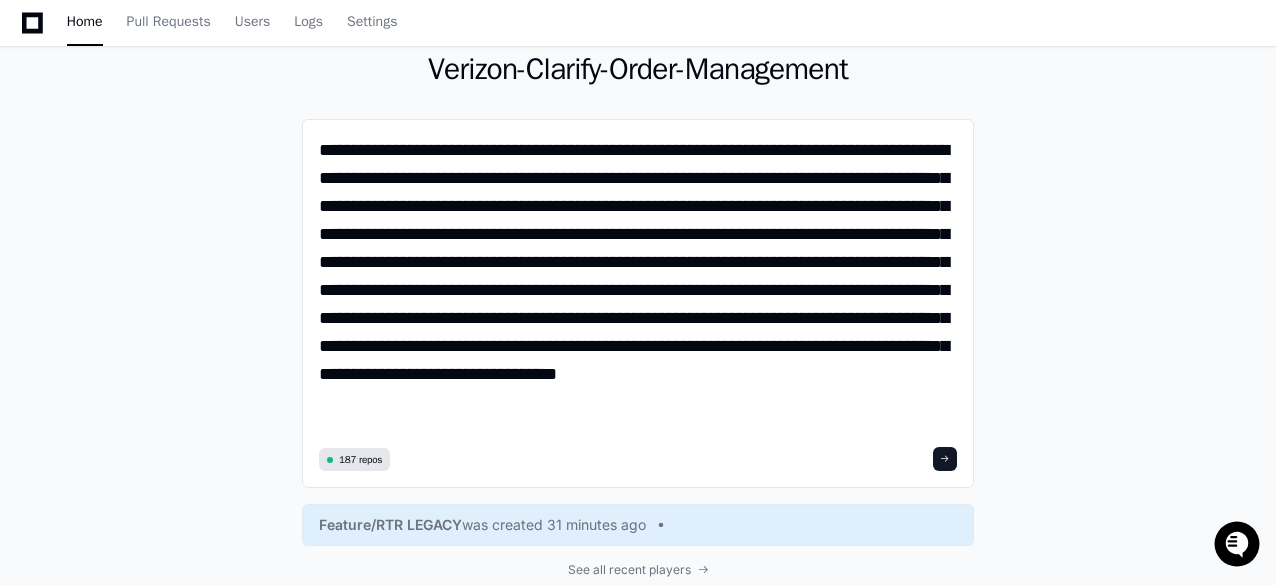 click on "**********" 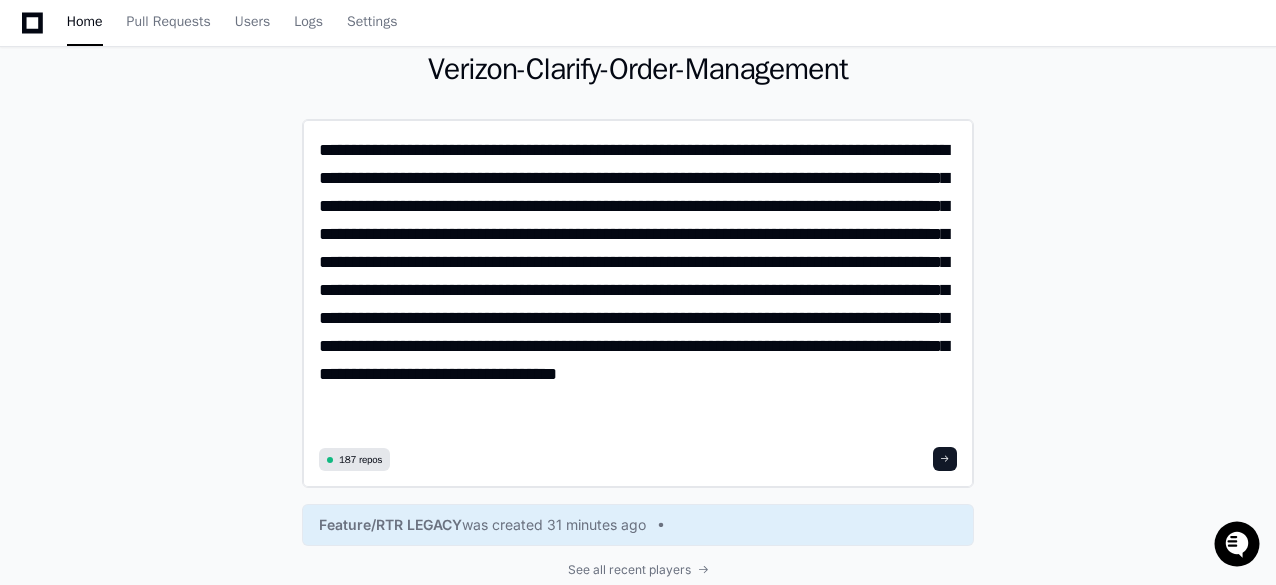 click on "**********" 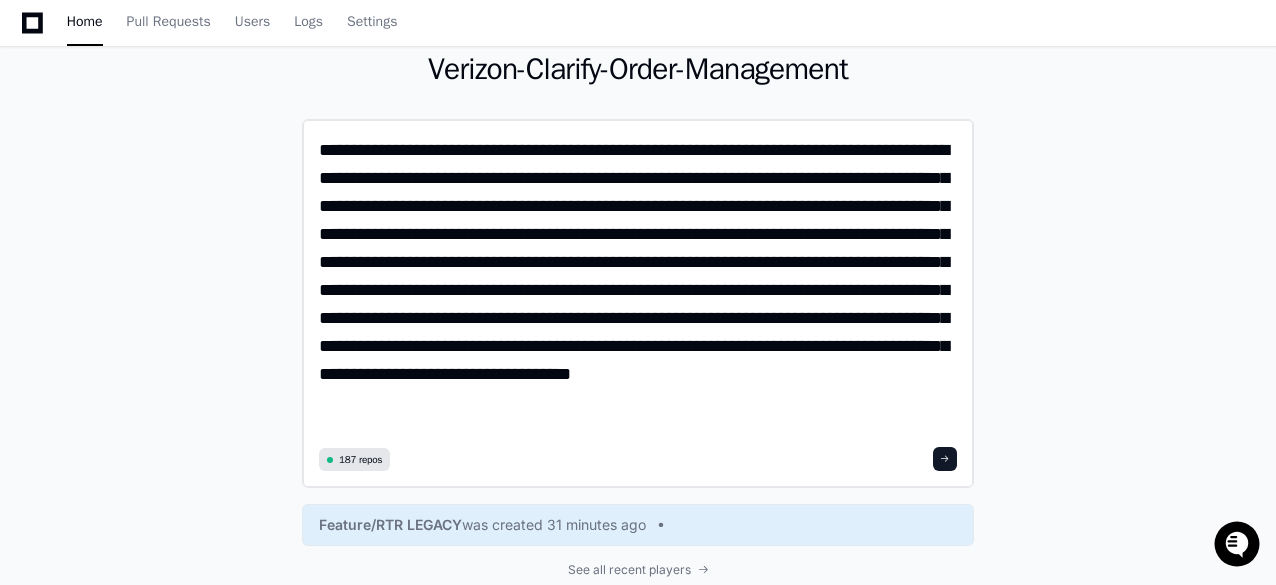 click on "**********" 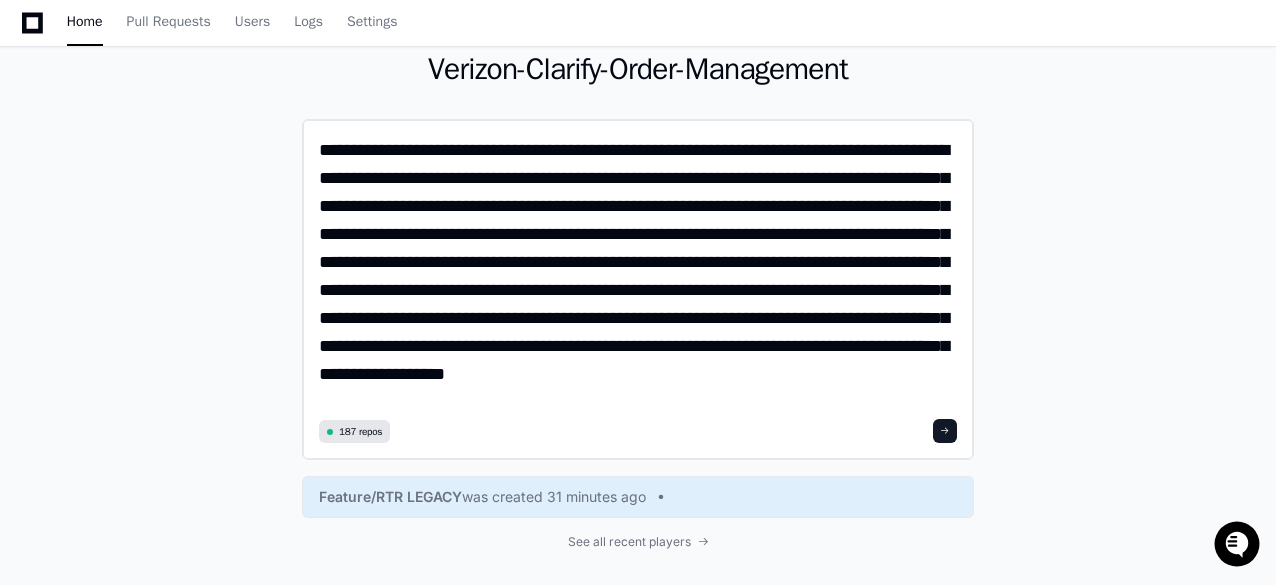 click on "**********" 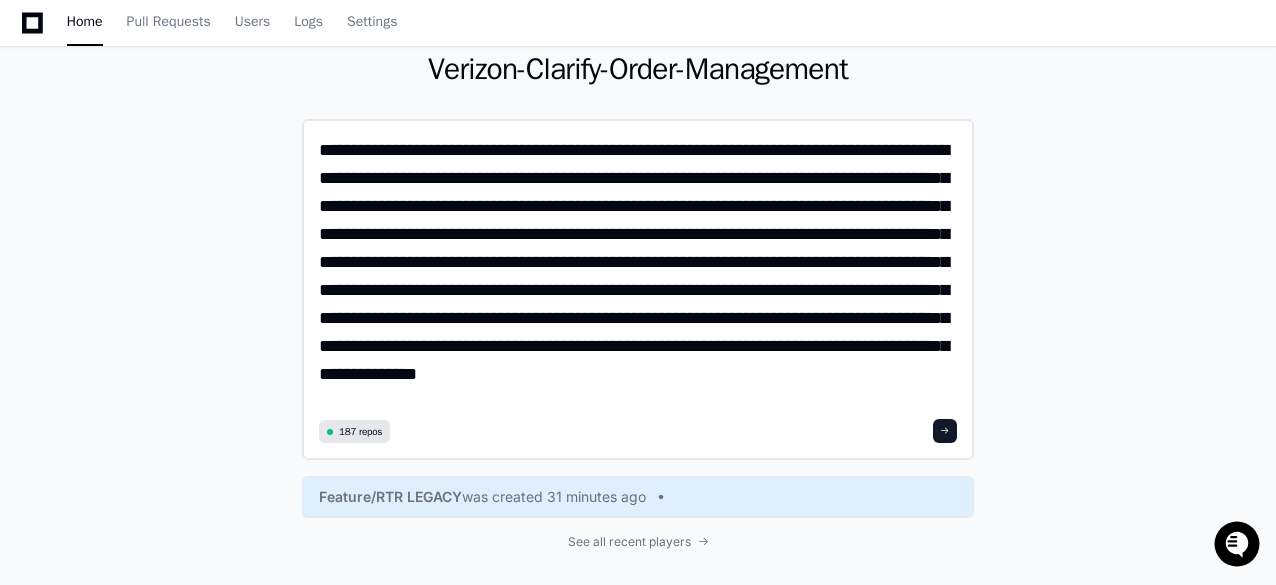 click on "**********" 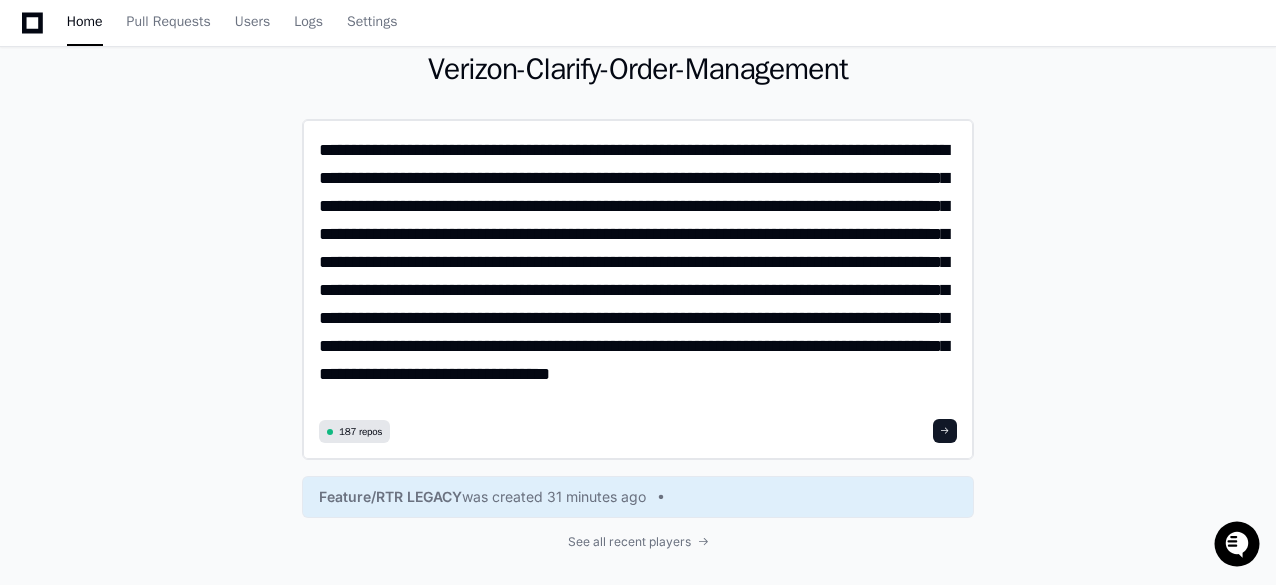 click on "**********" 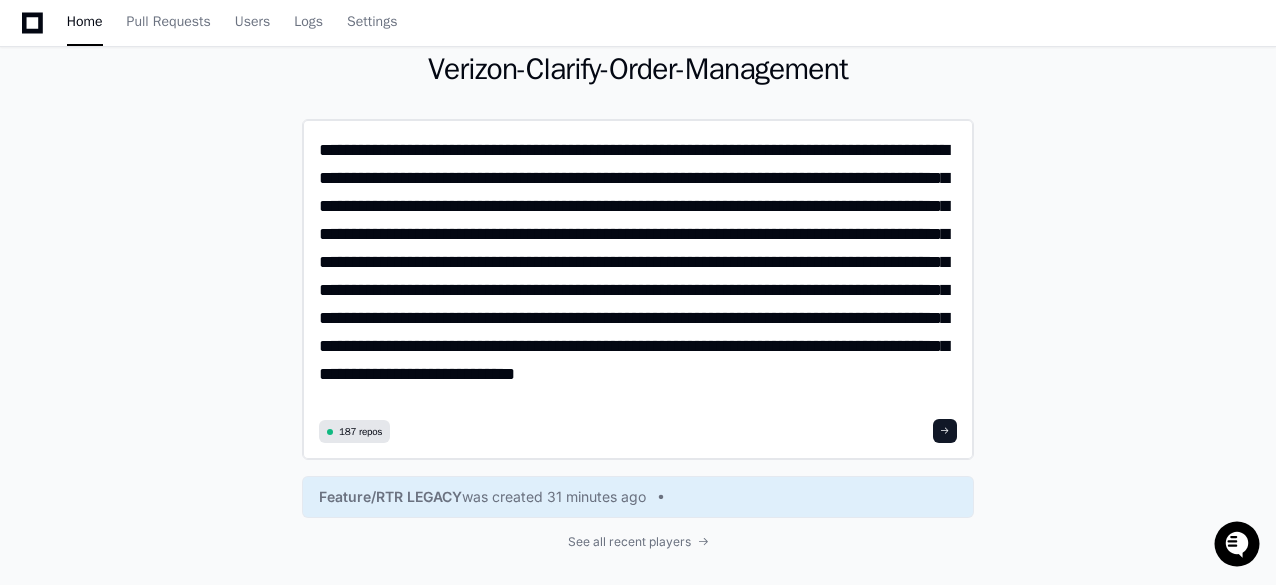 click on "**********" 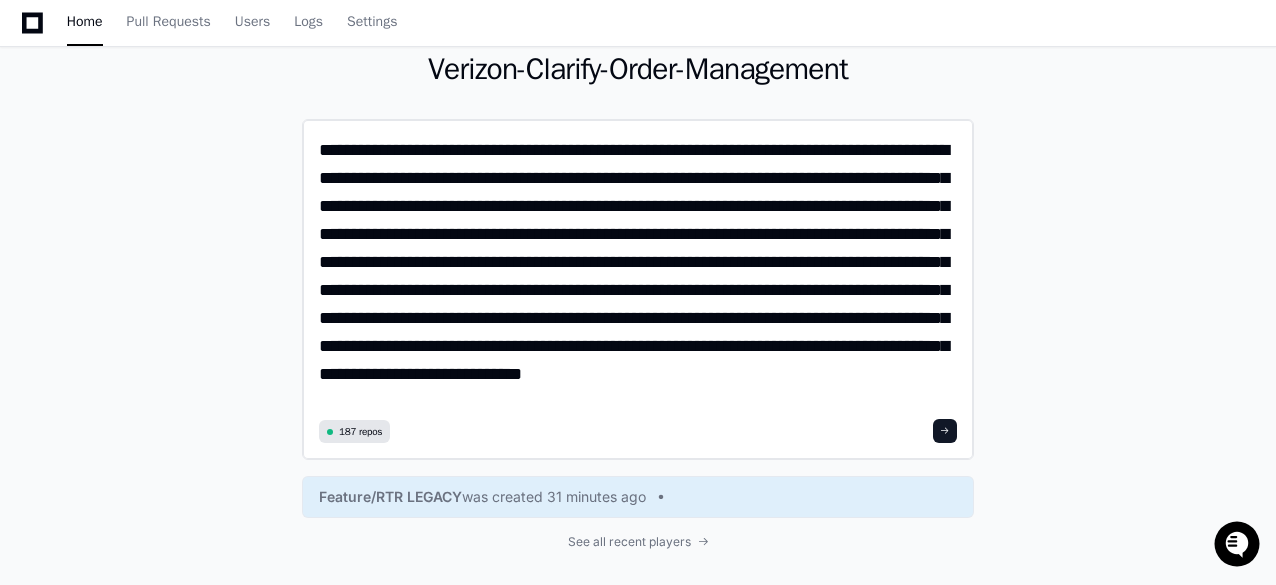 type on "**********" 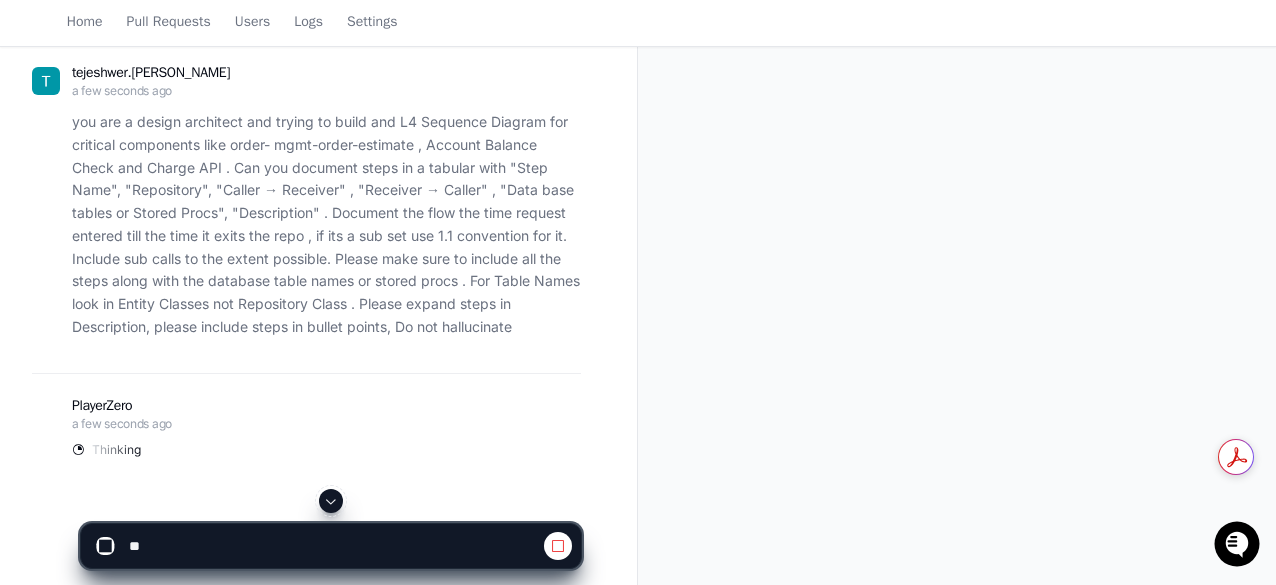 scroll, scrollTop: 300, scrollLeft: 0, axis: vertical 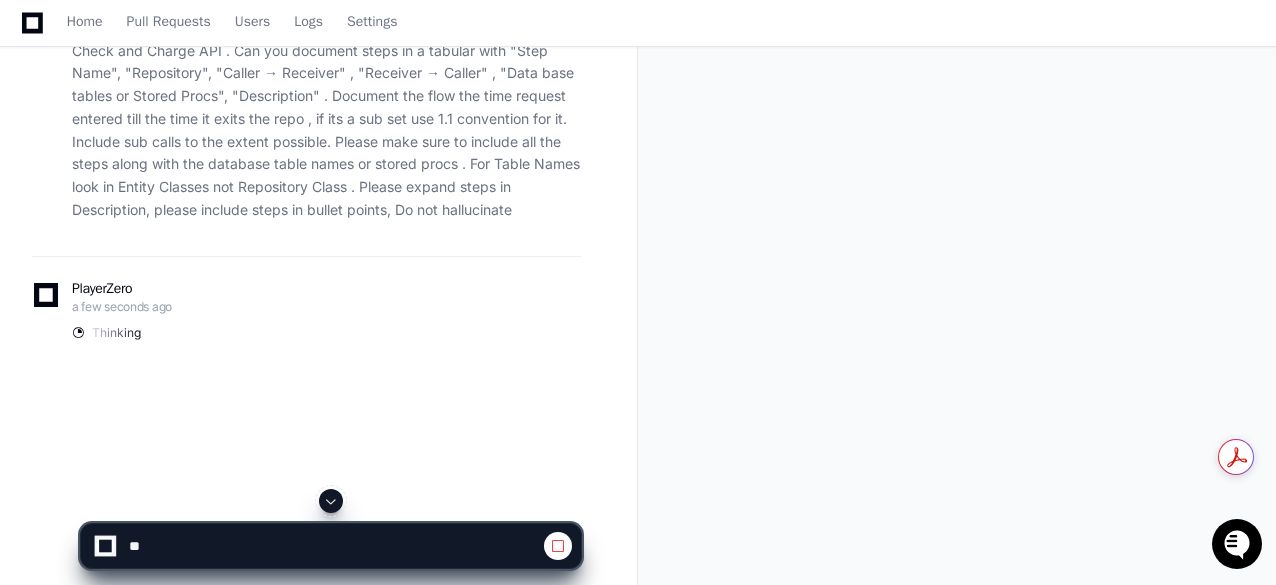 click 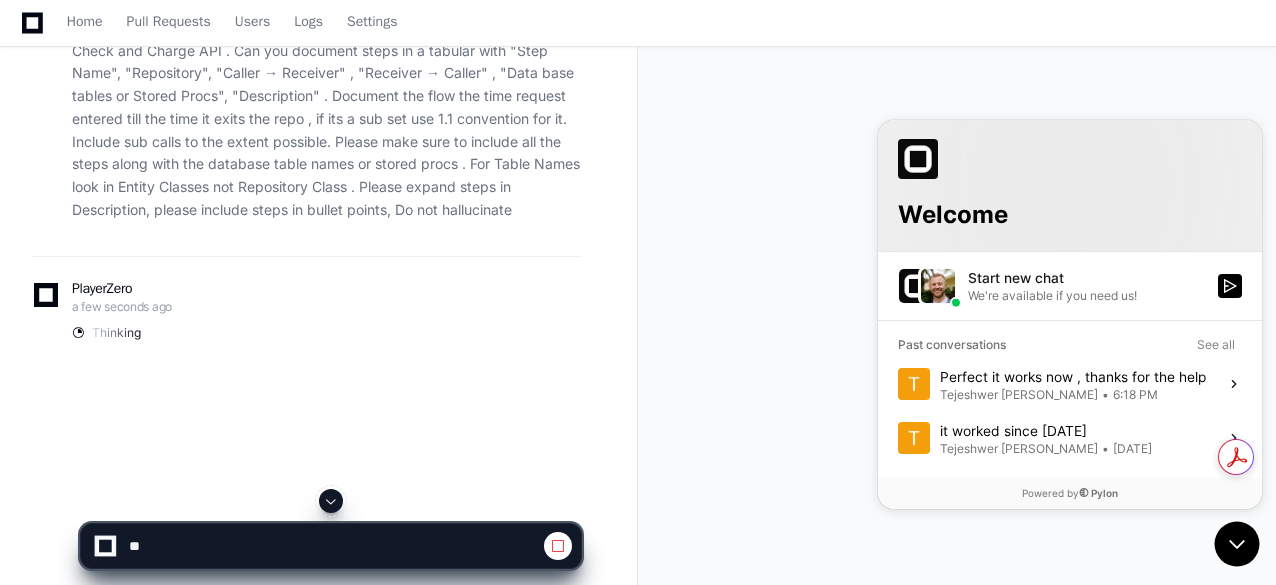 click on "We're available if you need us!" at bounding box center (1052, 295) 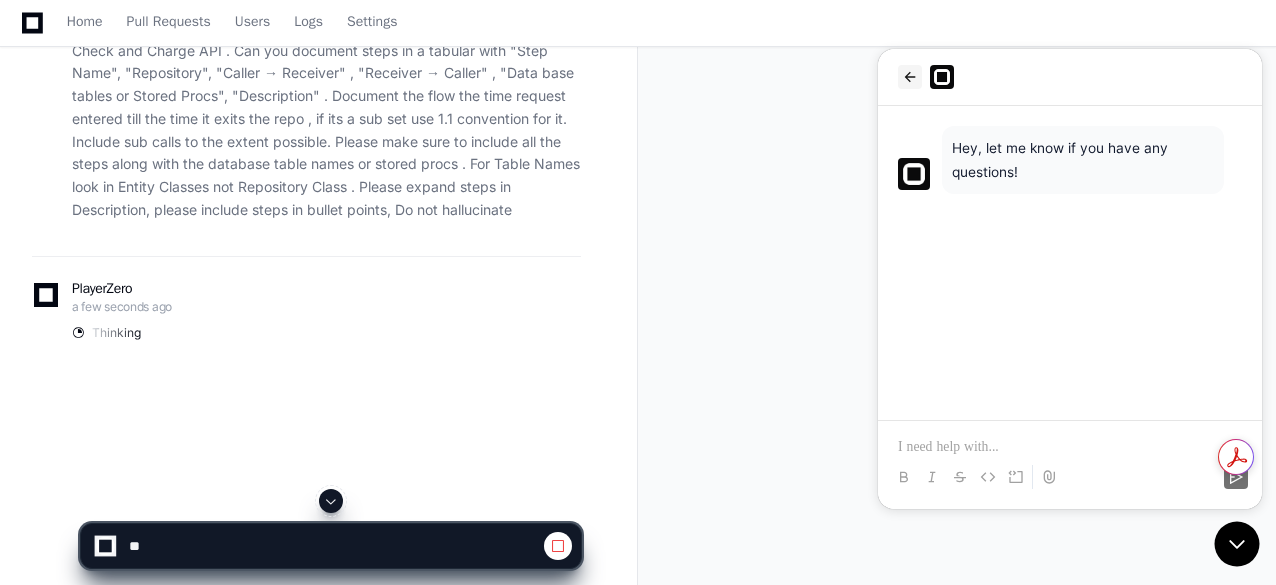 click 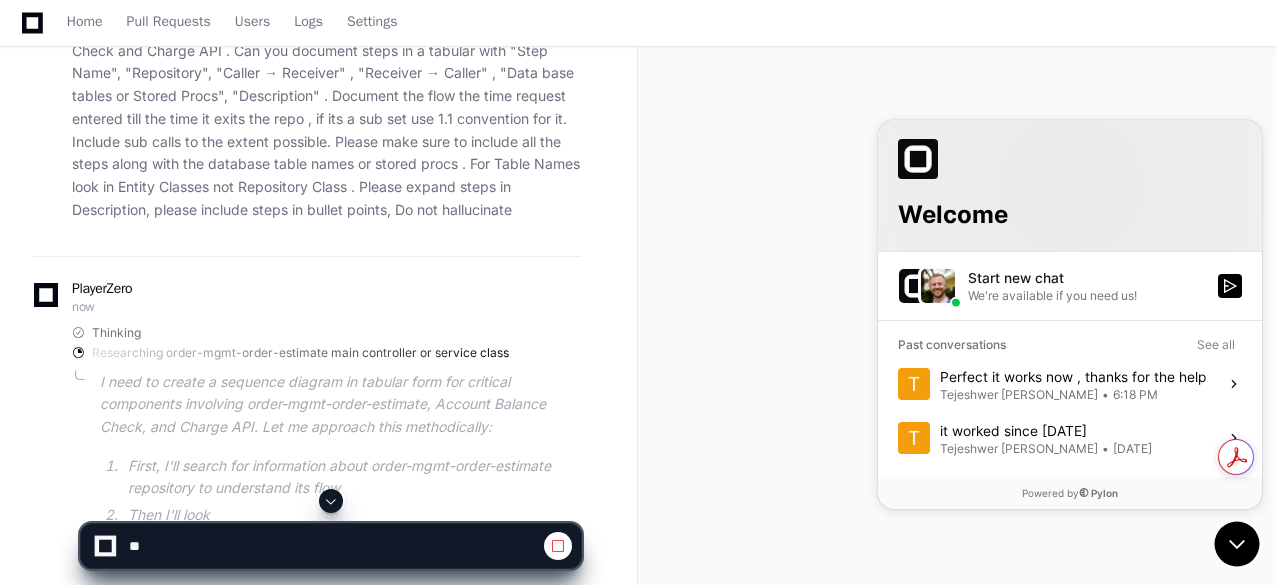 click on "•" at bounding box center (1105, 394) 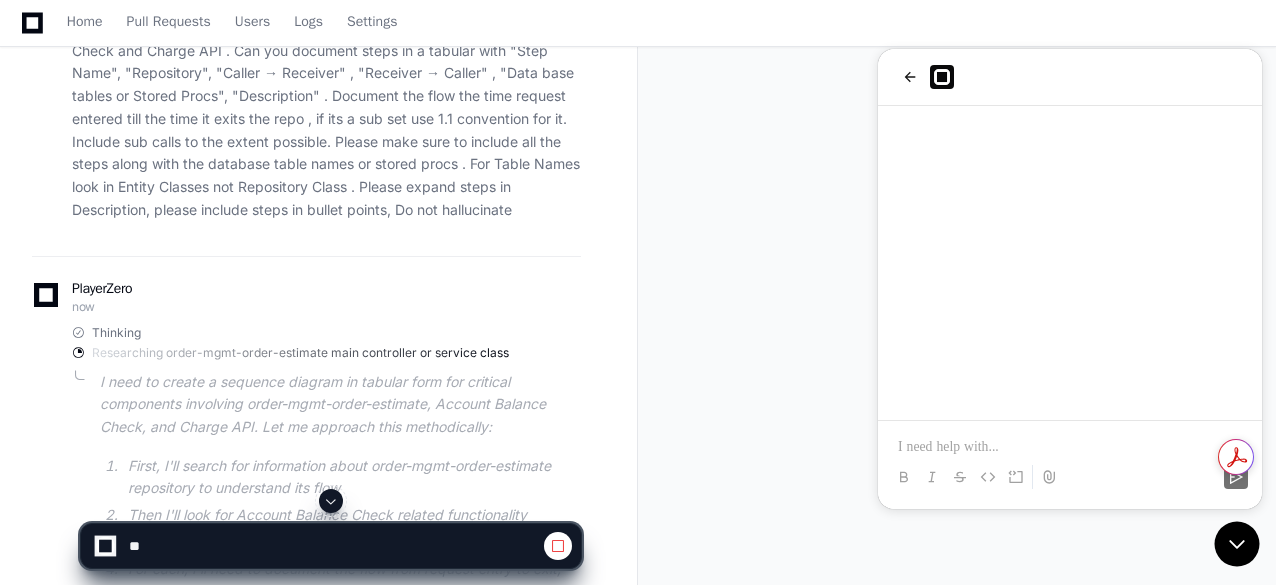 scroll, scrollTop: 1042, scrollLeft: 0, axis: vertical 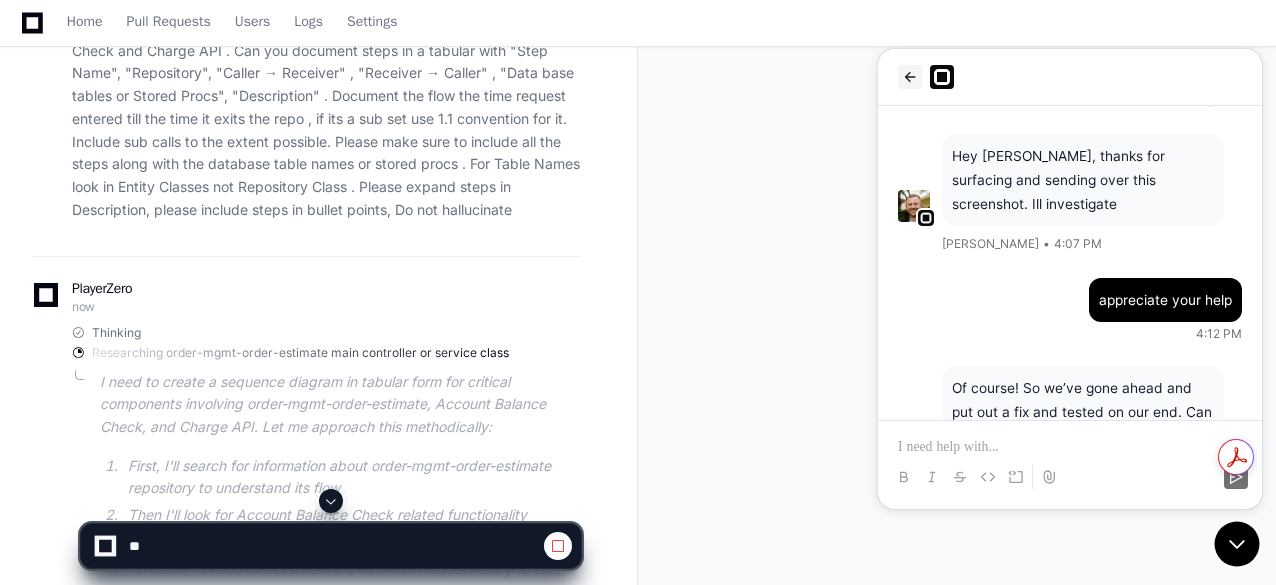 click 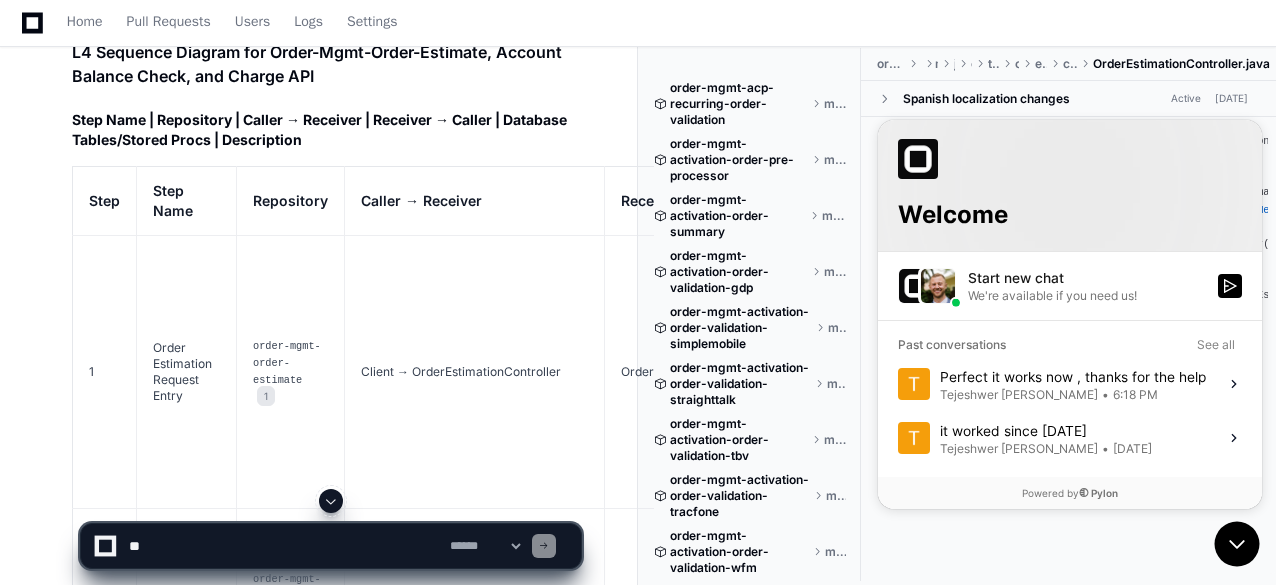 scroll, scrollTop: 1543, scrollLeft: 0, axis: vertical 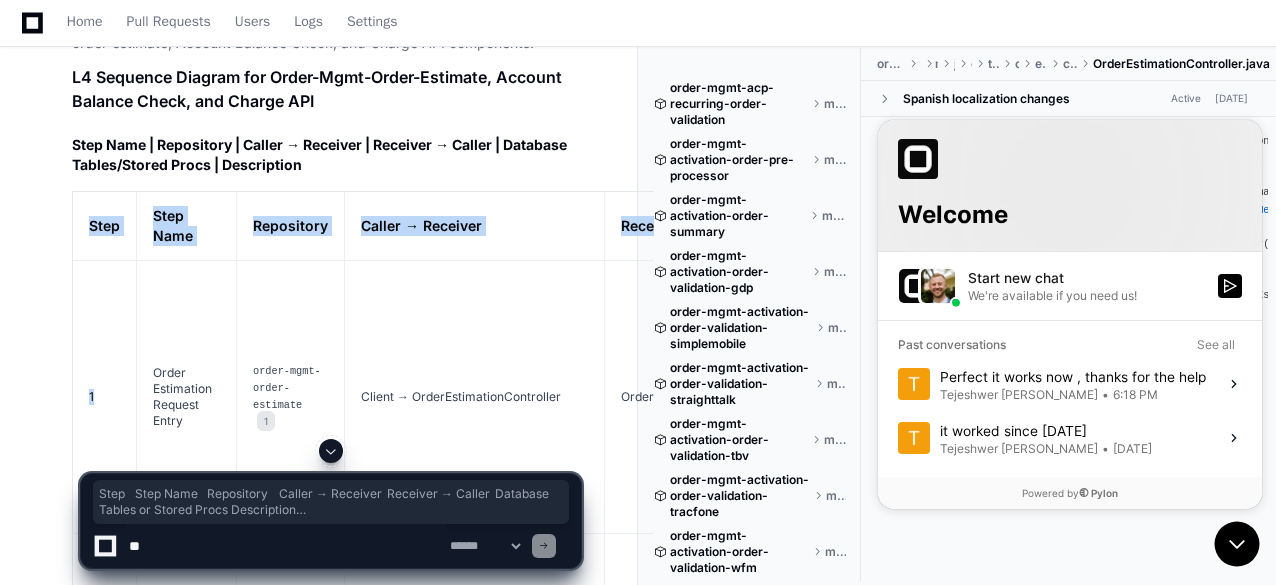 drag, startPoint x: 83, startPoint y: 213, endPoint x: 116, endPoint y: 328, distance: 119.64113 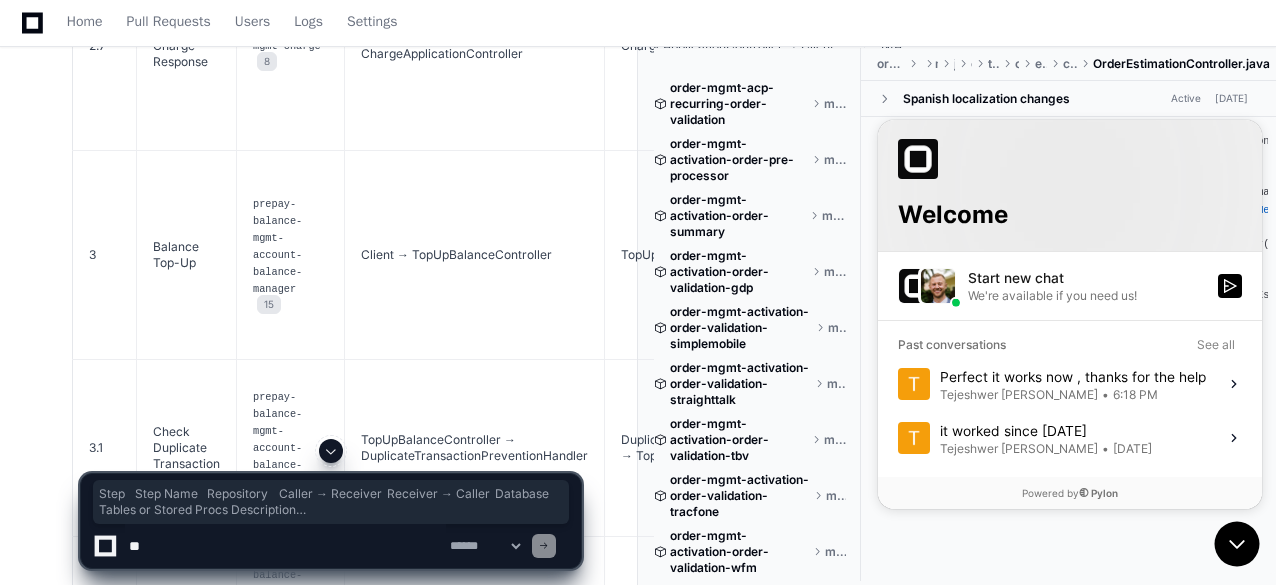 scroll, scrollTop: 5643, scrollLeft: 0, axis: vertical 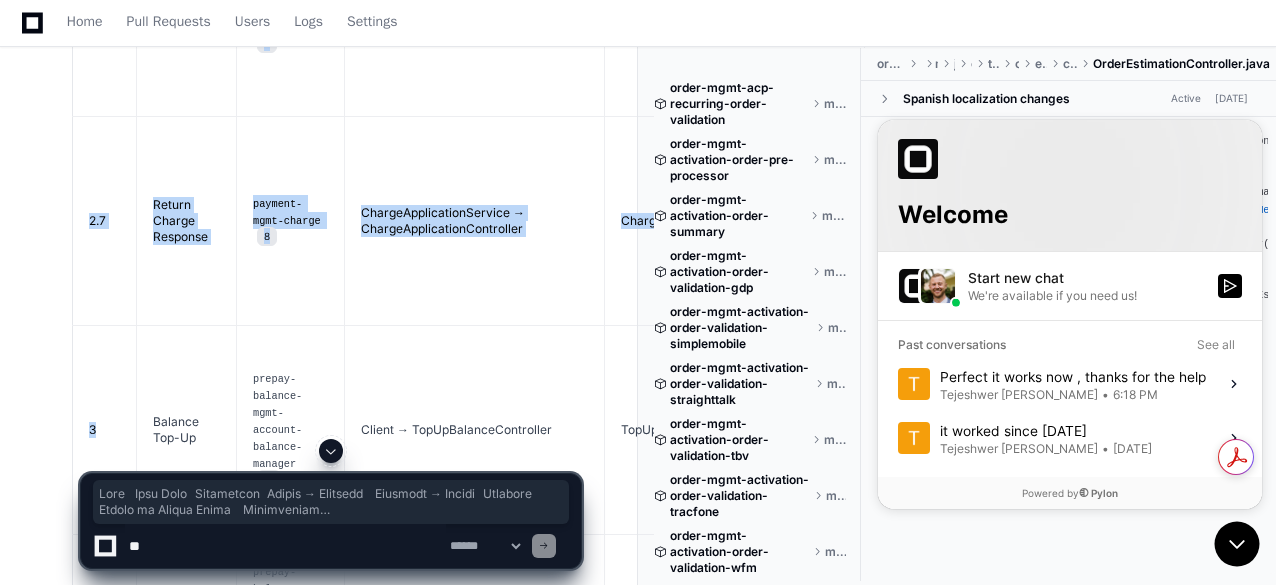 click on "3" 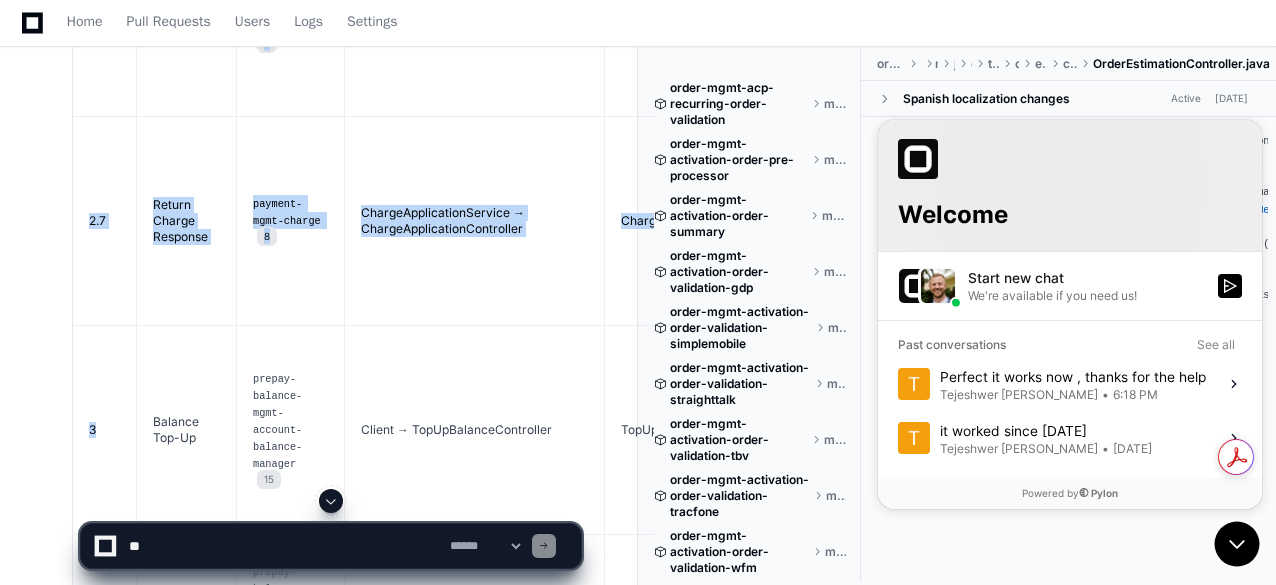 click on "OrderEstimationController.java 1 OrderEstimationService.java 2 TaxReporting.java 3 OrderEstimationRepositoryImpl.java 4 ViewAccountBalanceServiceImpl.java 5 ViewBalanceAccountController.java 6 CoreOrderEstimationRepository.java 7 ChargeApplicationController.java 8 ChargePaymentRequestValServiceImpl.java 9 ChargeApplicationService.java 10 CybsChargeApplicationController.java 11 CyberSourceSoapClient.java 12 CyberSourcePaymentDtlRepository.java 13 PaymentSettlementRepositoryImpl.java 14 TopUpBalanceController.java 15 AdjustBalanceController.java 16 AddBalanceValidationController.java 17 TopUpBalanceServiceTest.java 18 TransactionEvent.java 19 TopupBalanceFalloutServiceImpl.java 20     Based on all the information I've gathered from the codebase, I'll now create a comprehensive L4 sequence diagram in tabular form for the order-mgmt-order-estimate, Account Balance Check, and Charge API components.
L4 Sequence Diagram for Order-Mgmt-Order-Estimate, Account Balance Check, and Charge API
Step
Step Name" 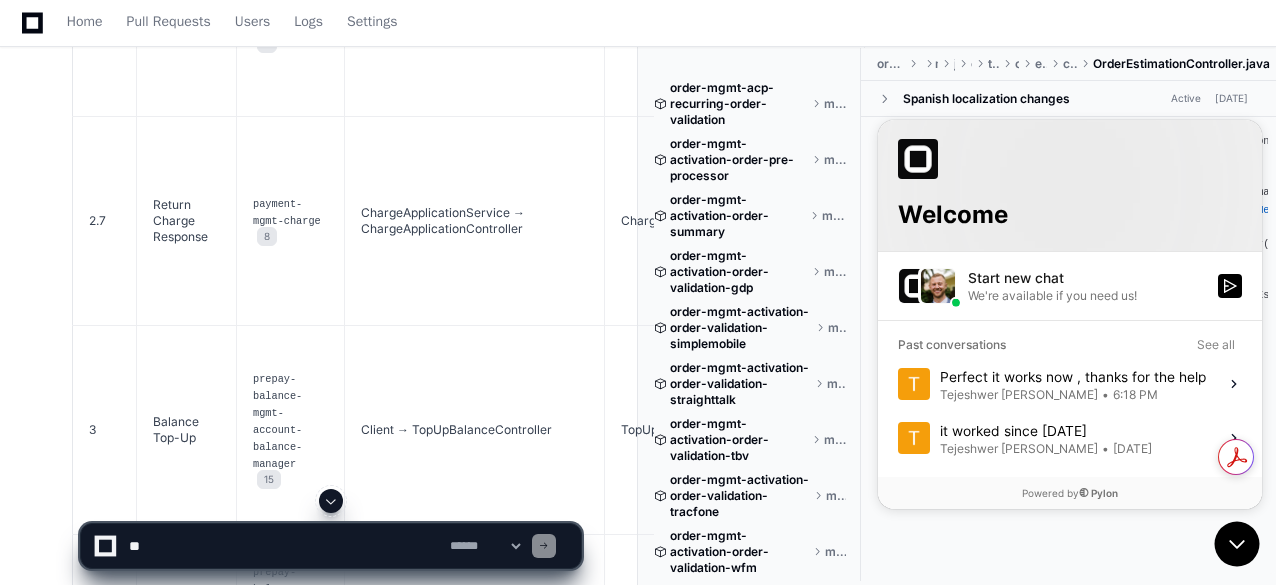 click 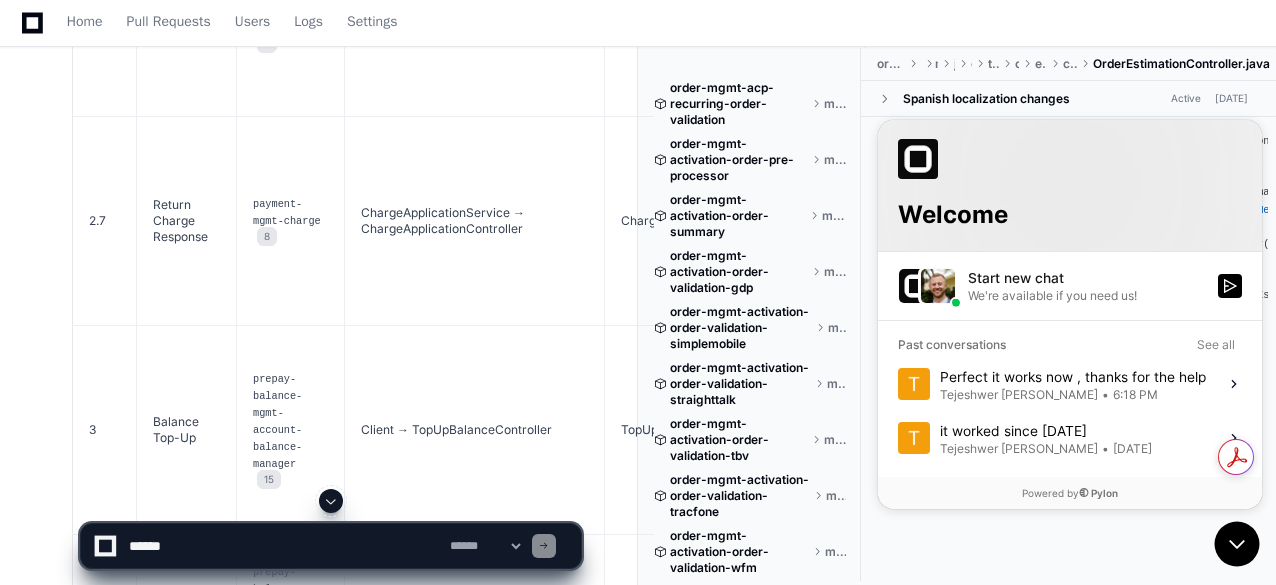 click 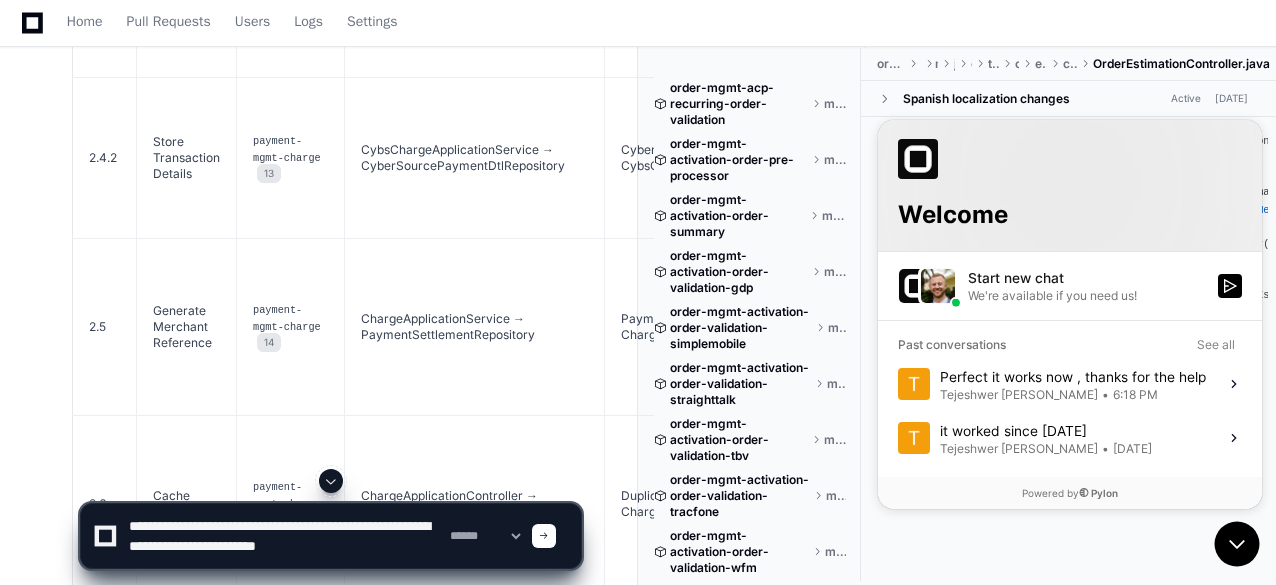 scroll, scrollTop: 5443, scrollLeft: 0, axis: vertical 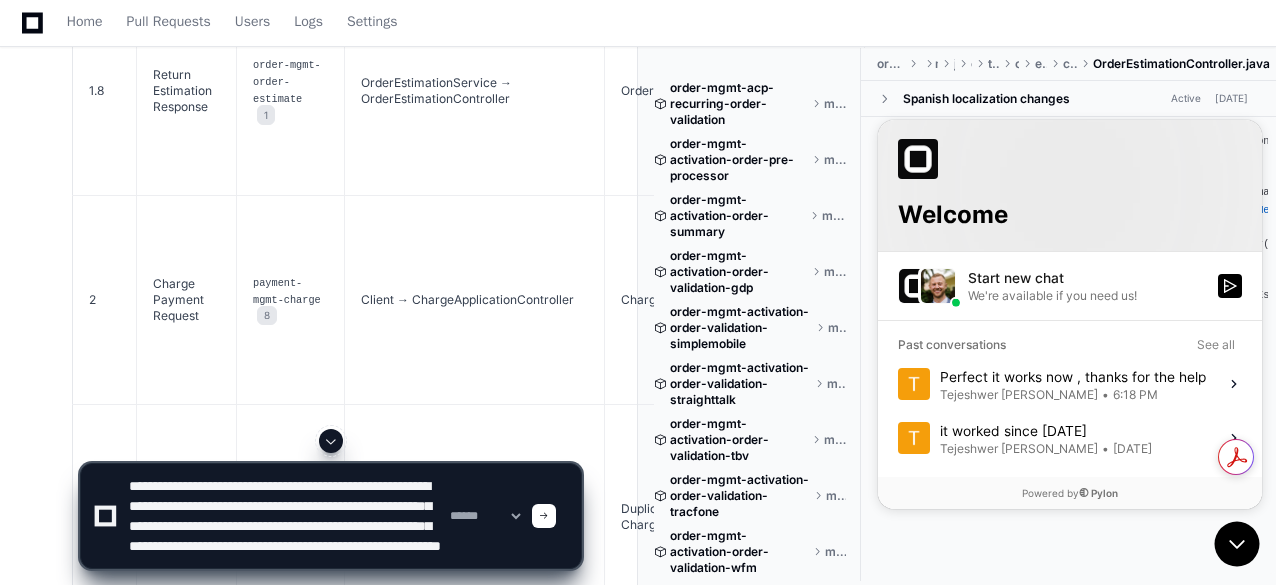 type on "**********" 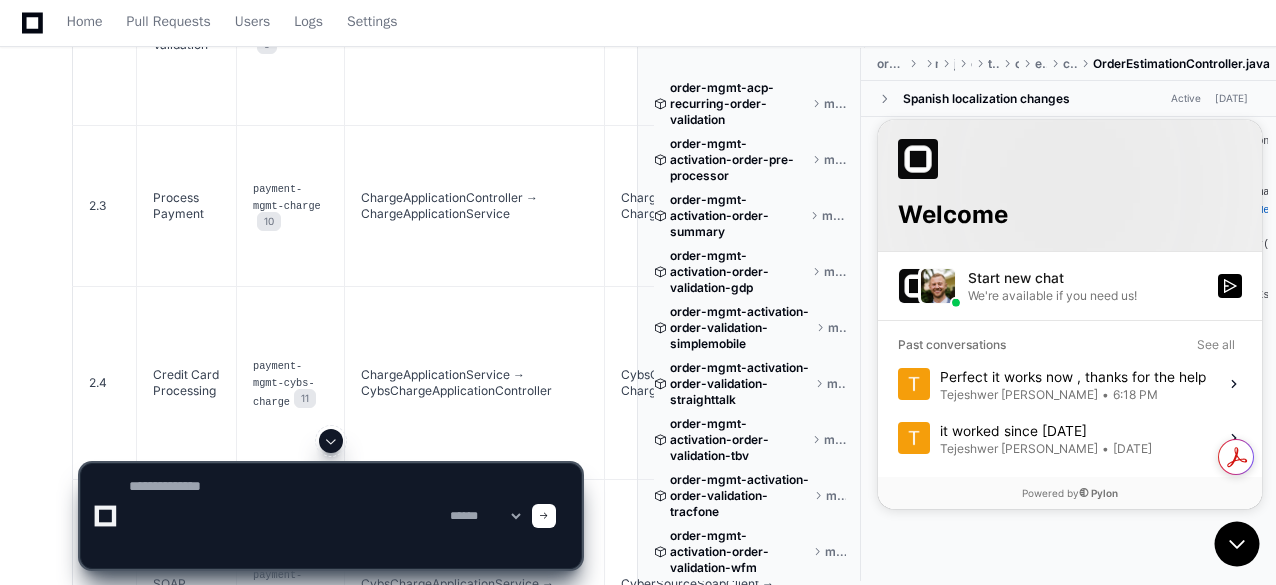 scroll, scrollTop: 4730, scrollLeft: 0, axis: vertical 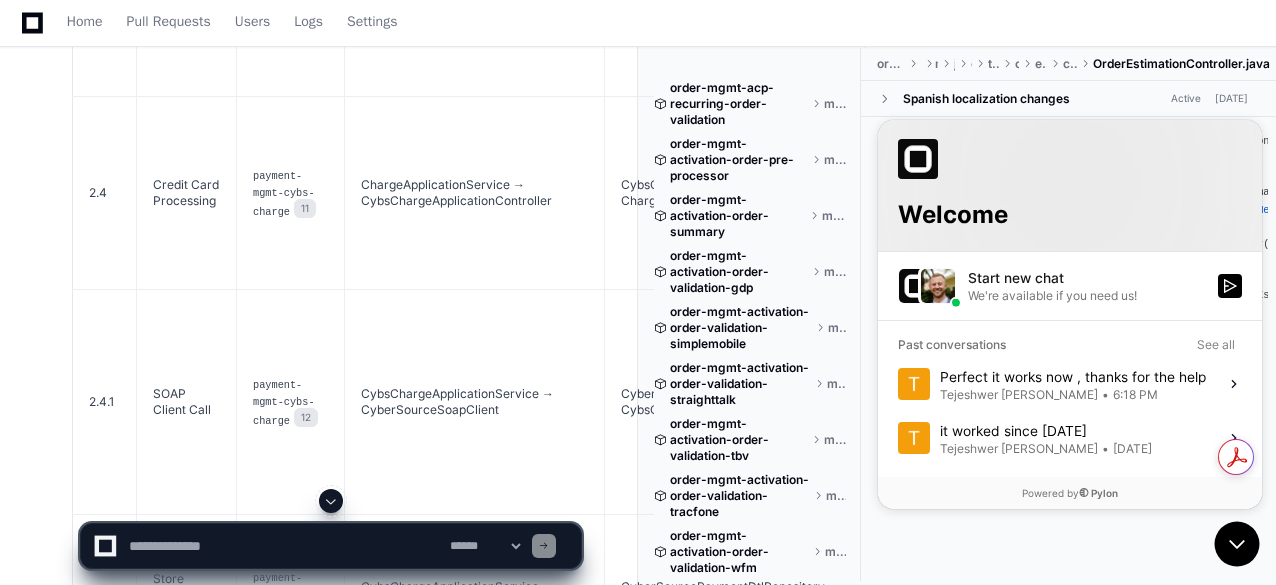 type 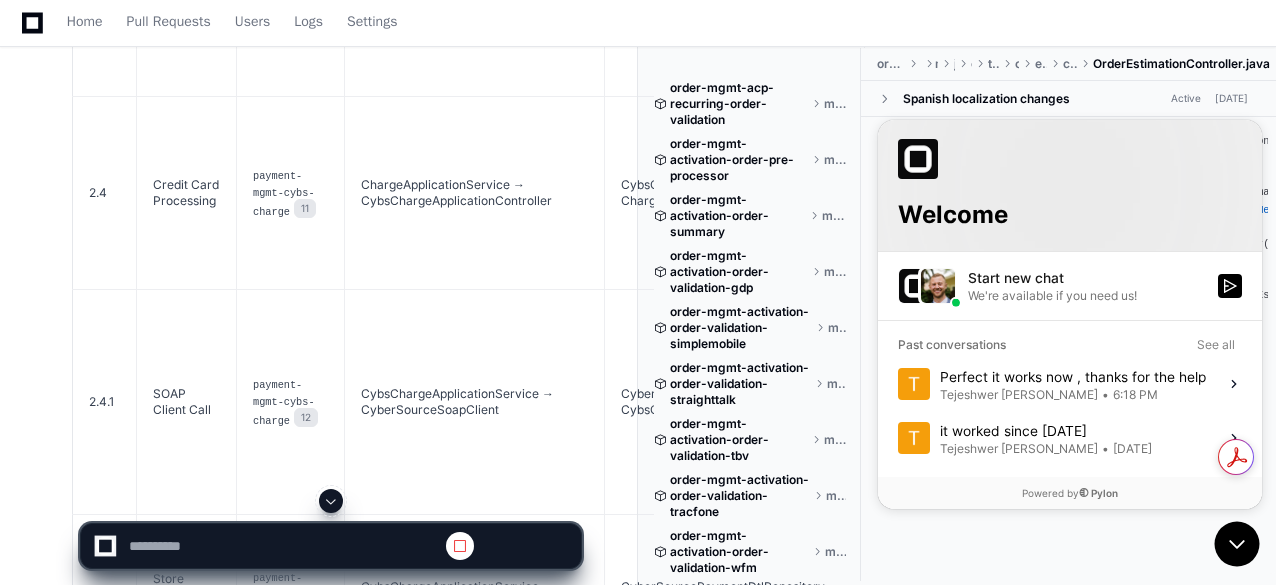 scroll, scrollTop: 0, scrollLeft: 0, axis: both 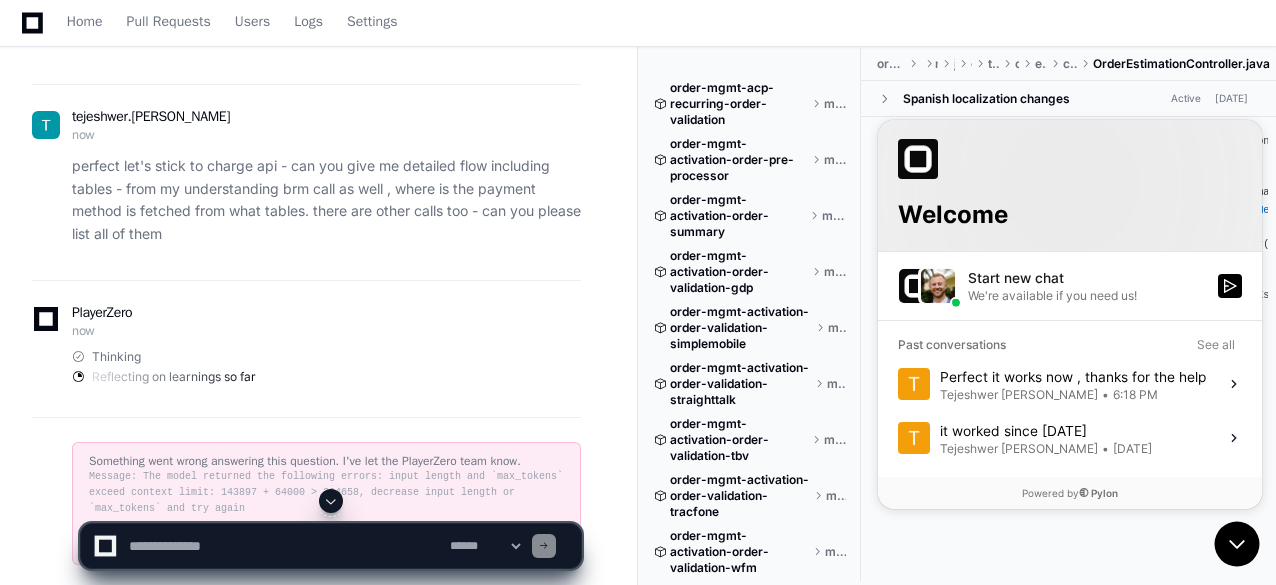 click on "perfect let's stick to charge api - can you give me detailed flow including tables - from my understanding brm call as well , where is the payment method is fetched from what tables. there are other calls too - can you please list all of them" 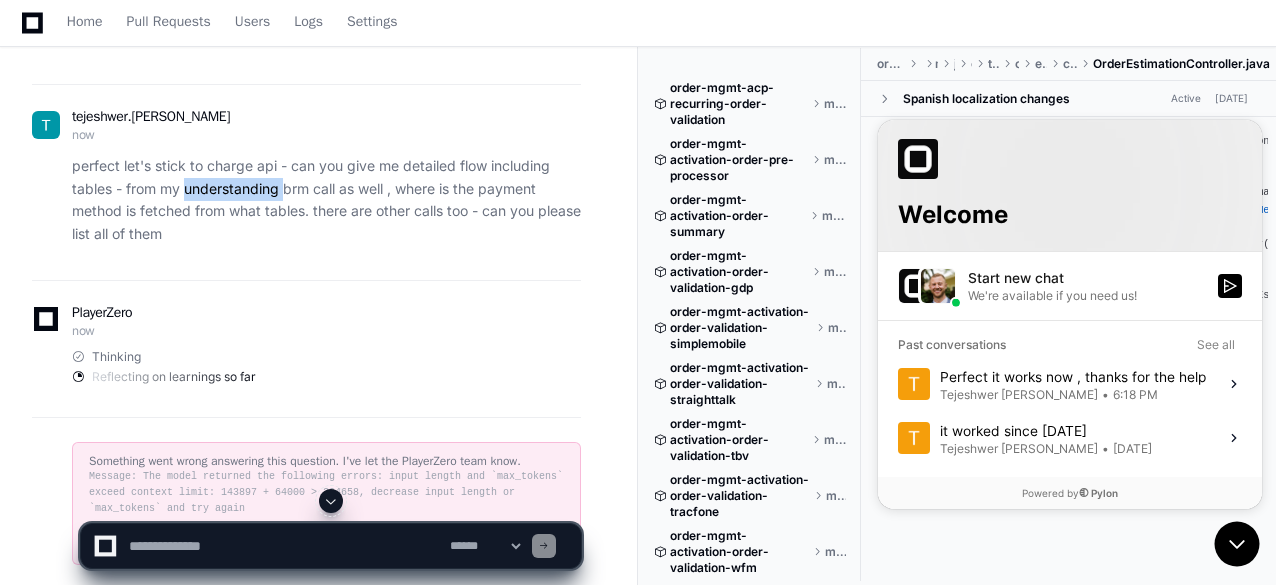click on "perfect let's stick to charge api - can you give me detailed flow including tables - from my understanding brm call as well , where is the payment method is fetched from what tables. there are other calls too - can you please list all of them" 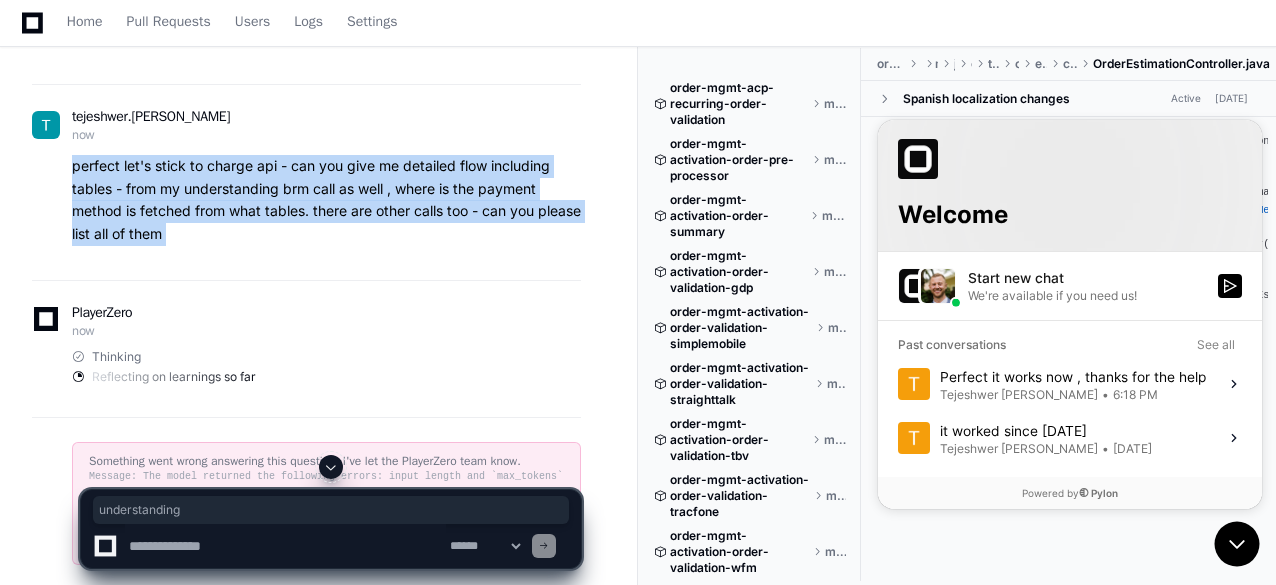 click on "perfect let's stick to charge api - can you give me detailed flow including tables - from my understanding brm call as well , where is the payment method is fetched from what tables. there are other calls too - can you please list all of them" 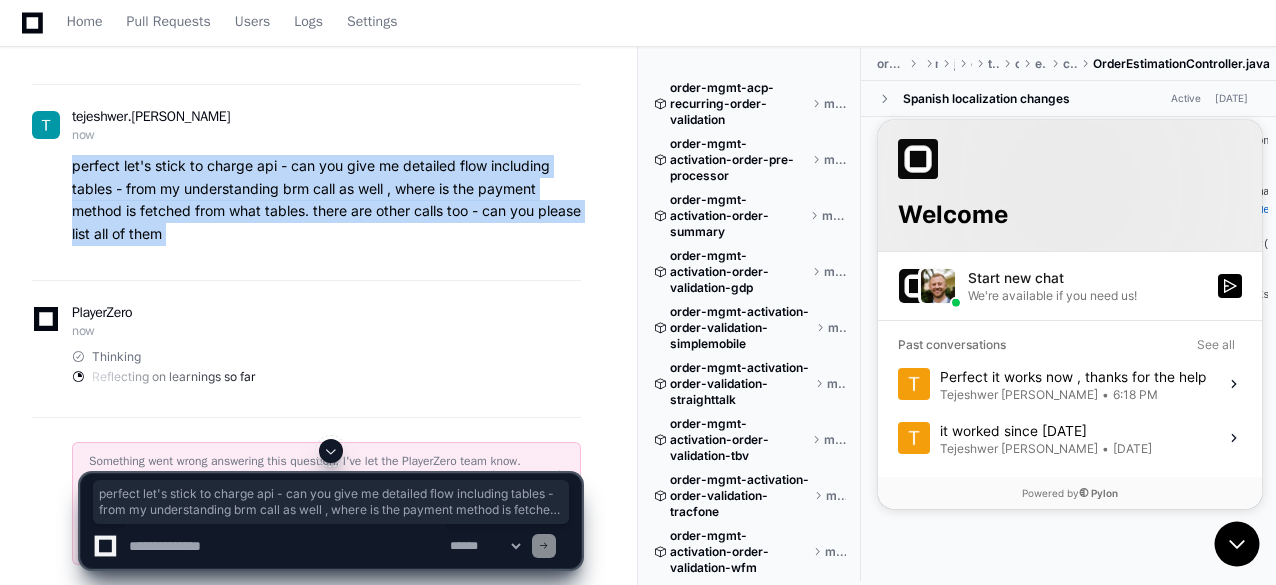 copy on "perfect let's stick to charge api - can you give me detailed flow including tables - from my understanding brm call as well , where is the payment method is fetched from what tables. there are other calls too - can you please list all of them" 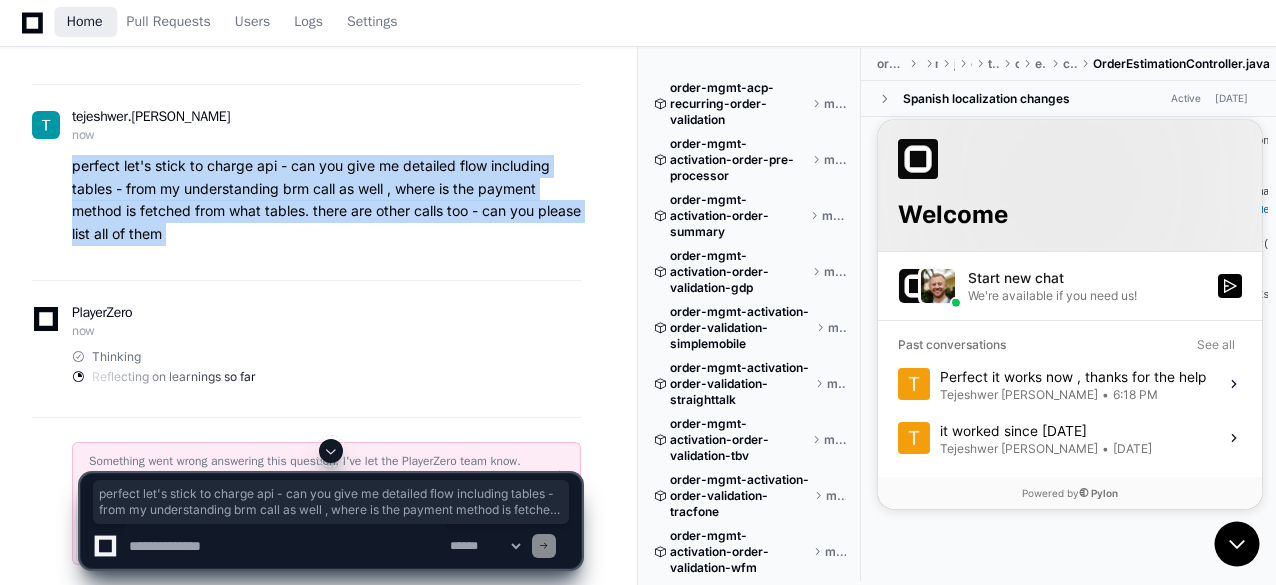 click on "Home" at bounding box center [85, 22] 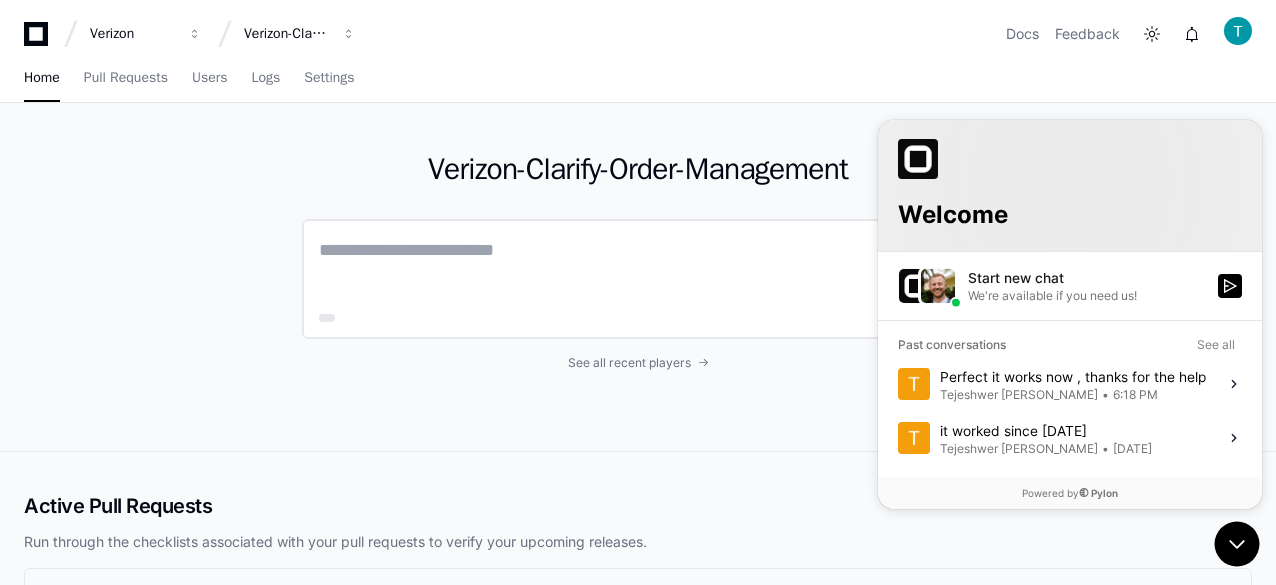 click 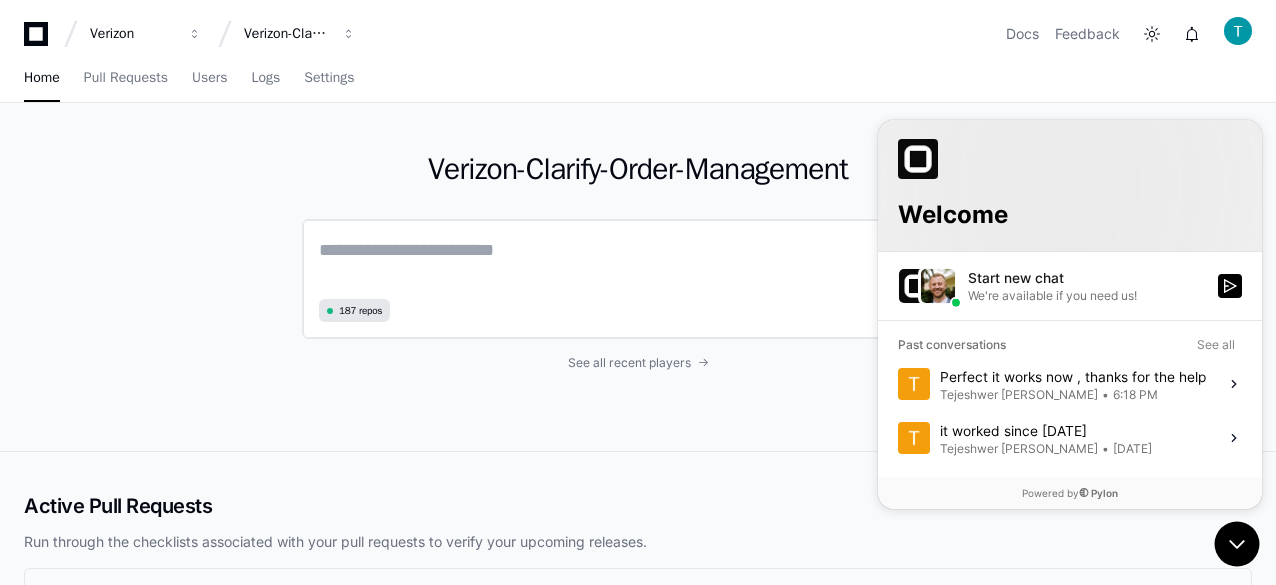 paste on "**********" 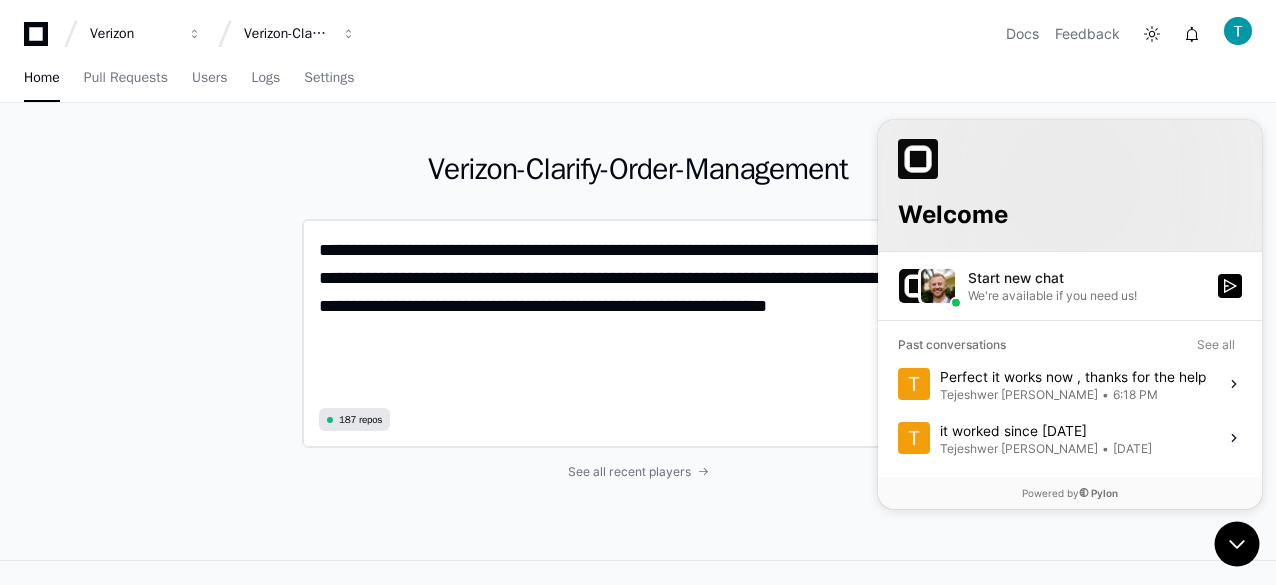 scroll, scrollTop: 0, scrollLeft: 0, axis: both 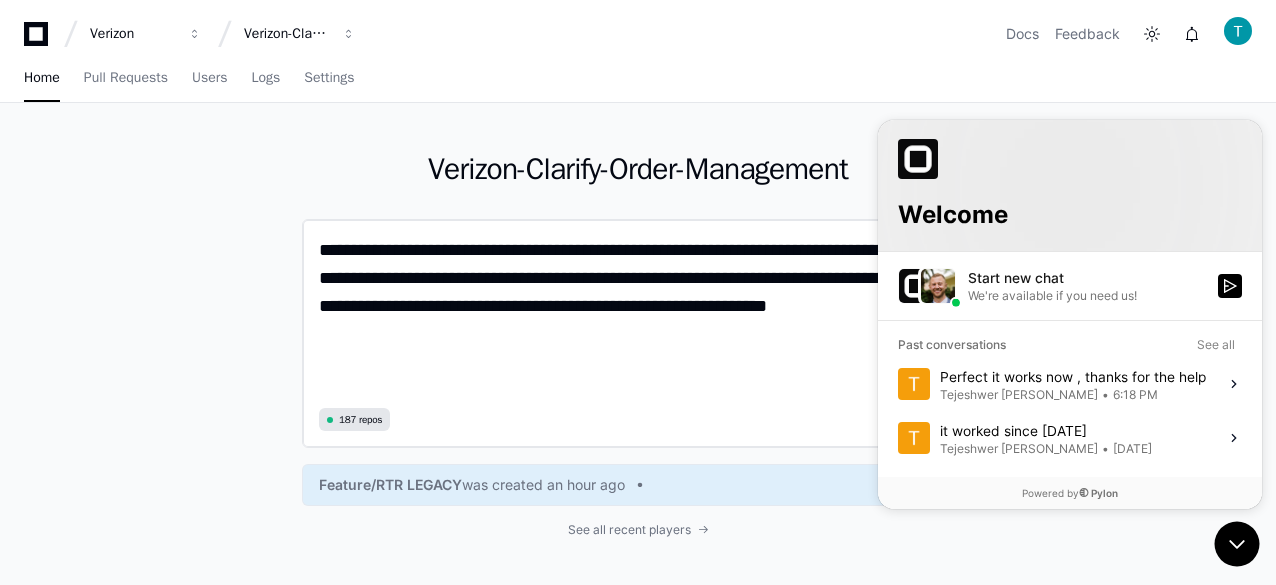 click on "**********" 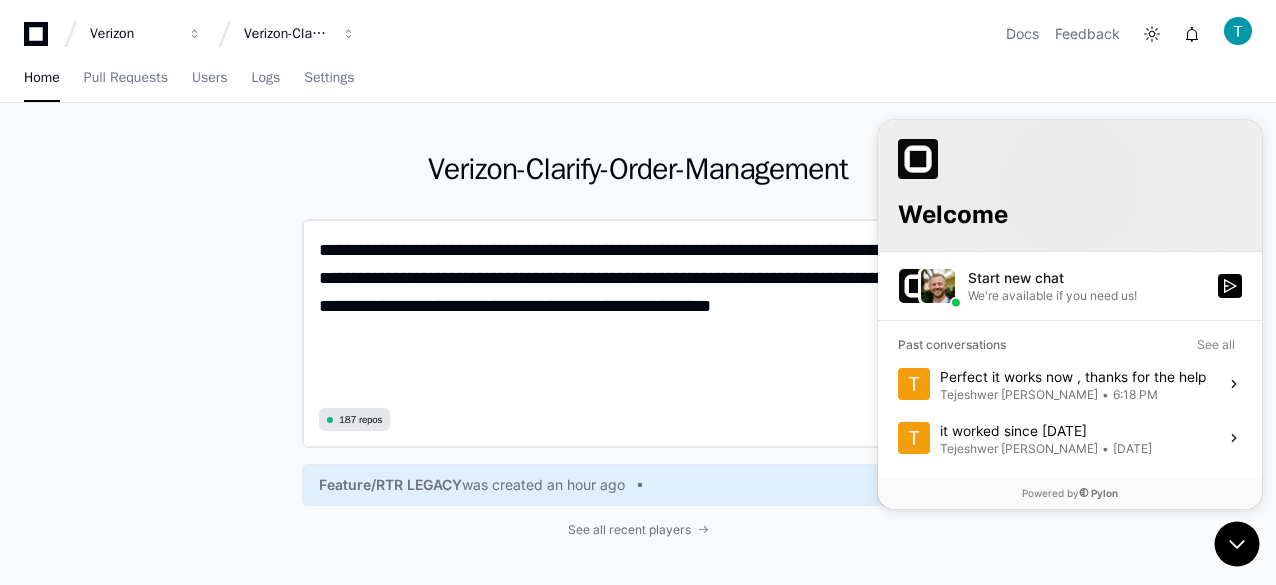 click on "**********" 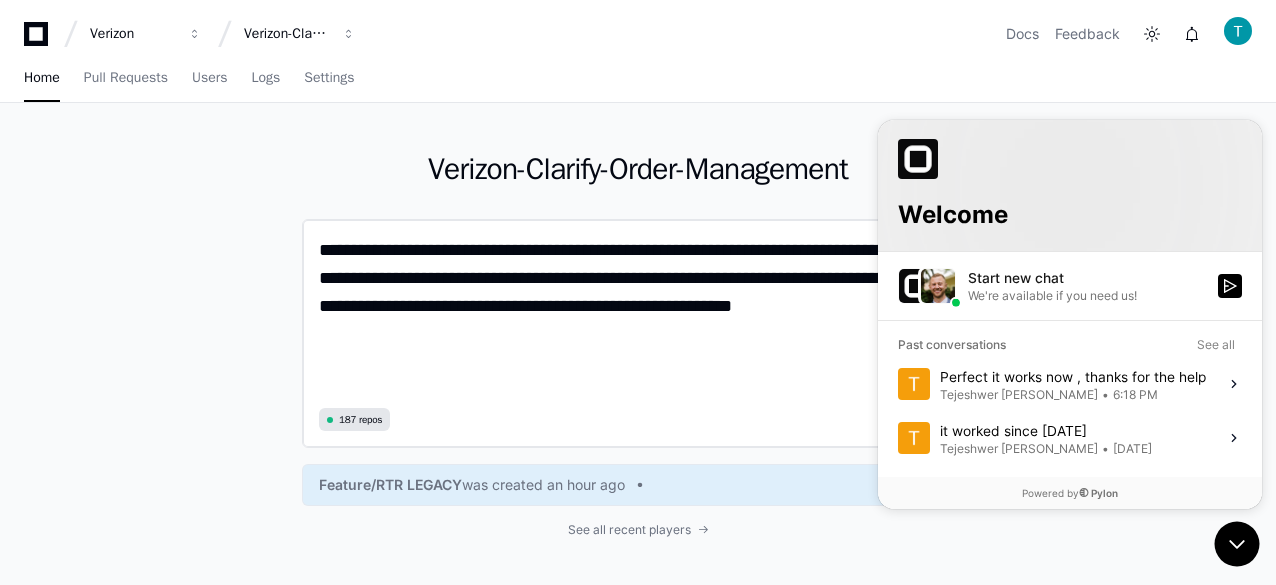 paste on "**********" 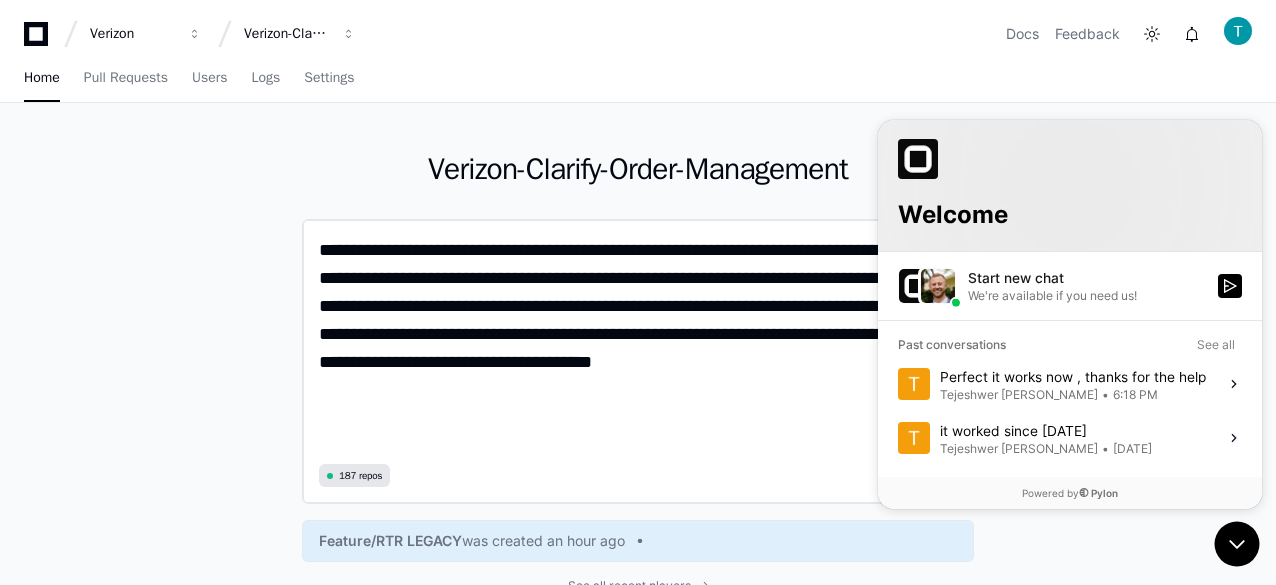 click on "**********" 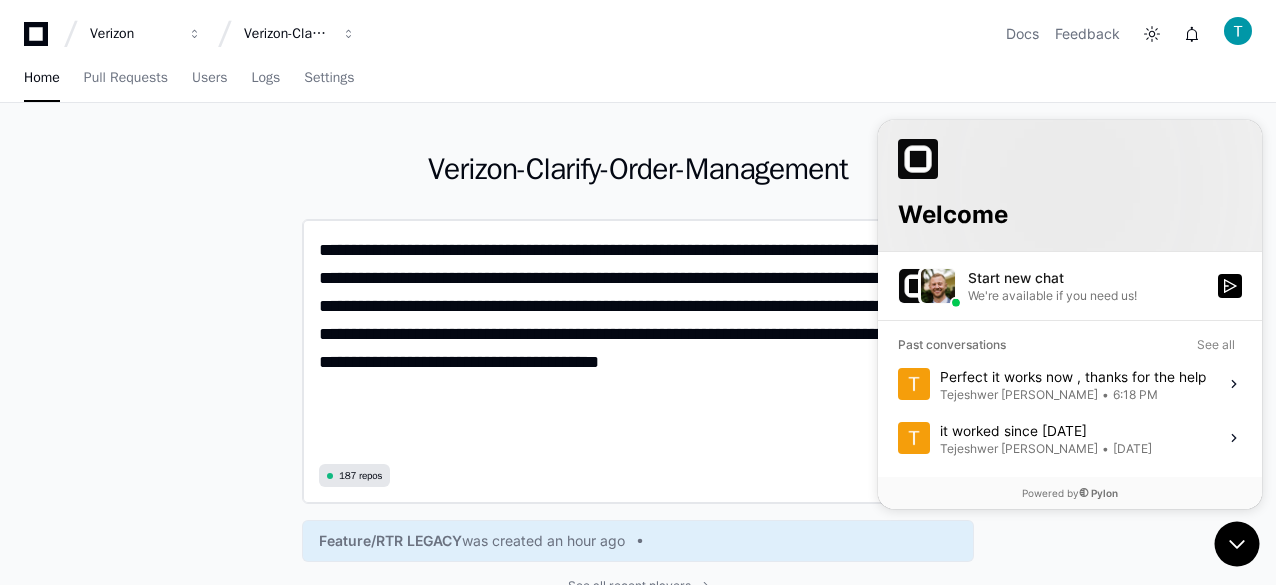click on "**********" 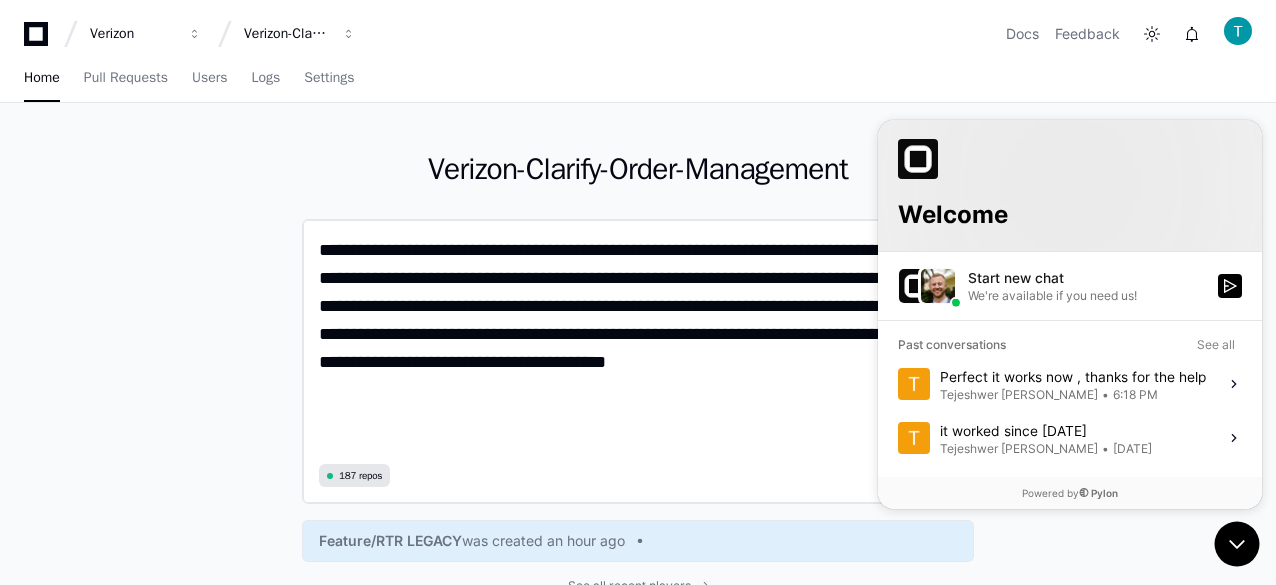 click on "**********" 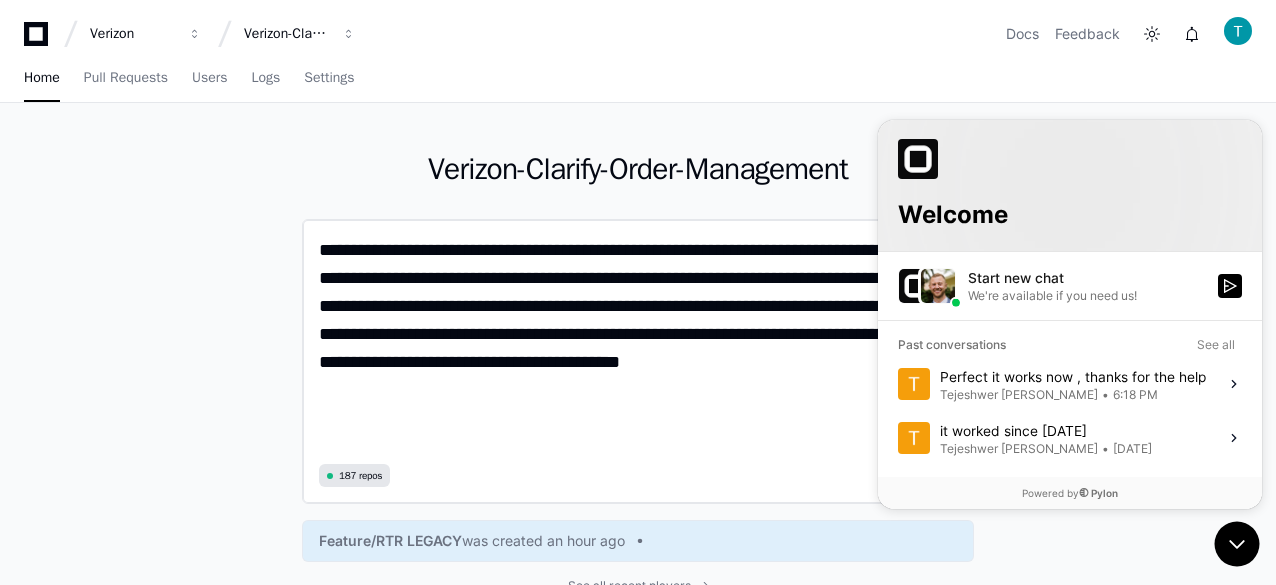 paste on "**********" 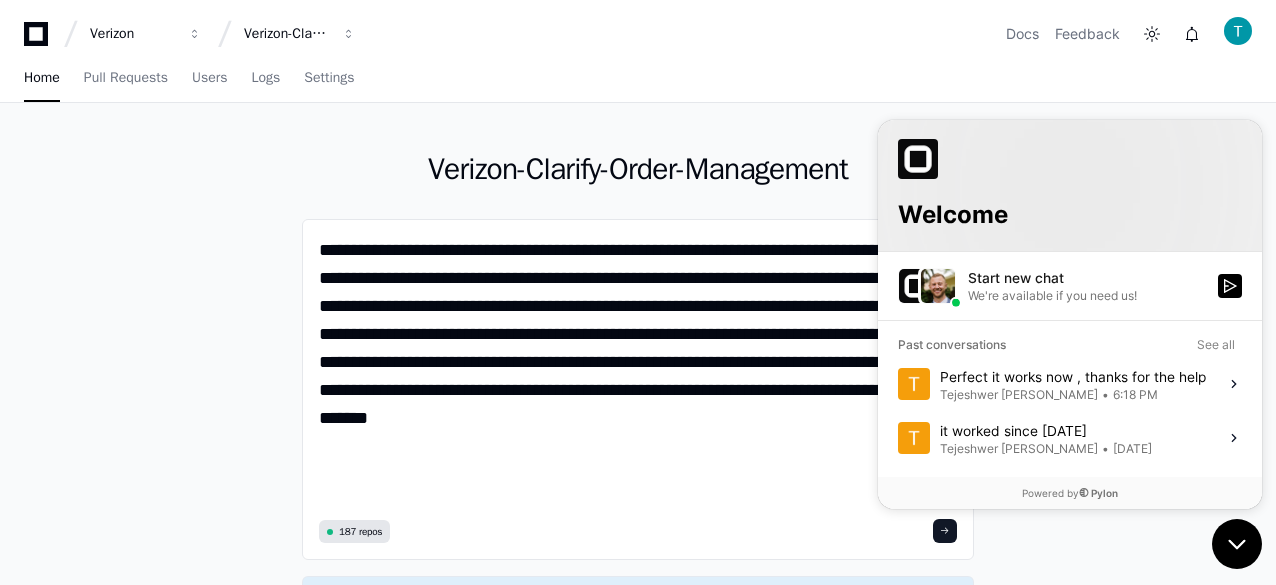 click 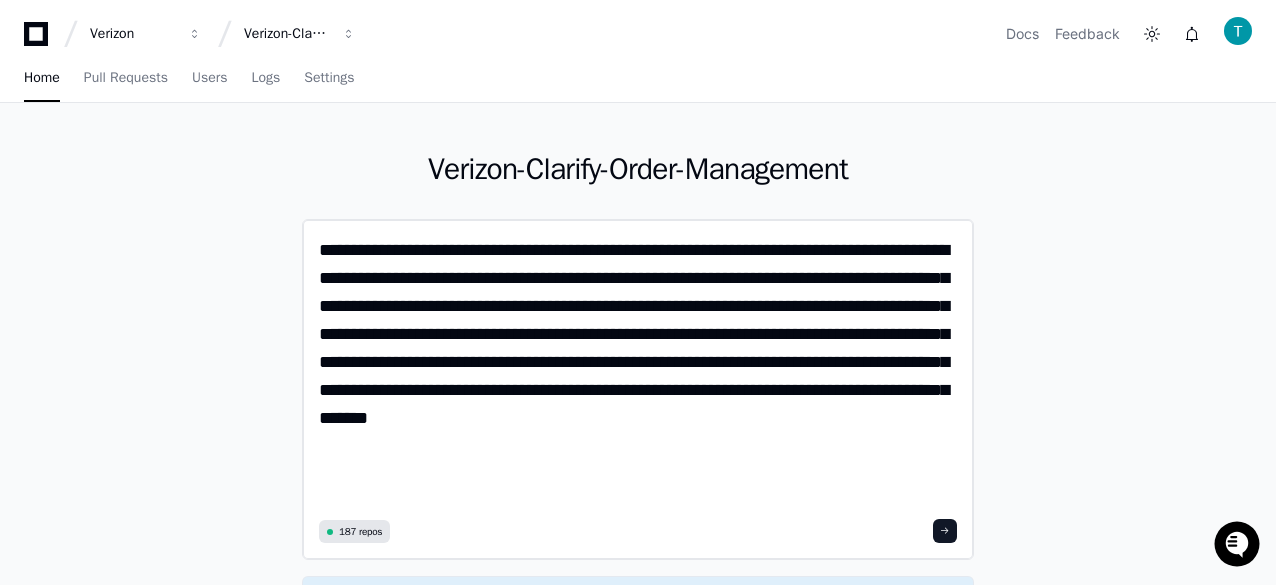 click on "**********" 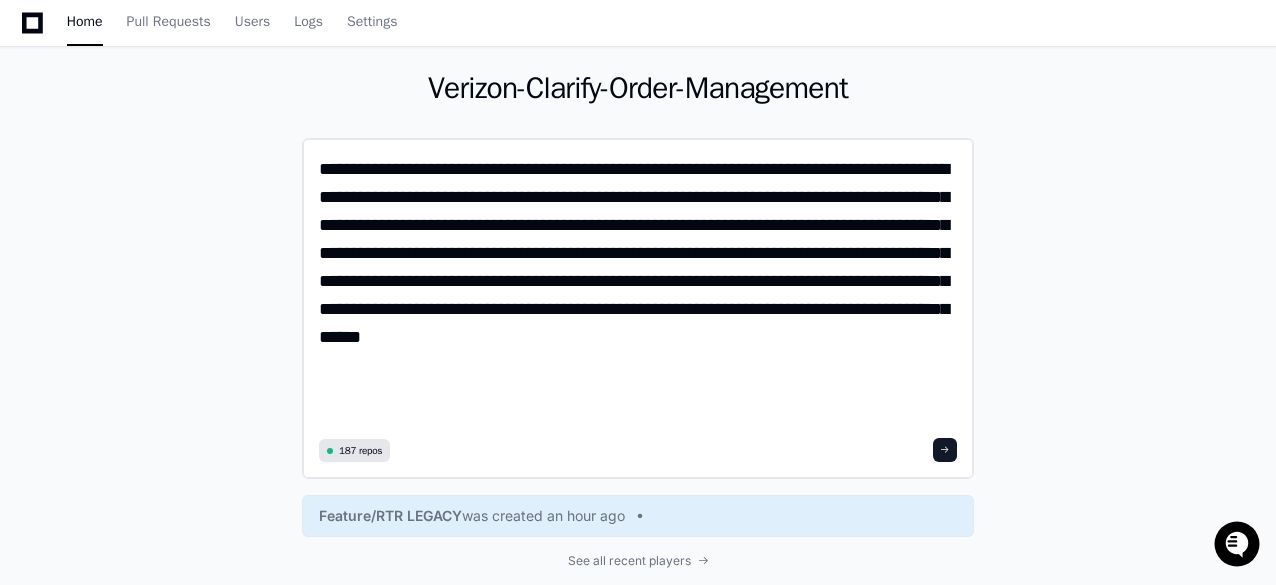 scroll, scrollTop: 100, scrollLeft: 0, axis: vertical 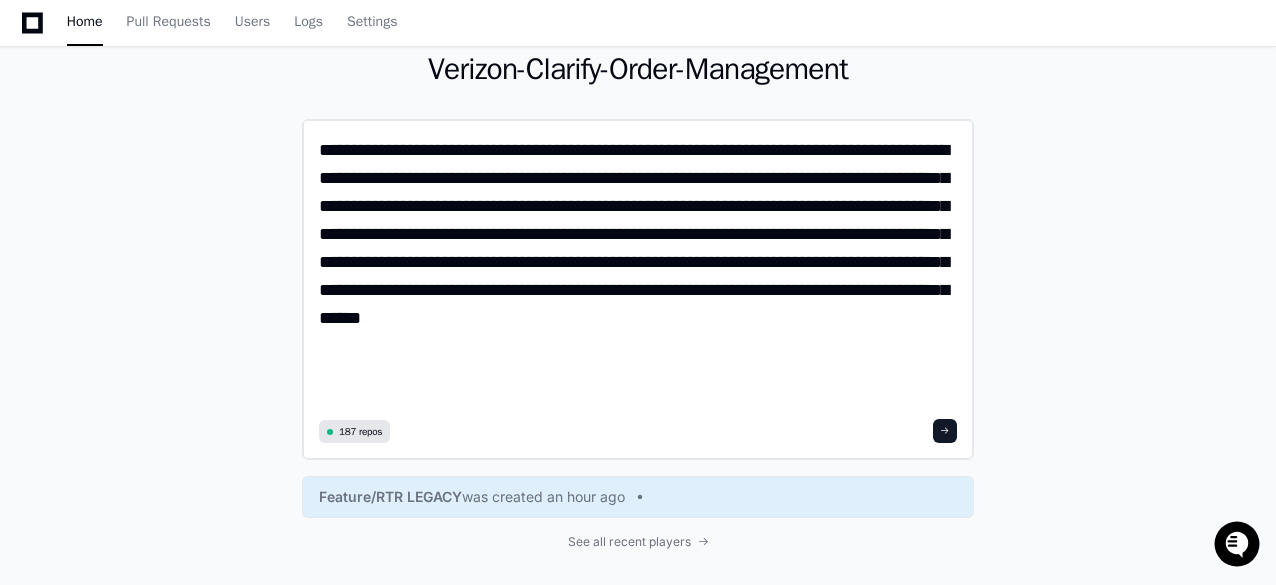 type on "**********" 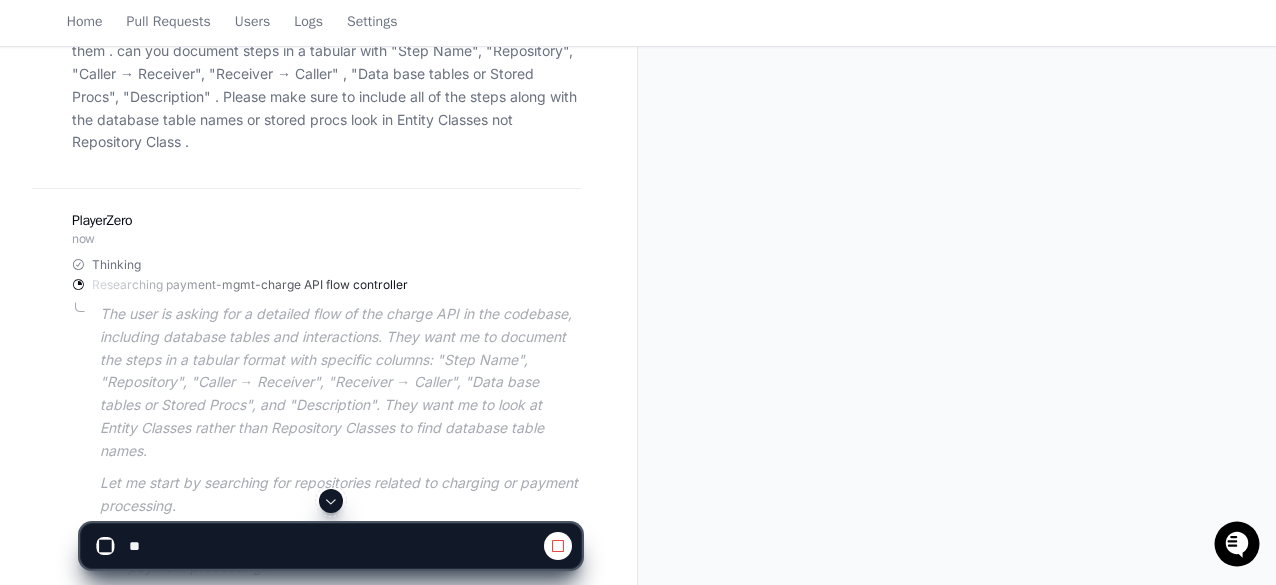 scroll, scrollTop: 552, scrollLeft: 0, axis: vertical 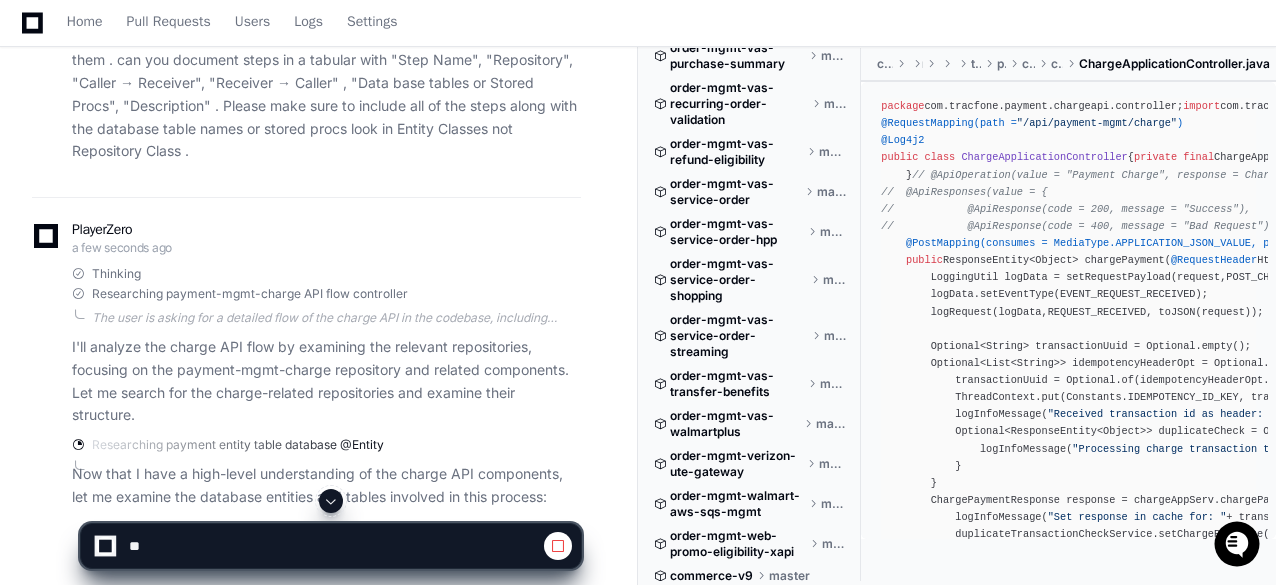 click on "Home Pull Requests Users Logs Settings" at bounding box center (638, 23) 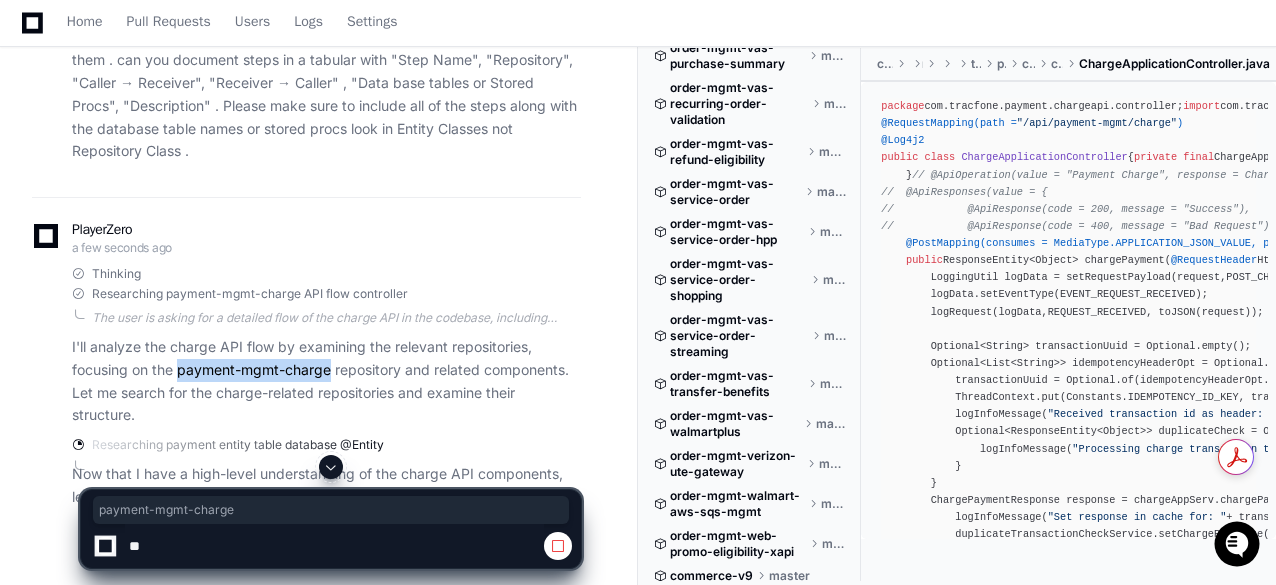 drag, startPoint x: 180, startPoint y: 370, endPoint x: 331, endPoint y: 362, distance: 151.21178 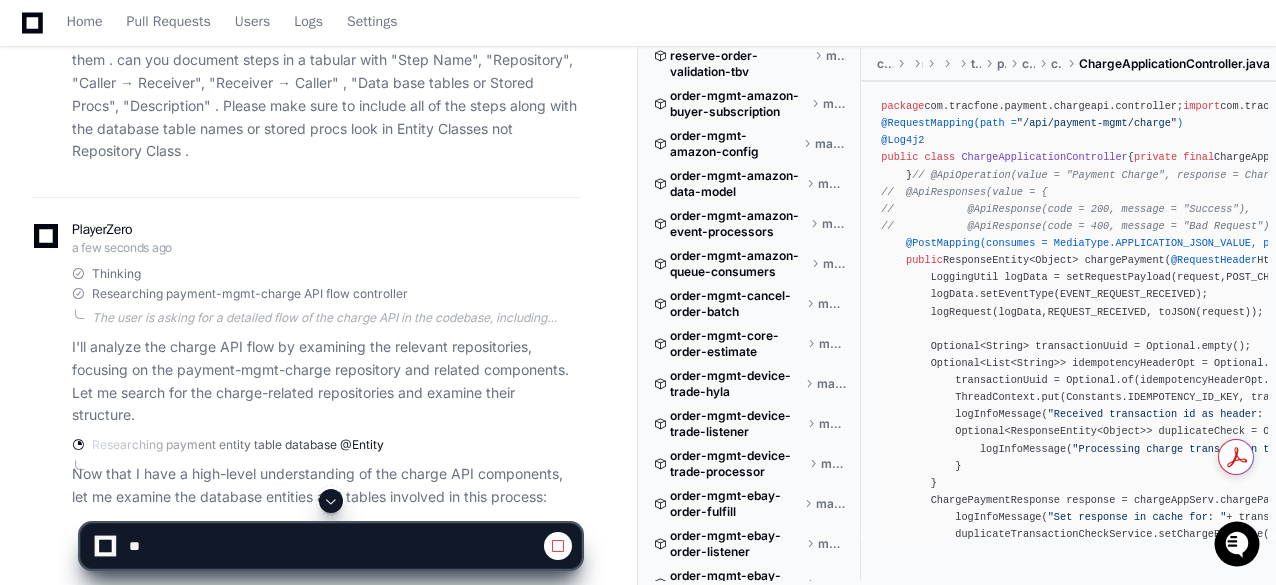 scroll, scrollTop: 484, scrollLeft: 0, axis: vertical 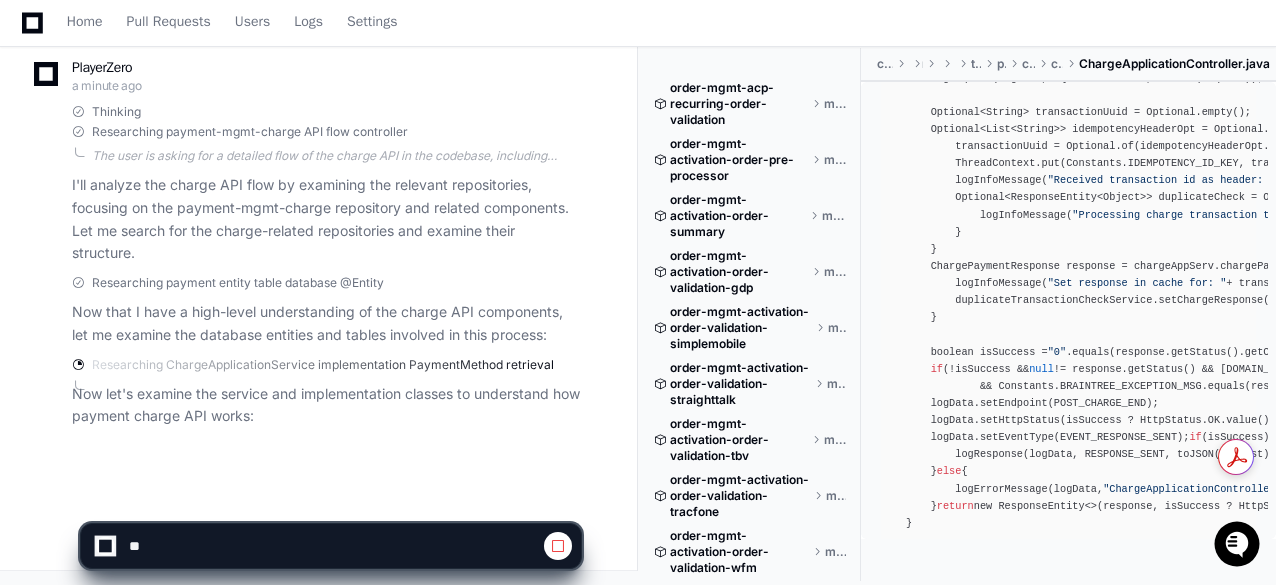 click on "ChargeApplicationController.java" 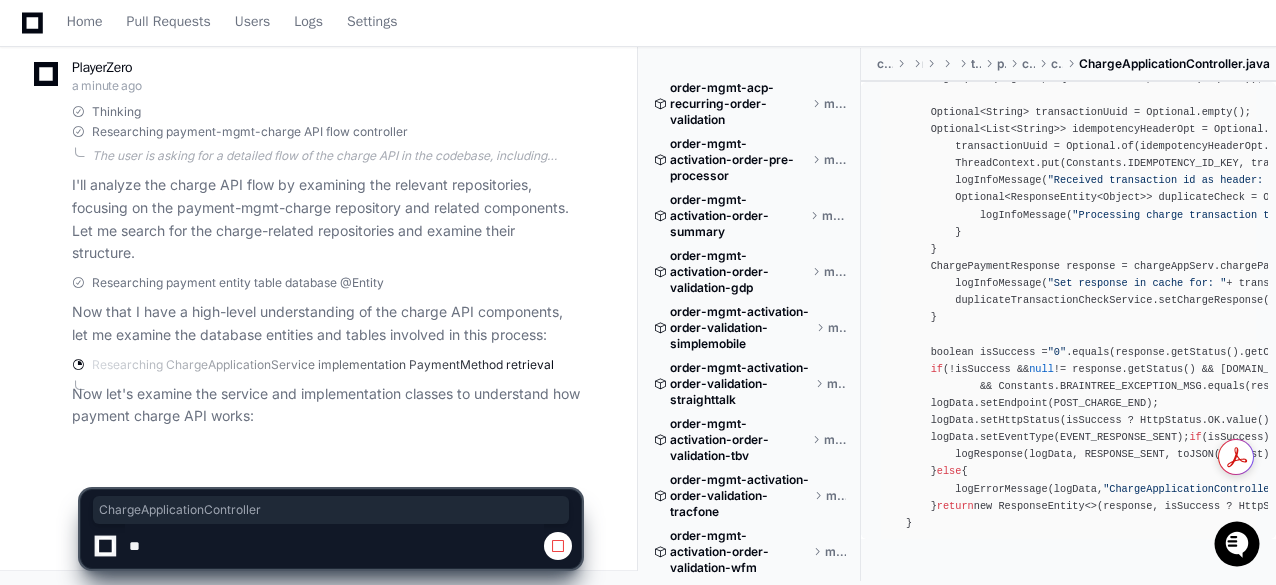 click on "ChargeApplicationController.java" 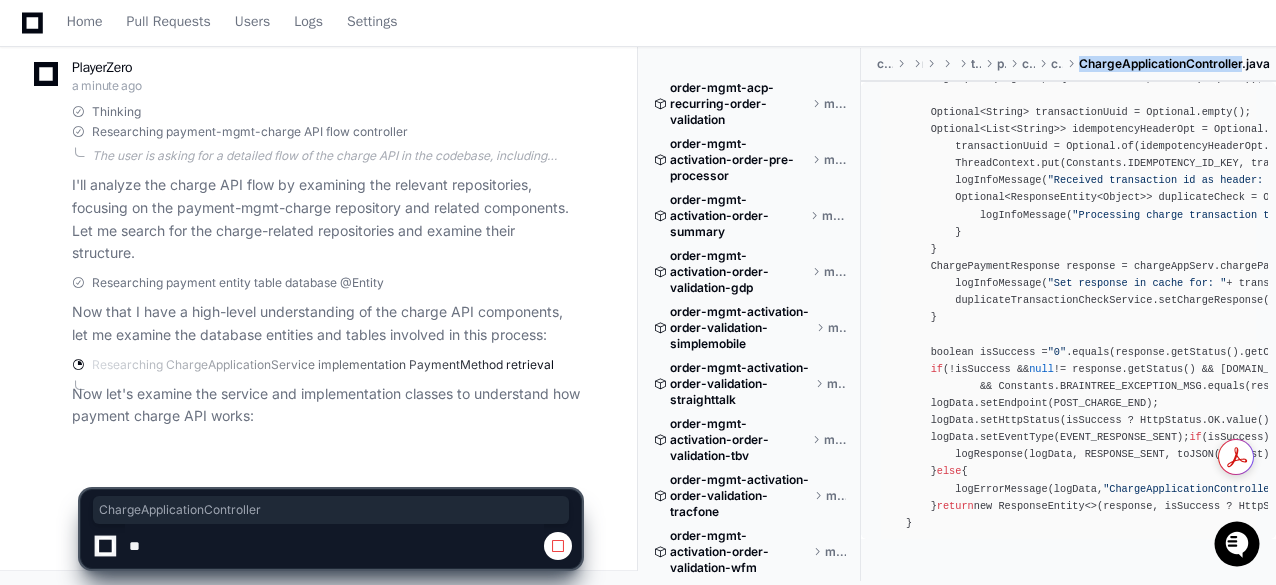 copy on "ChargeApplicationController" 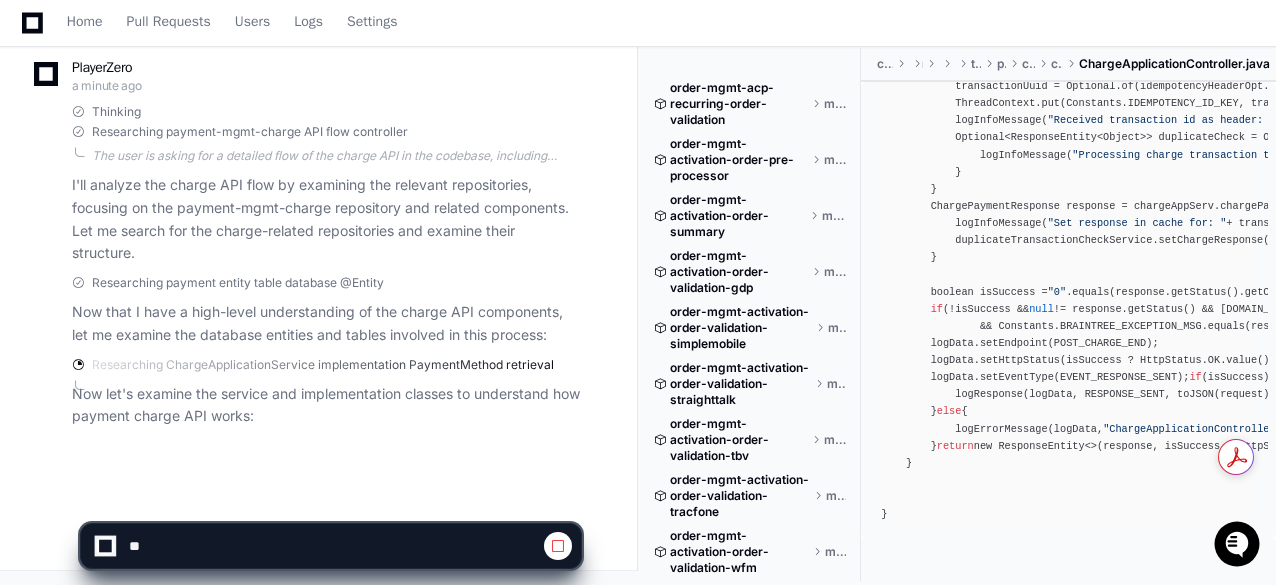 scroll, scrollTop: 275, scrollLeft: 0, axis: vertical 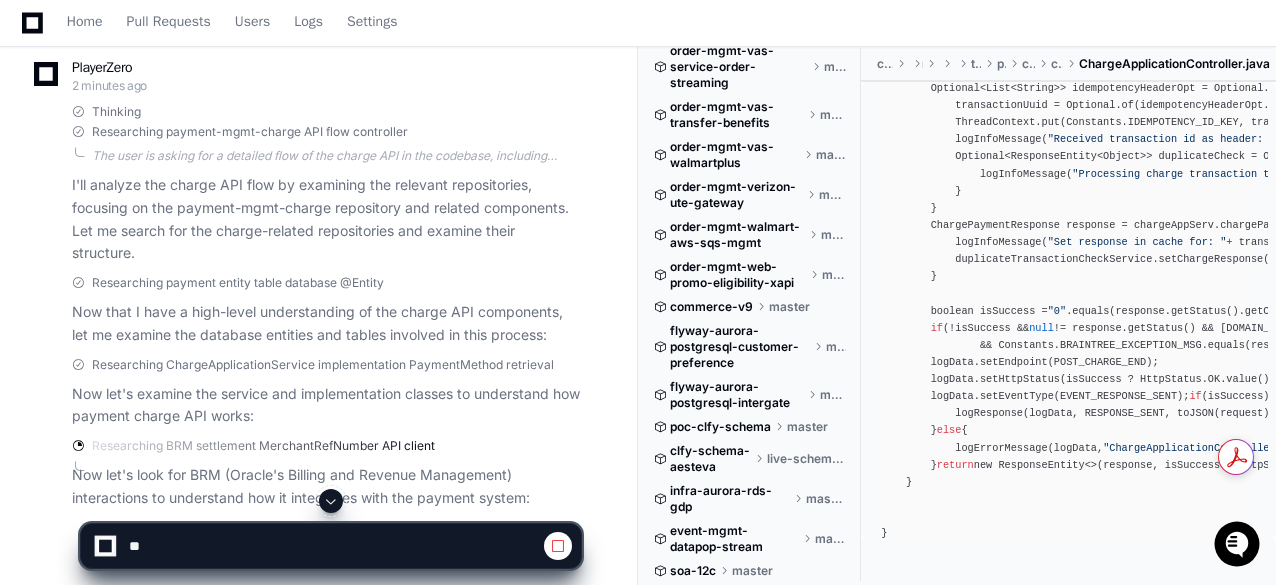 click on "tejeshwer.degala 2 minutes ago let's stick to charge api - can you give me detailed flow including tables - from my understanding brm call as well , where is the payment method is fetched from what tables. there are other calls too - can you please list all of them .  can you document steps in a tabular with "Step Name", "Repository", "Caller → Receiver", "Receiver → Caller" , "Data base tables or Stored Procs", "Description" .  Please make sure to include all of the steps along with the database table names or stored procs look in Entity Classes not Repository Class .
PlayerZero 2 minutes ago Thinking Researching payment-mgmt-charge API flow controller I'll analyze the charge API flow by examining the relevant repositories, focusing on the payment-mgmt-charge repository and related components. Let me search for the charge-related repositories and examine their structure.
Researching payment entity table database @Entity" 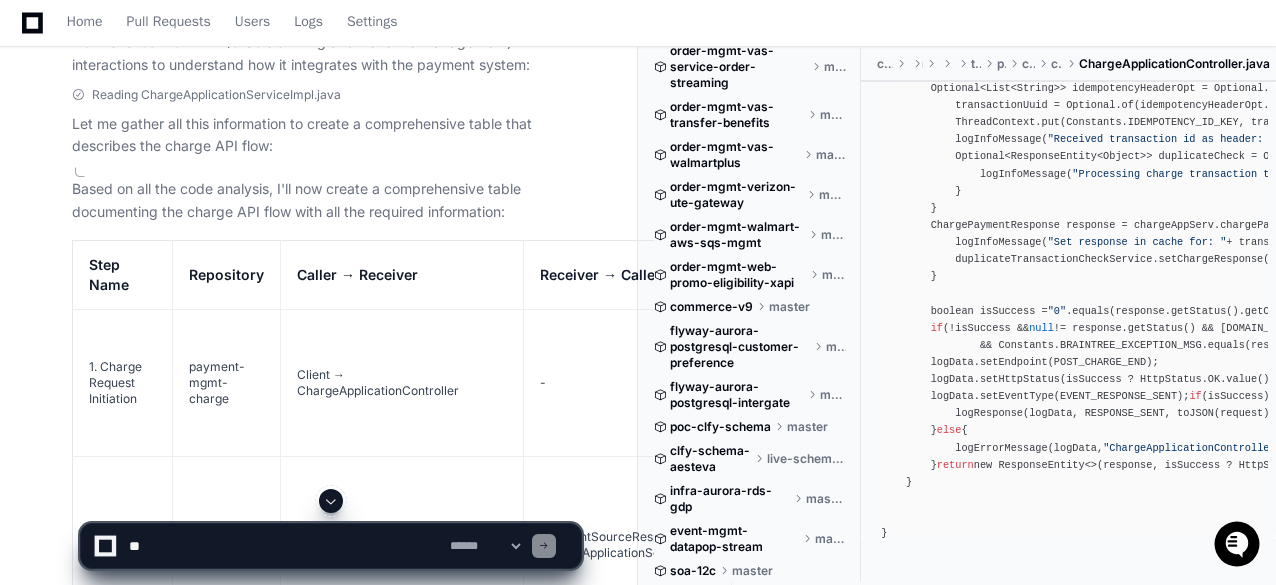 scroll, scrollTop: 926, scrollLeft: 0, axis: vertical 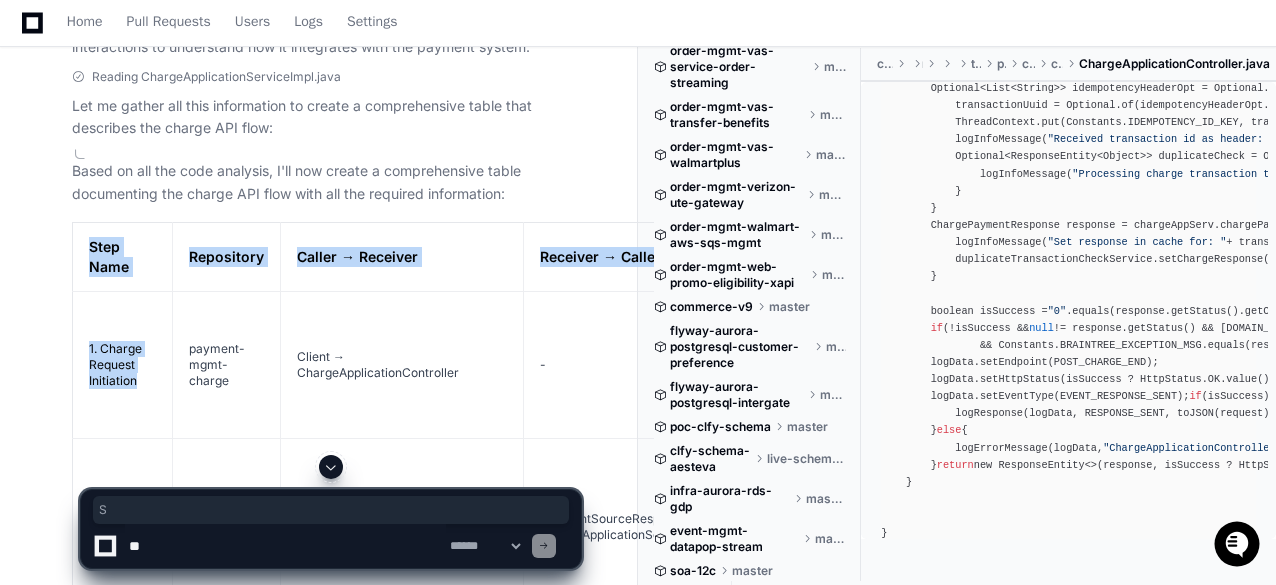 drag, startPoint x: 90, startPoint y: 243, endPoint x: 154, endPoint y: 373, distance: 144.89996 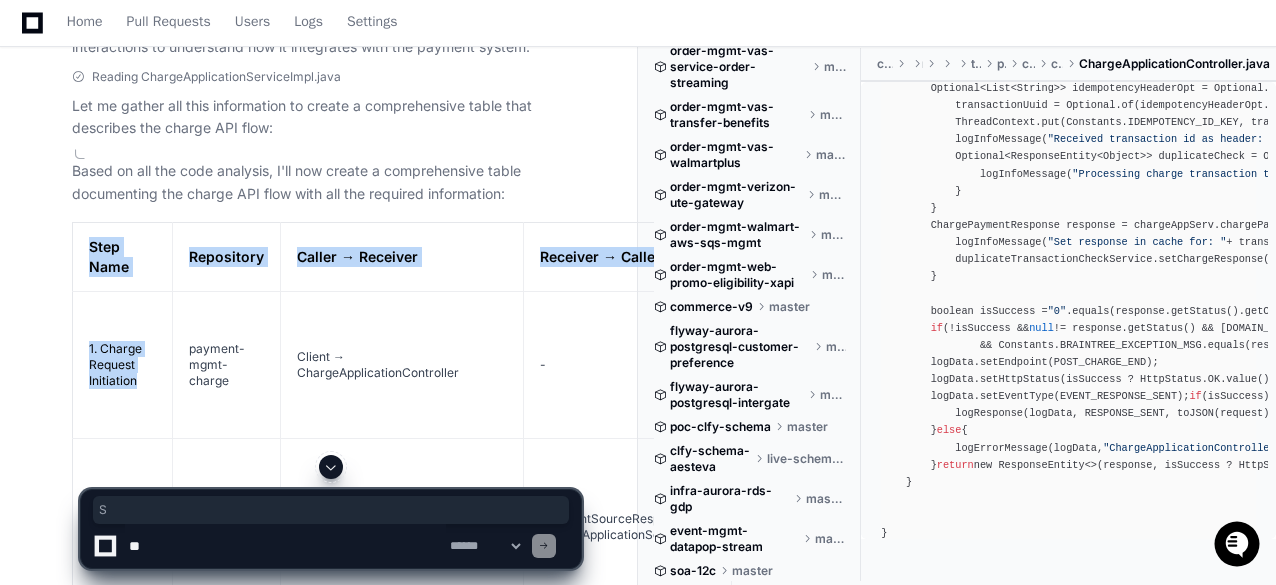 click on "Step Name
Repository
Caller → Receiver
Receiver → Caller
Database Tables or Stored Procs
Description
1. Charge Request Initiation
payment-mgmt-charge
Client → ChargeApplicationController
-
-
Client sends charge payment request to the API endpoint  /api/payment-mgmt/charge . The controller checks for idempotency to prevent duplicate transactions.
2. Payment Method Retrieval
payment-mgmt-charge
ChargeApplicationServiceImpl → PaymentSourceClientService
PaymentSourceResponse → ChargeApplicationServiceImpl
SA.X_PAYMENT_SOURCE
If a payment source ID is provided, the service calls the payment-method-mgmt-read API to get payment method details from the database. The table stores payment source information with links to various payment types.
3. Payment Source Association
payment-mgmt-read-write
PaymentSourceClientService → ReadApplicationController
ReadResponse → PaymentSourceClientService
SA.X_PAYMENT_SOURCE, SA.TABLE_X_CREDIT_CARD" 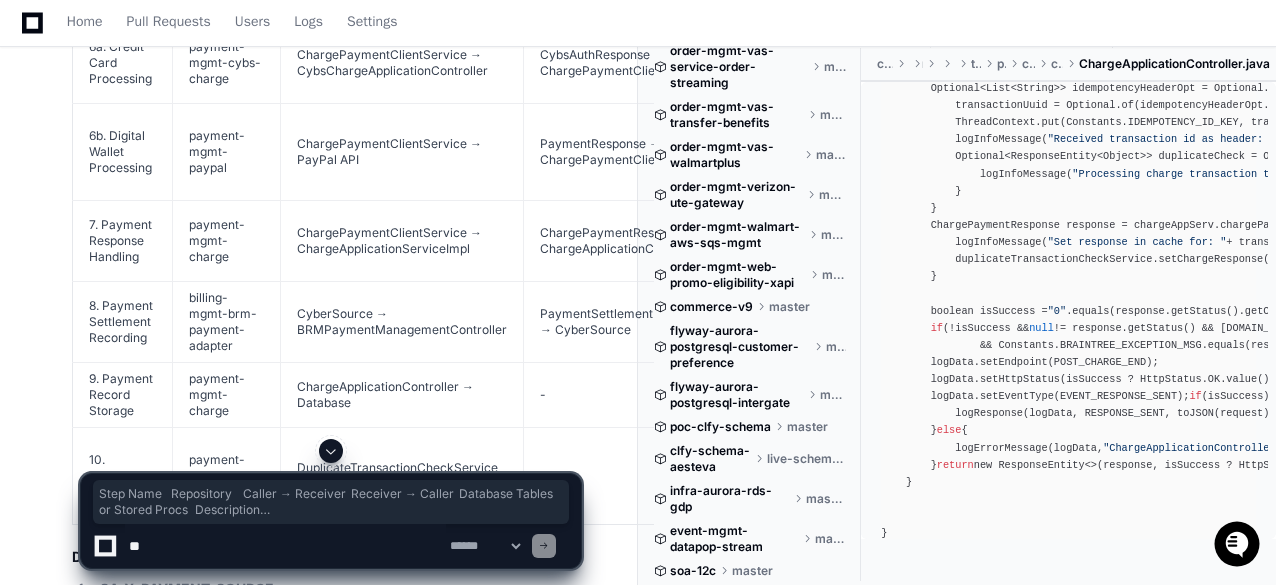 scroll, scrollTop: 2026, scrollLeft: 0, axis: vertical 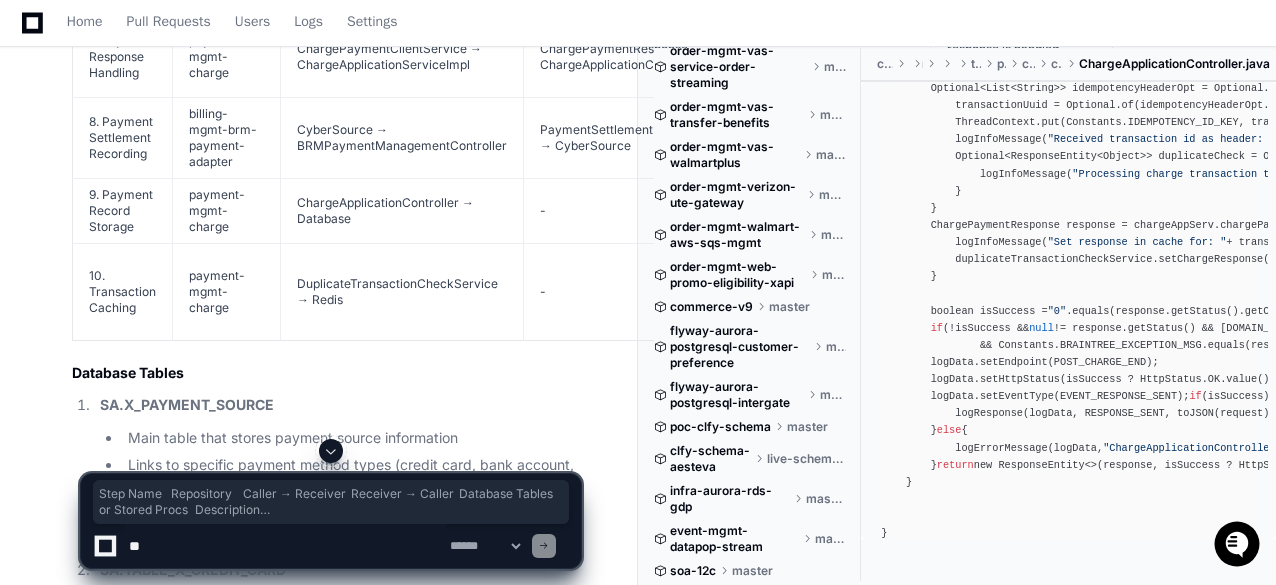 click on "Database Tables" 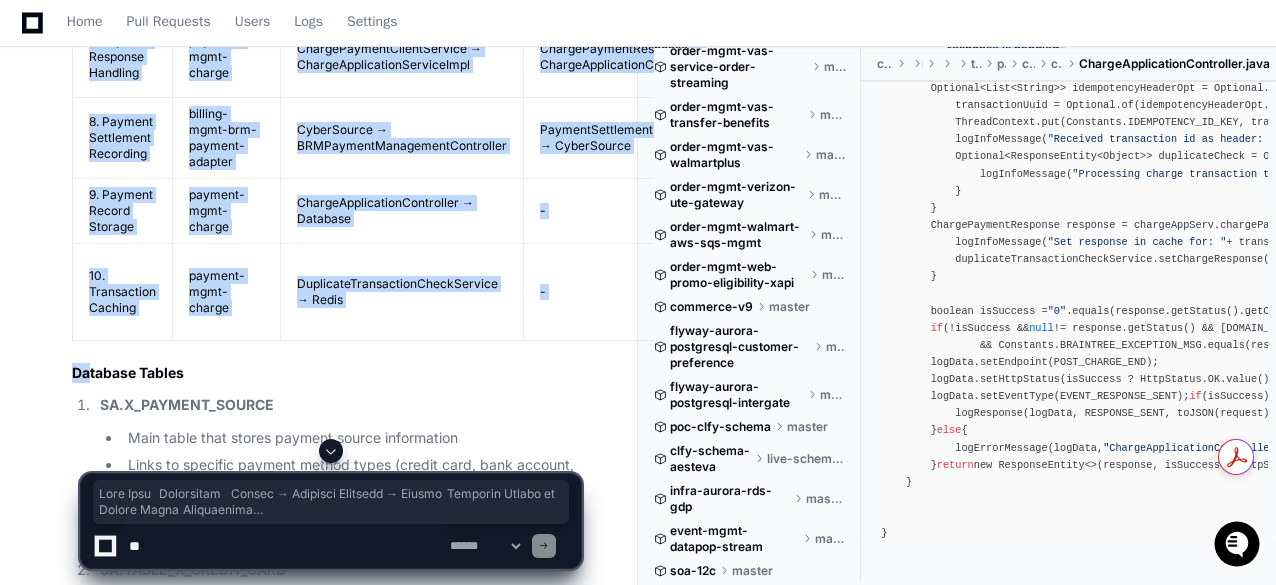 copy on "Step Name
Repository
Caller → Receiver
Receiver → Caller
Database Tables or Stored Procs
Description
1. Charge Request Initiation
payment-mgmt-charge
Client → ChargeApplicationController
-
-
Client sends charge payment request to the API endpoint  /api/payment-mgmt/charge . The controller checks for idempotency to prevent duplicate transactions.
2. Payment Method Retrieval
payment-mgmt-charge
ChargeApplicationServiceImpl → PaymentSourceClientService
PaymentSourceResponse → ChargeApplicationServiceImpl
SA.X_PAYMENT_SOURCE
If a payment source ID is provided, the service calls the payment-method-mgmt-read API to get payment method details from the database. The table stores payment source information with links to various payment types.
3. Payment Source Association
payment-mgmt-read-write
PaymentSourceClientService → ReadApplicationController
ReadResponse → PaymentSourceClientService
SA.X_PAYMENT_SOURCE, SA.TABLE_X_CREDIT_CARD
The ReadApplicationController retrie..." 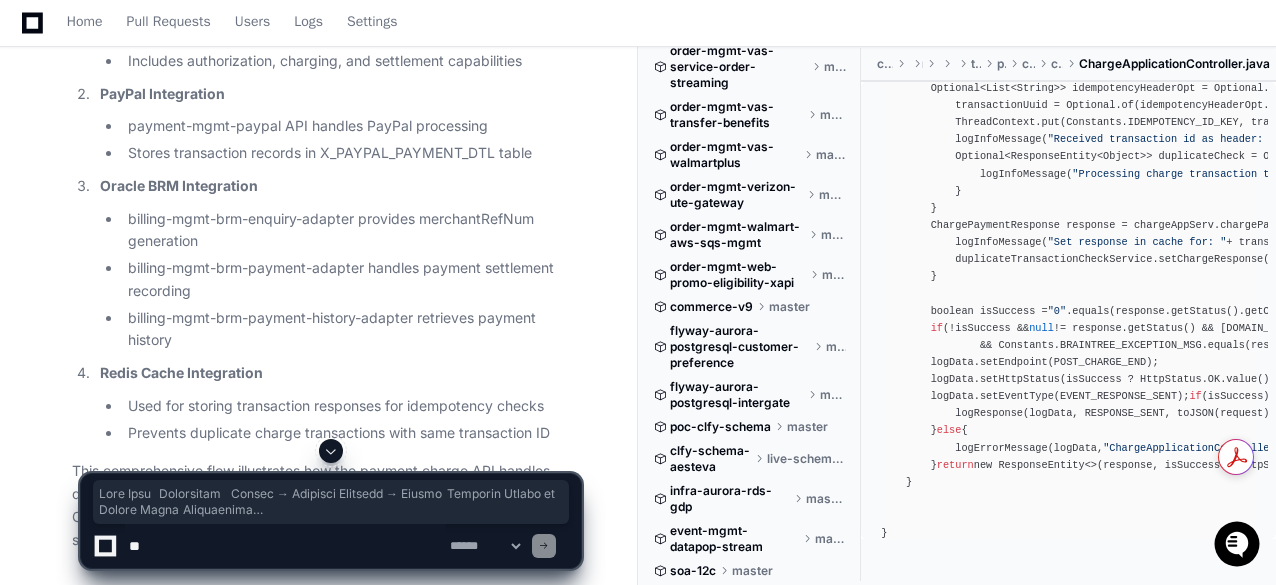scroll, scrollTop: 3426, scrollLeft: 0, axis: vertical 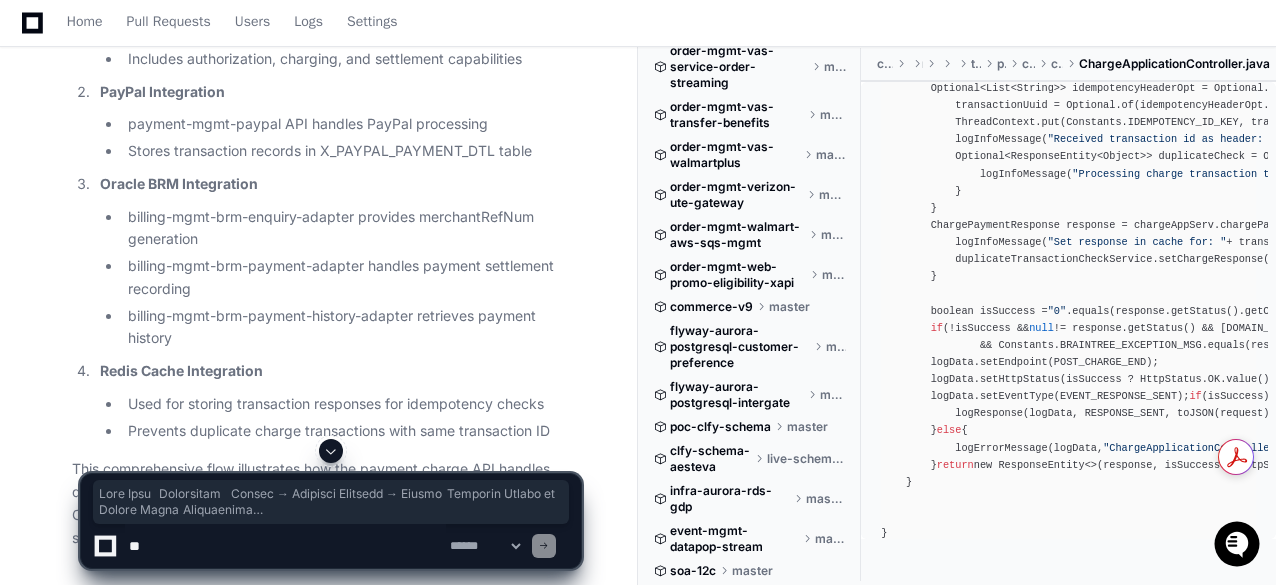 click on "CyberSource Integration
payment-mgmt-cybs-charge API handles credit card processing
Supports both token-based and encrypted card processing
Includes authorization, charging, and settlement capabilities
PayPal Integration
payment-mgmt-paypal API handles PayPal processing
Stores transaction records in X_PAYPAL_PAYMENT_DTL table
Oracle BRM Integration
billing-mgmt-brm-enquiry-adapter provides merchantRefNum generation
billing-mgmt-brm-payment-adapter handles payment settlement recording
billing-mgmt-brm-payment-history-adapter retrieves payment history
Redis Cache Integration
Used for storing transaction responses for idempotency checks
Prevents duplicate charge transactions with same transaction ID" 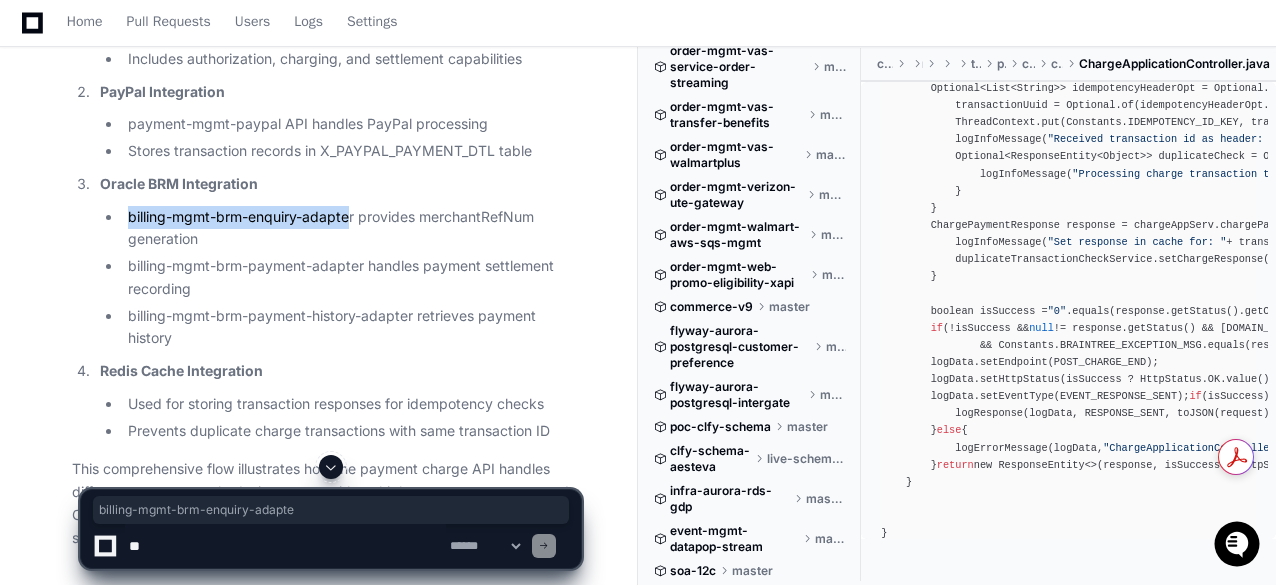 drag, startPoint x: 354, startPoint y: 192, endPoint x: 121, endPoint y: 189, distance: 233.01932 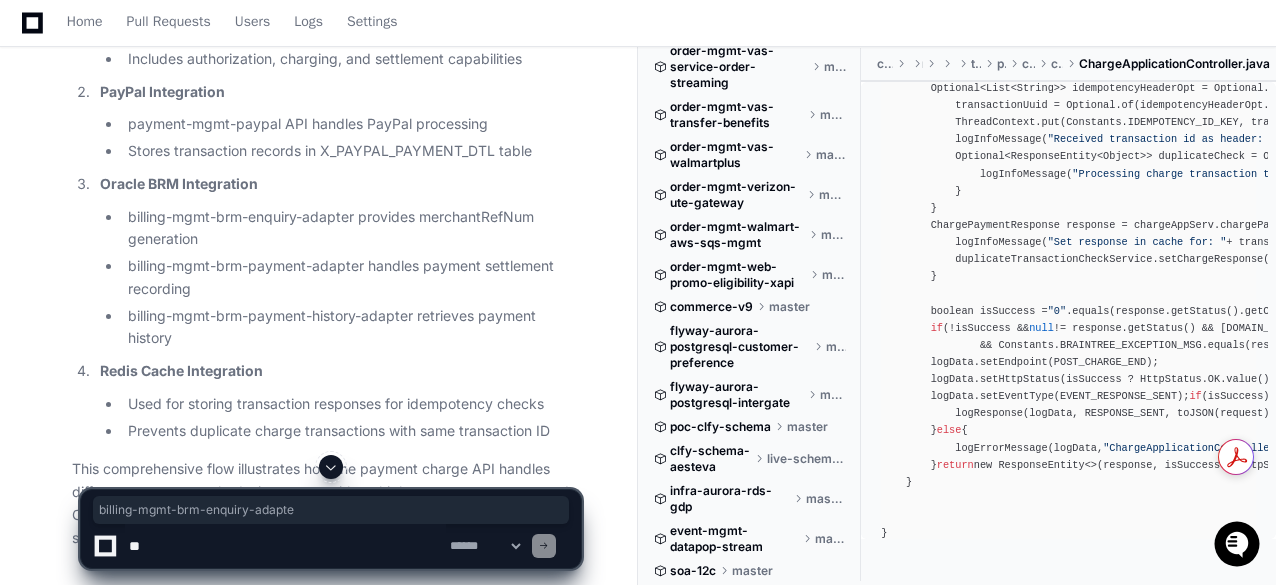 click 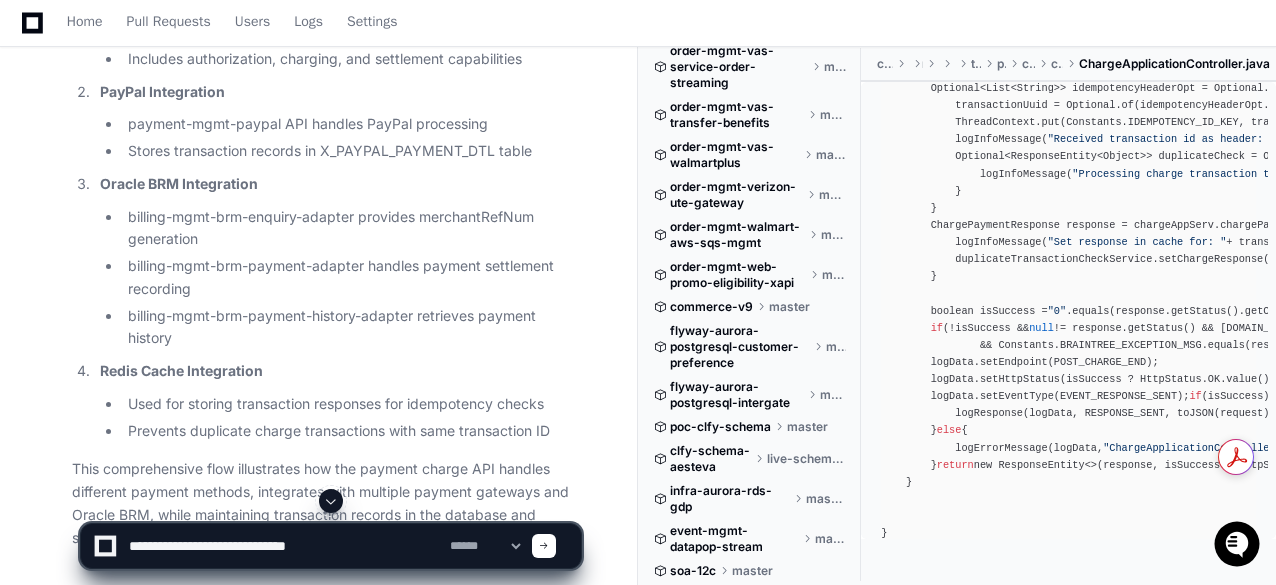 click 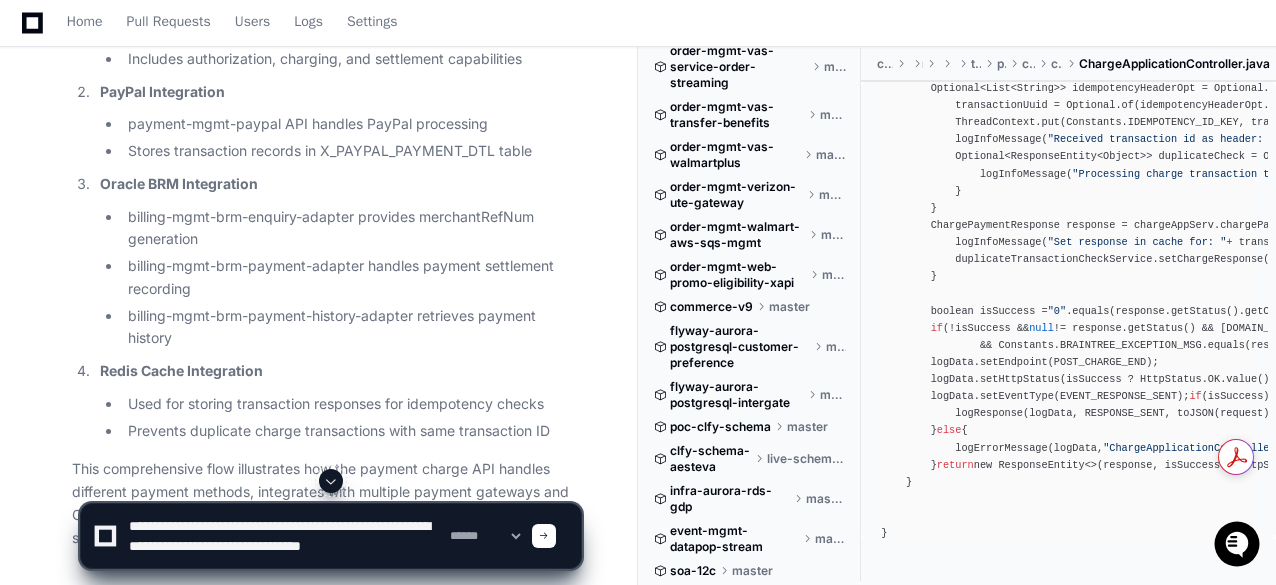 scroll, scrollTop: 6, scrollLeft: 0, axis: vertical 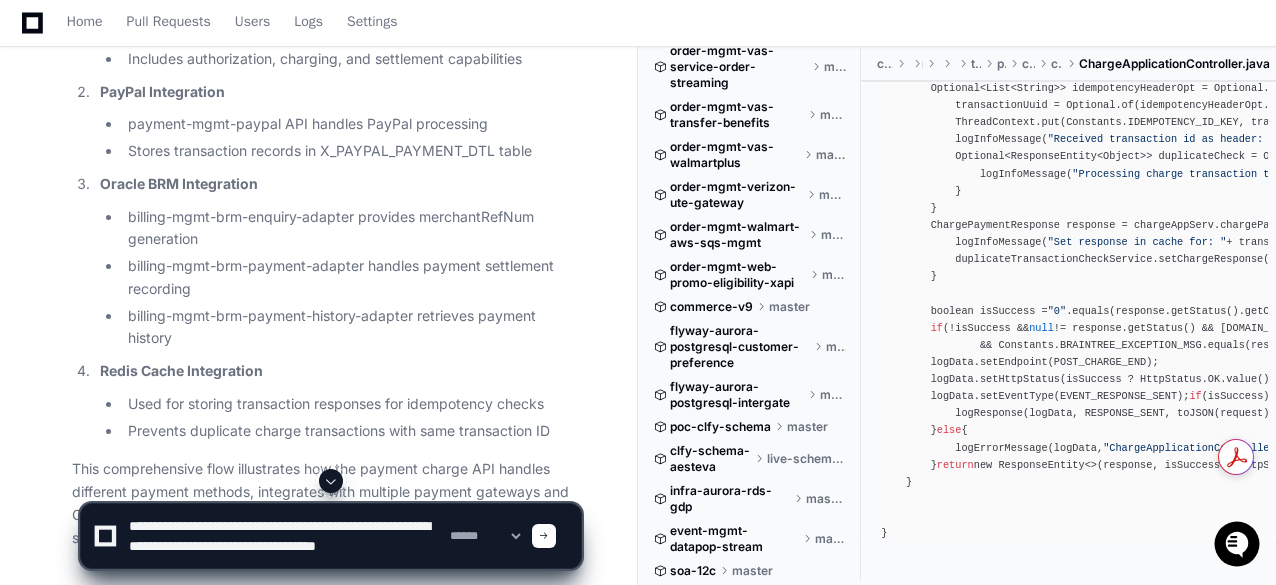 click 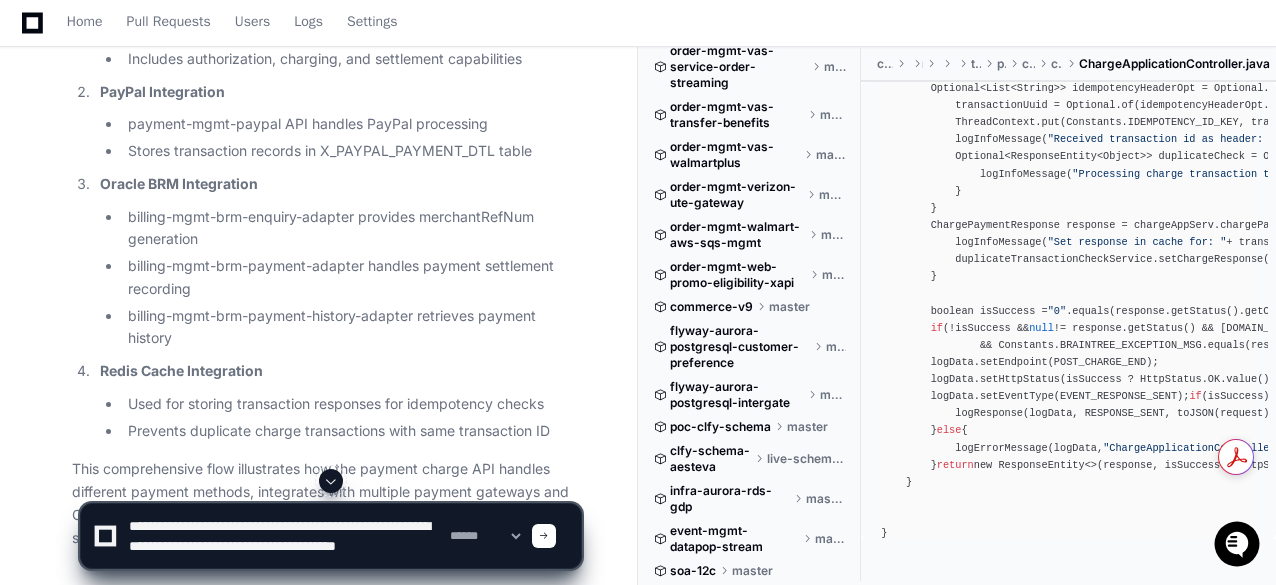 paste on "**********" 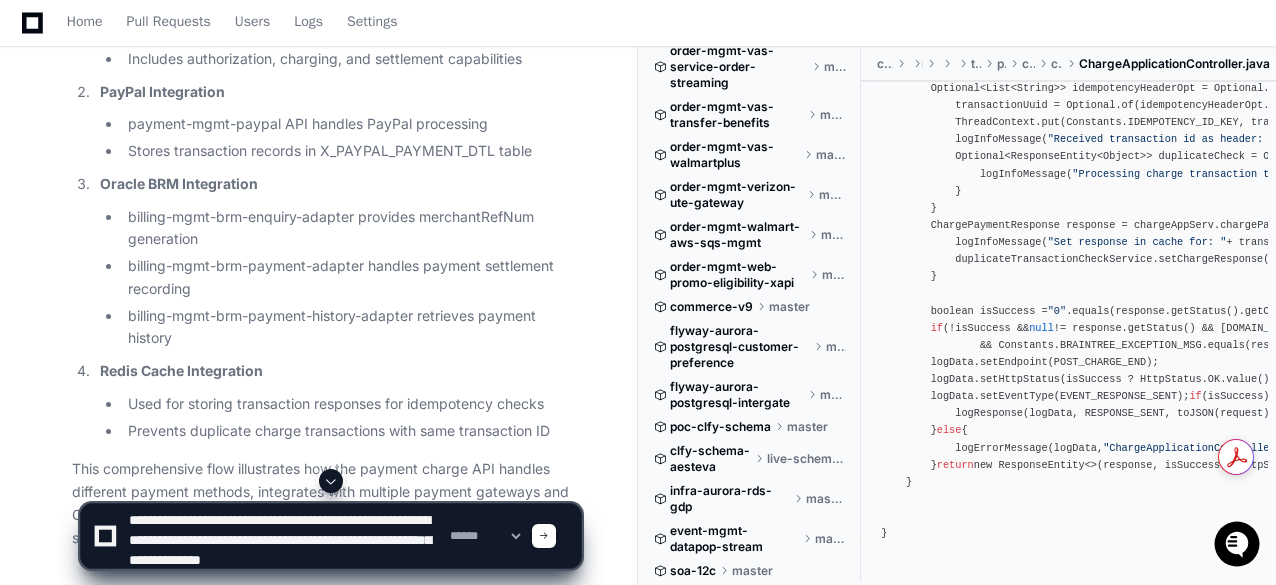 click 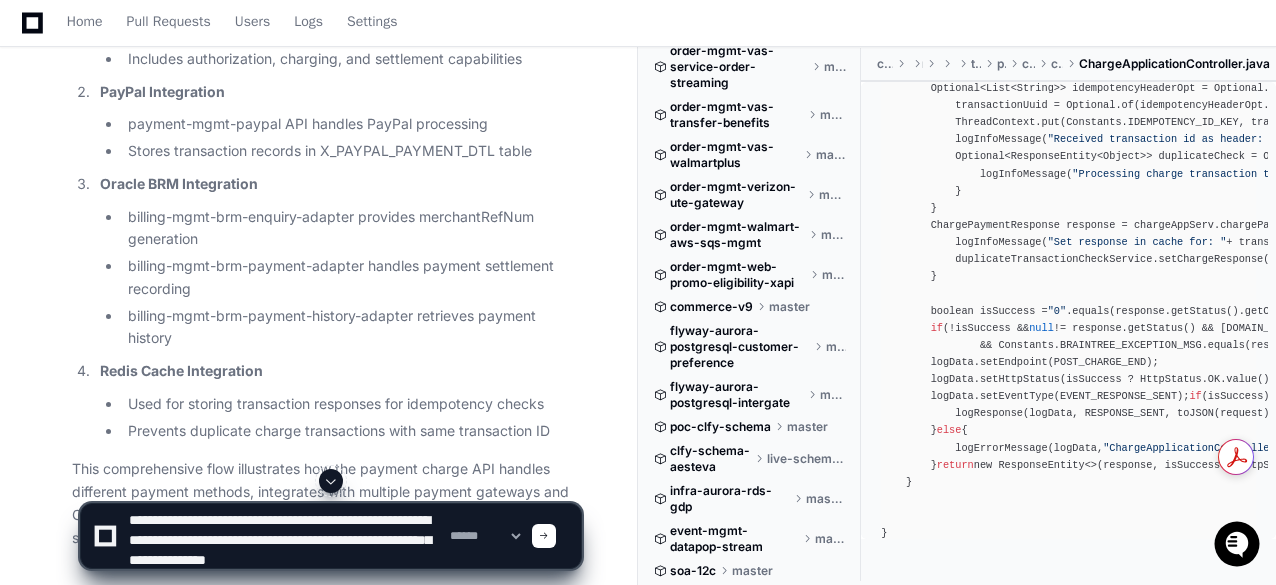 type on "**********" 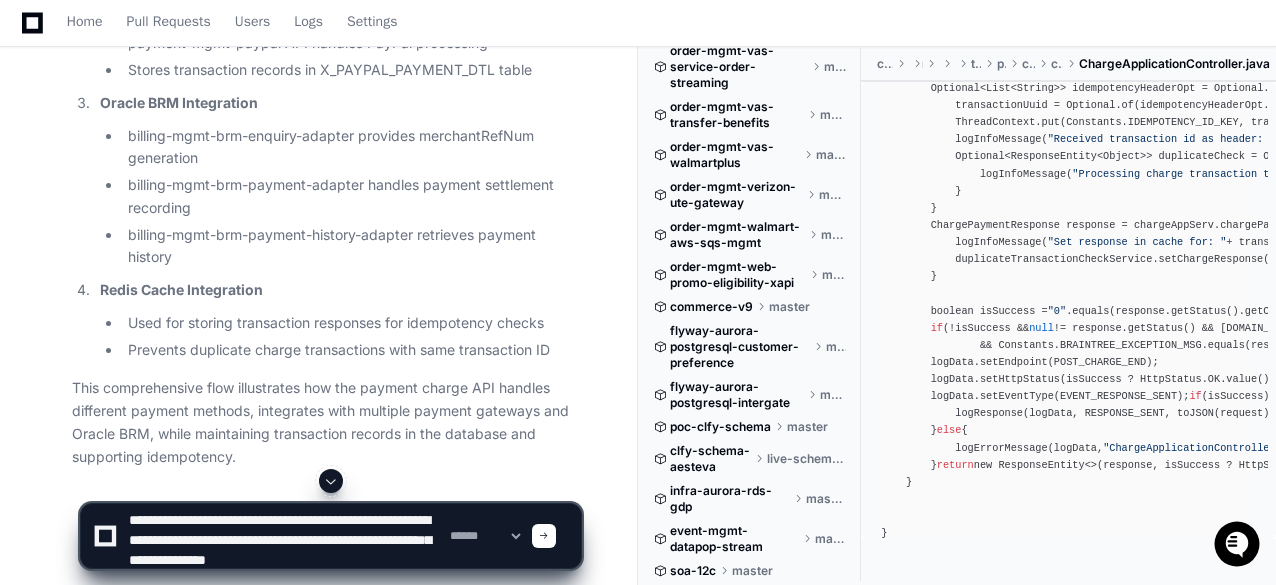 scroll, scrollTop: 3526, scrollLeft: 0, axis: vertical 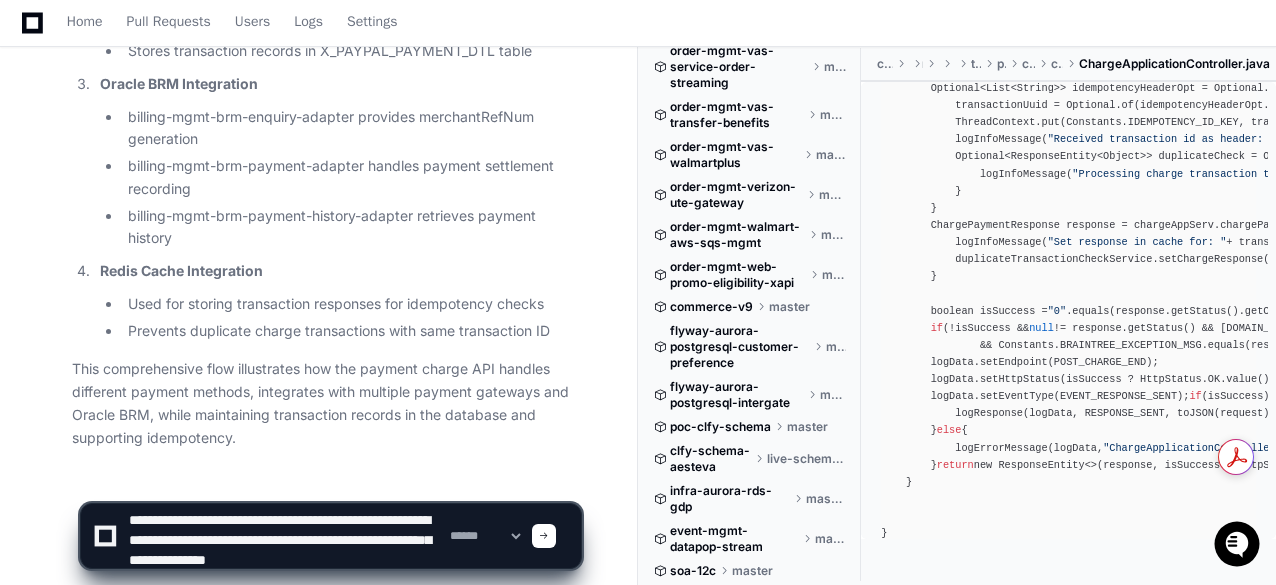 type 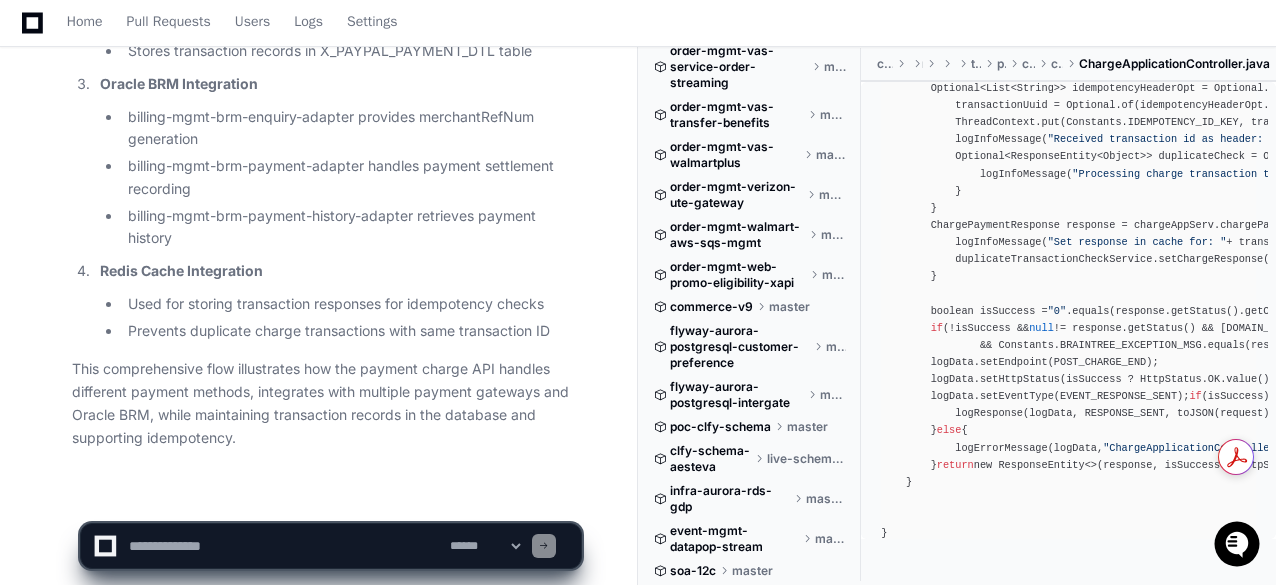 scroll, scrollTop: 0, scrollLeft: 0, axis: both 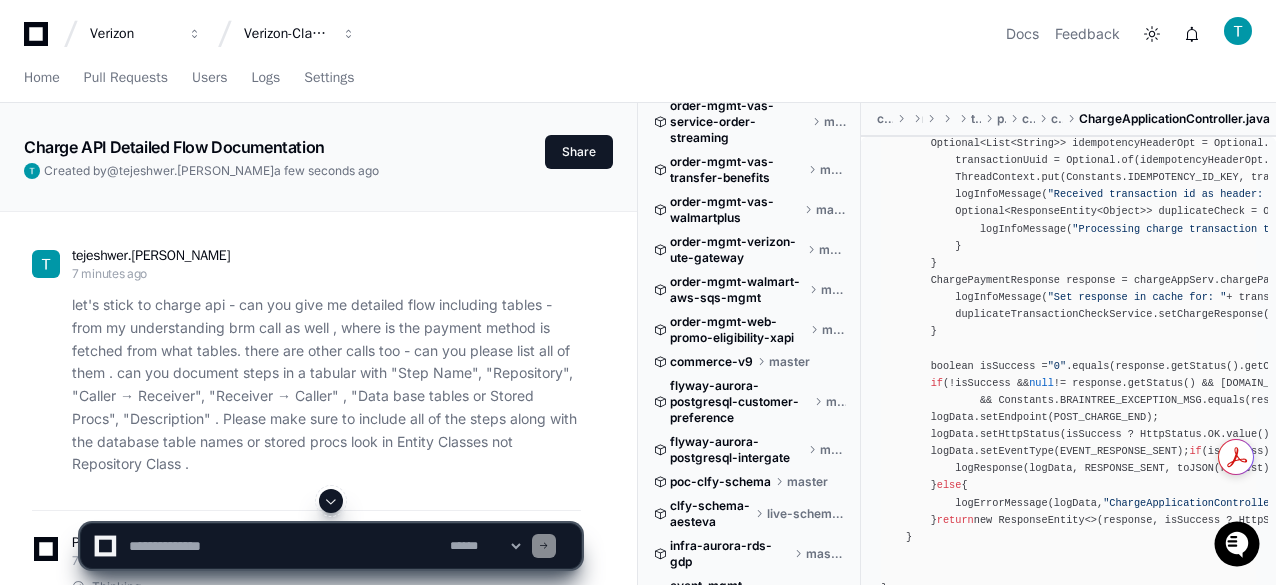 click on "let's stick to charge api - can you give me detailed flow including tables - from my understanding brm call as well , where is the payment method is fetched from what tables. there are other calls too - can you please list all of them .  can you document steps in a tabular with "Step Name", "Repository", "Caller → Receiver", "Receiver → Caller" , "Data base tables or Stored Procs", "Description" .  Please make sure to include all of the steps along with the database table names or stored procs look in Entity Classes not Repository Class ." 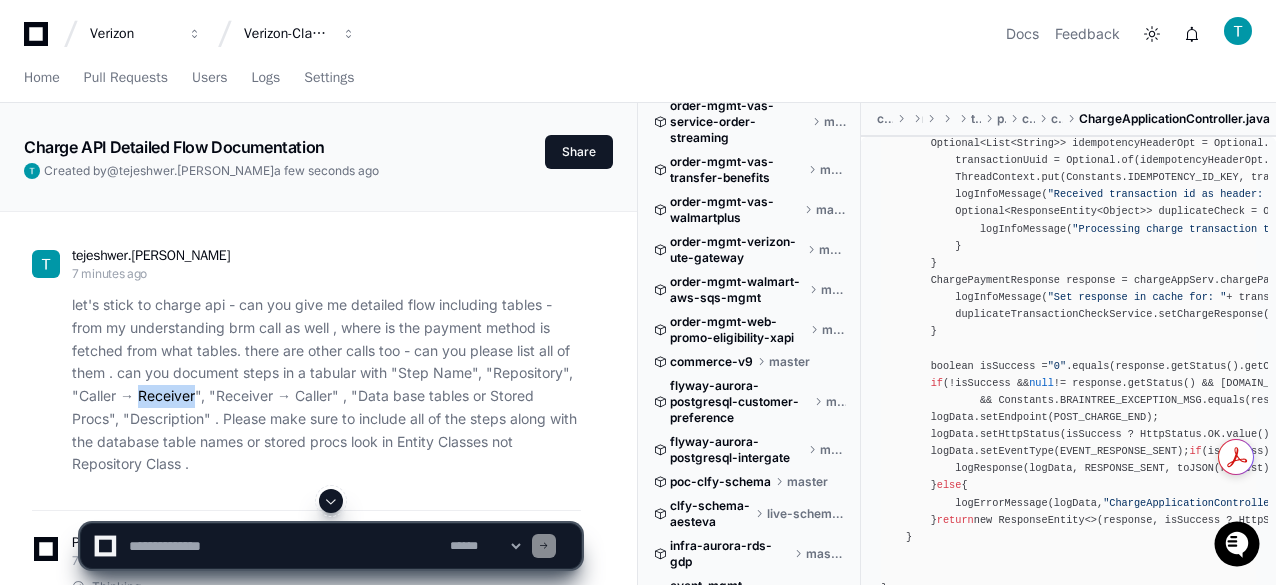 click on "let's stick to charge api - can you give me detailed flow including tables - from my understanding brm call as well , where is the payment method is fetched from what tables. there are other calls too - can you please list all of them .  can you document steps in a tabular with "Step Name", "Repository", "Caller → Receiver", "Receiver → Caller" , "Data base tables or Stored Procs", "Description" .  Please make sure to include all of the steps along with the database table names or stored procs look in Entity Classes not Repository Class ." 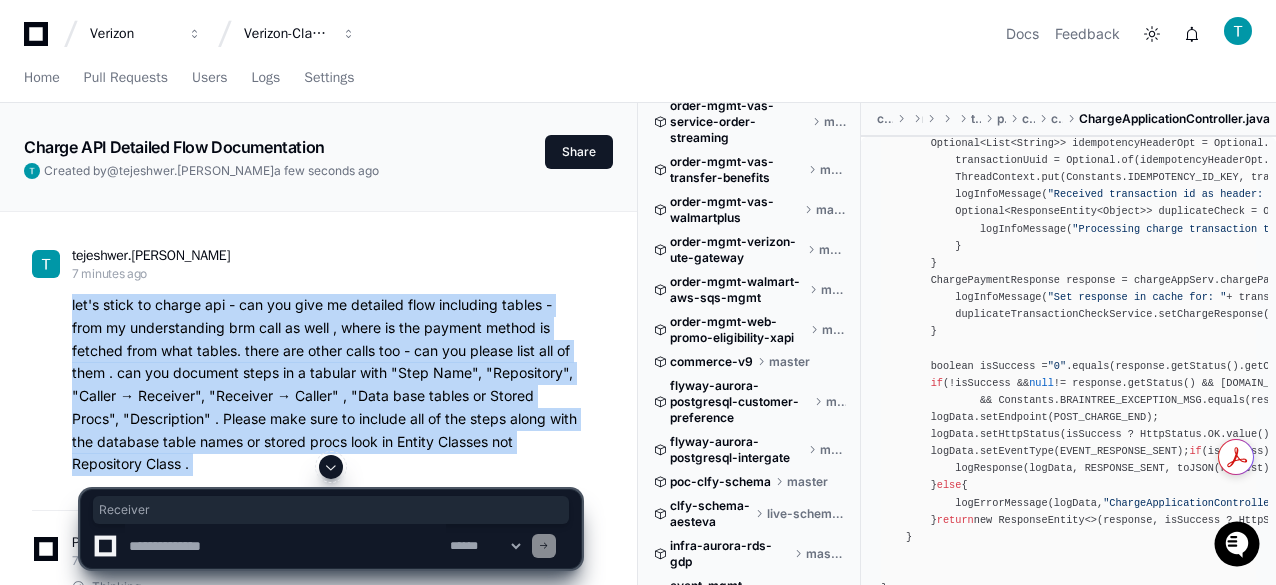 click on "let's stick to charge api - can you give me detailed flow including tables - from my understanding brm call as well , where is the payment method is fetched from what tables. there are other calls too - can you please list all of them .  can you document steps in a tabular with "Step Name", "Repository", "Caller → Receiver", "Receiver → Caller" , "Data base tables or Stored Procs", "Description" .  Please make sure to include all of the steps along with the database table names or stored procs look in Entity Classes not Repository Class ." 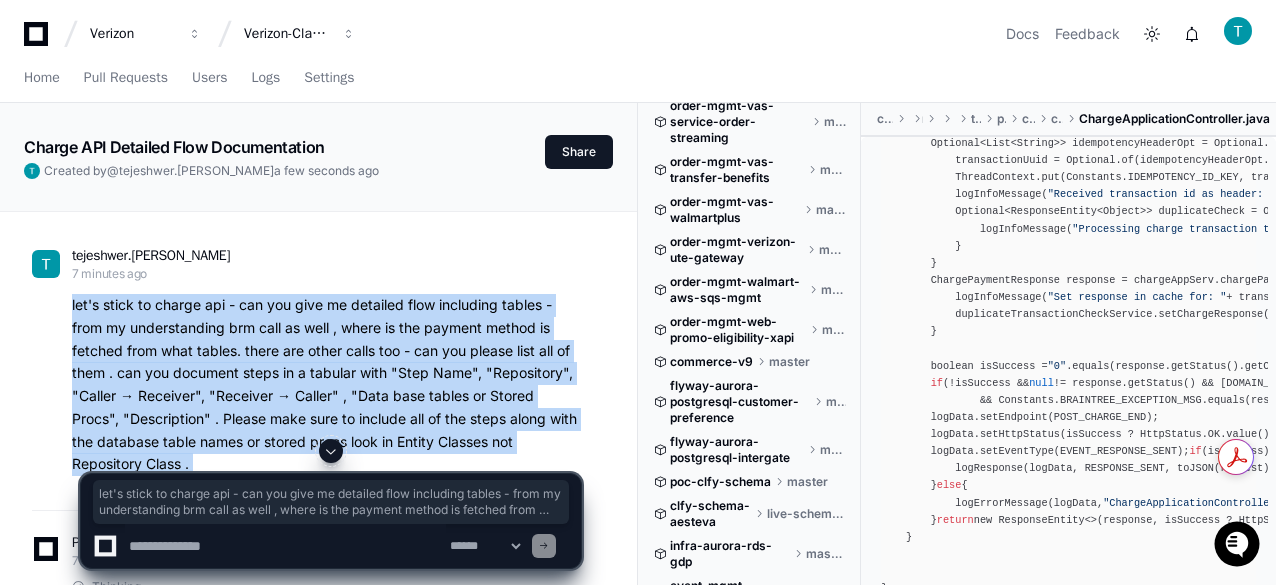 copy on "let's stick to charge api - can you give me detailed flow including tables - from my understanding brm call as well , where is the payment method is fetched from what tables. there are other calls too - can you please list all of them .  can you document steps in a tabular with "Step Name", "Repository", "Caller → Receiver", "Receiver → Caller" , "Data base tables or Stored Procs", "Description" .  Please make sure to include all of the steps along with the database table names or stored procs look in Entity Classes not Repository Class ." 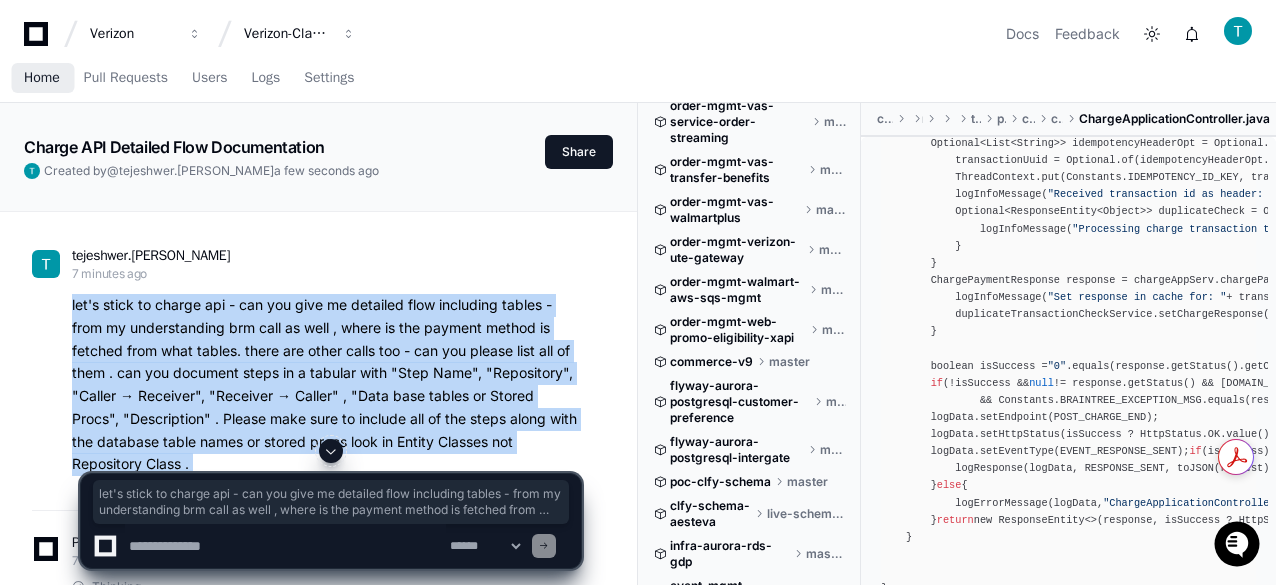 click on "Home" at bounding box center (42, 78) 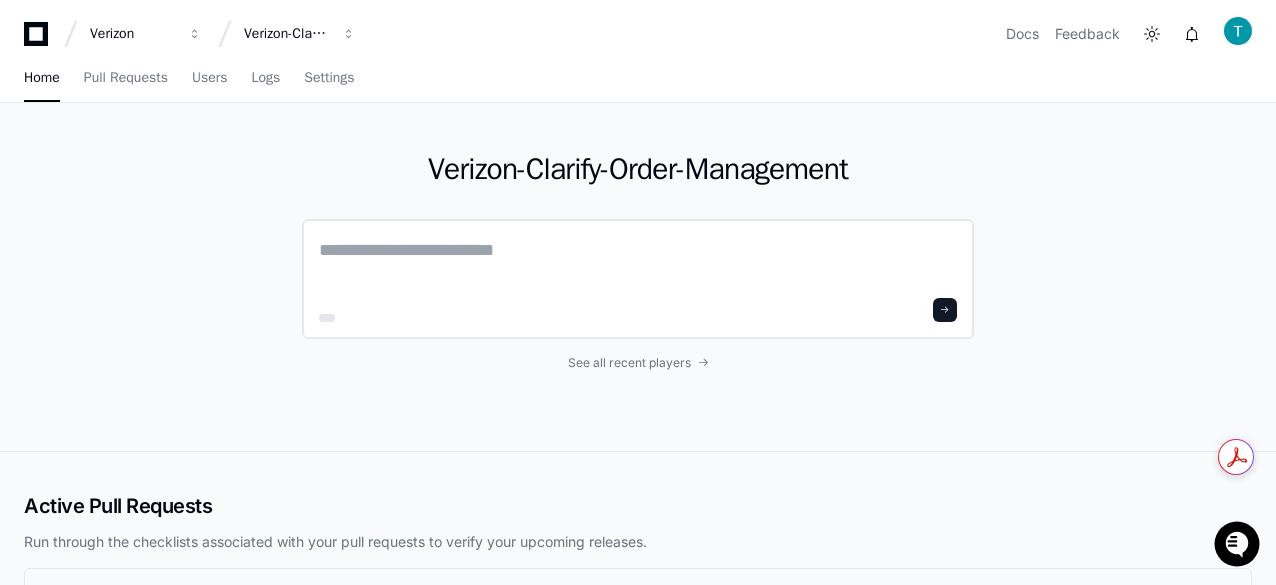 click 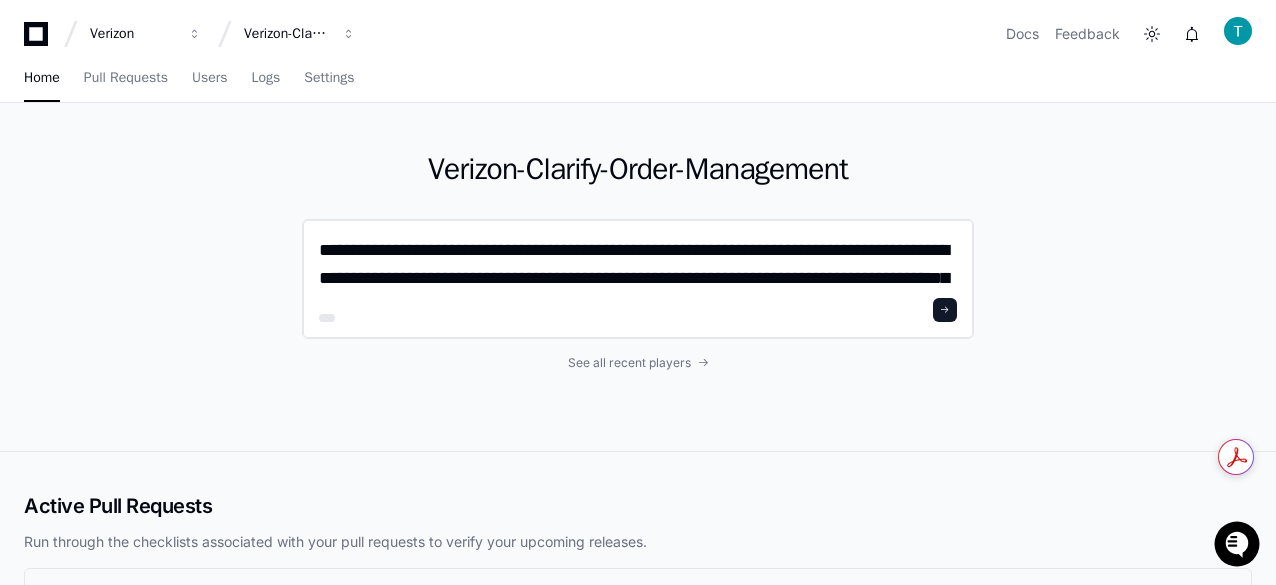 scroll, scrollTop: 0, scrollLeft: 0, axis: both 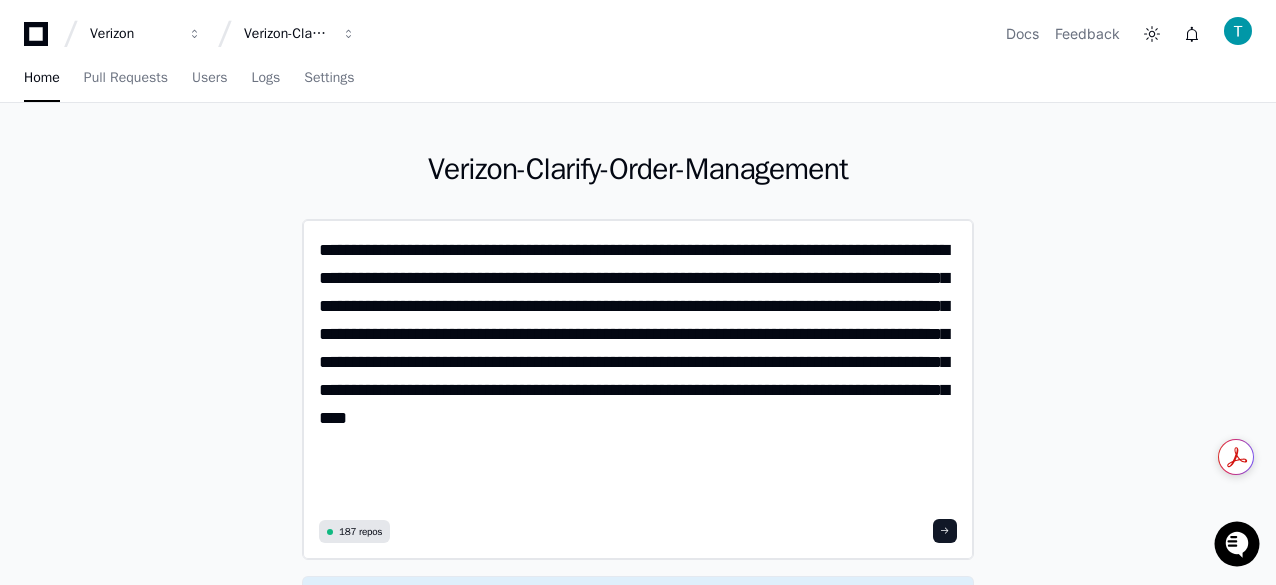 click on "**********" 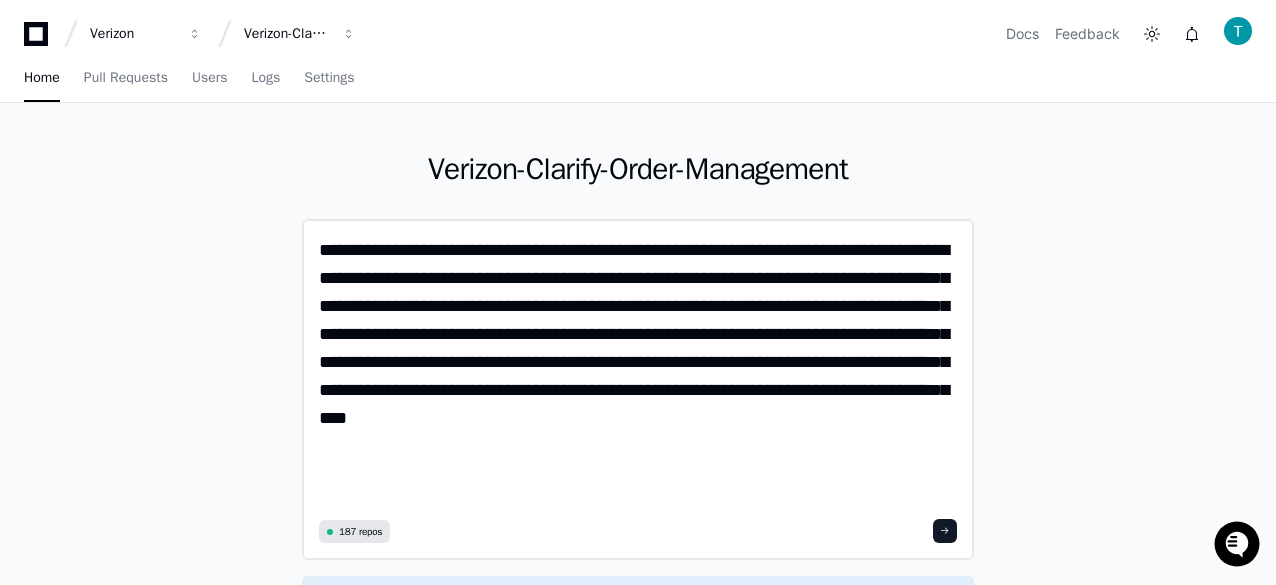 click on "**********" 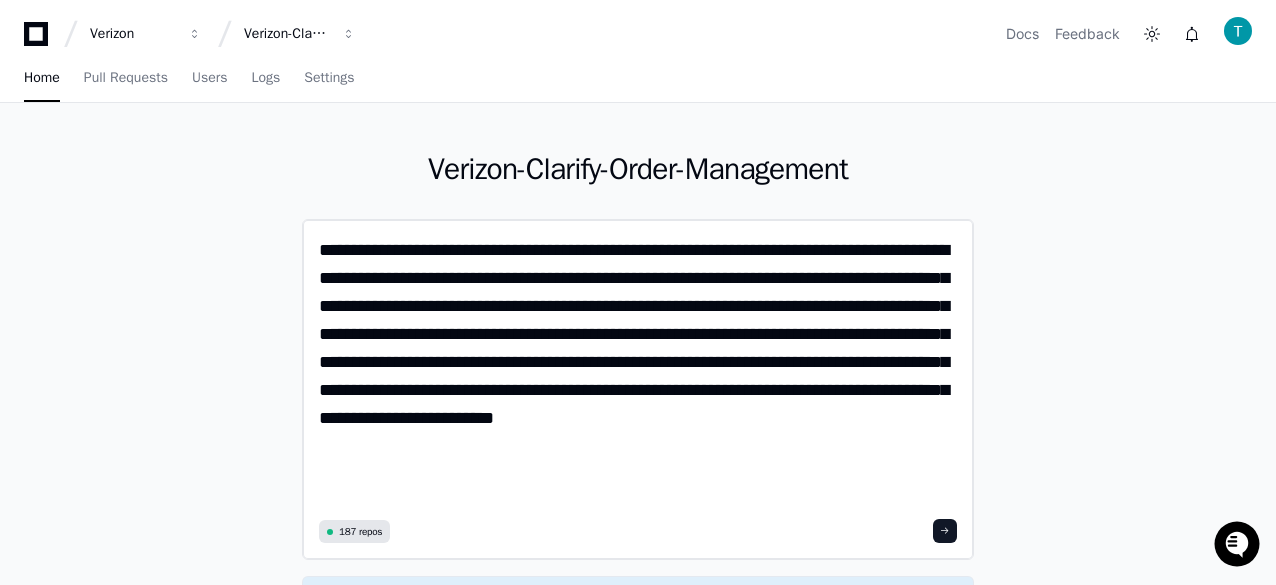 click on "**********" 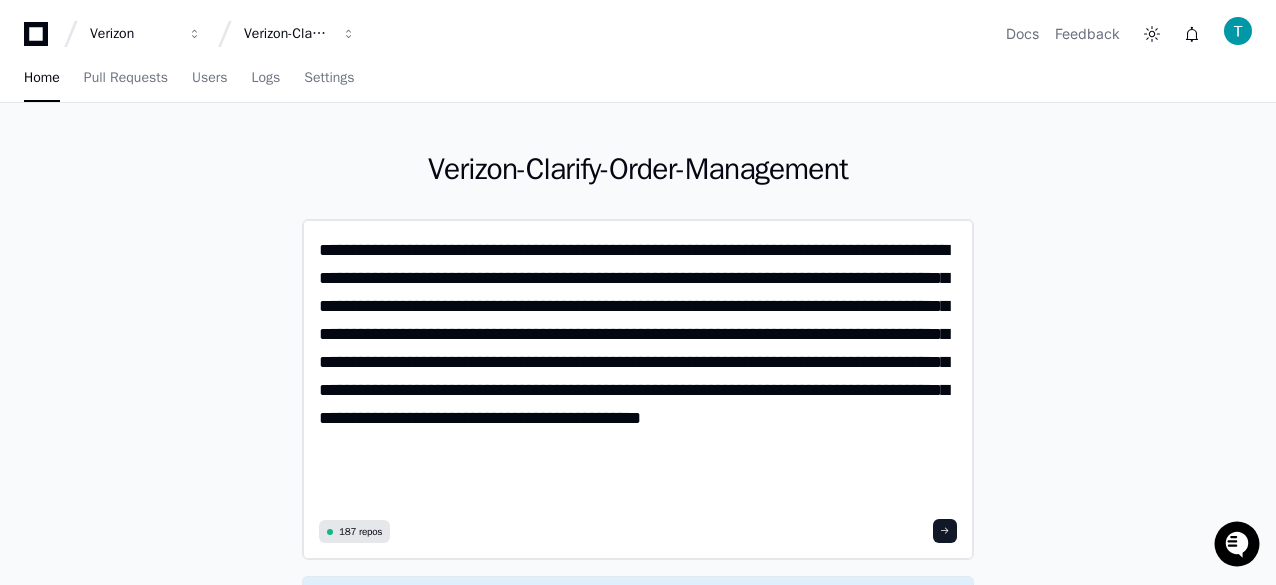 paste on "**********" 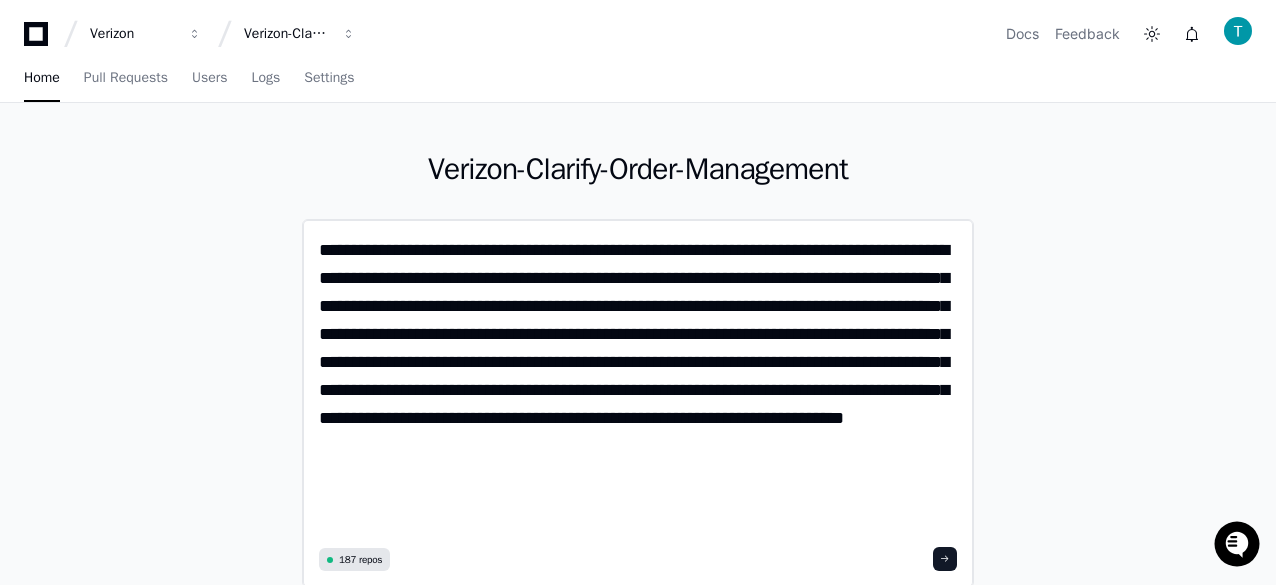 paste on "**********" 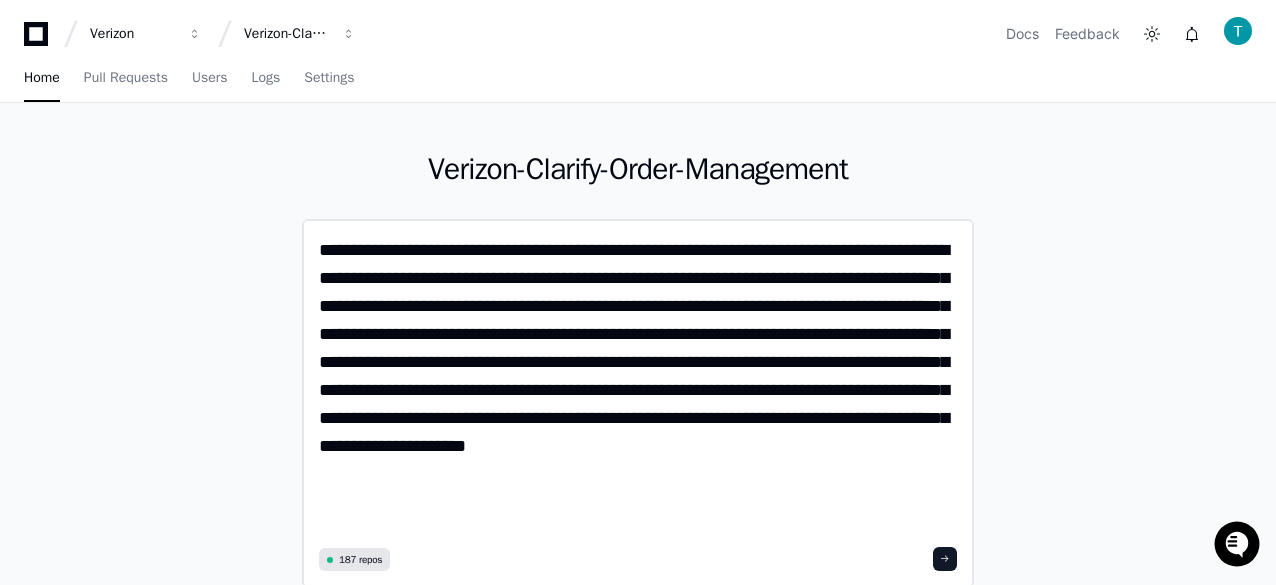 click on "**********" 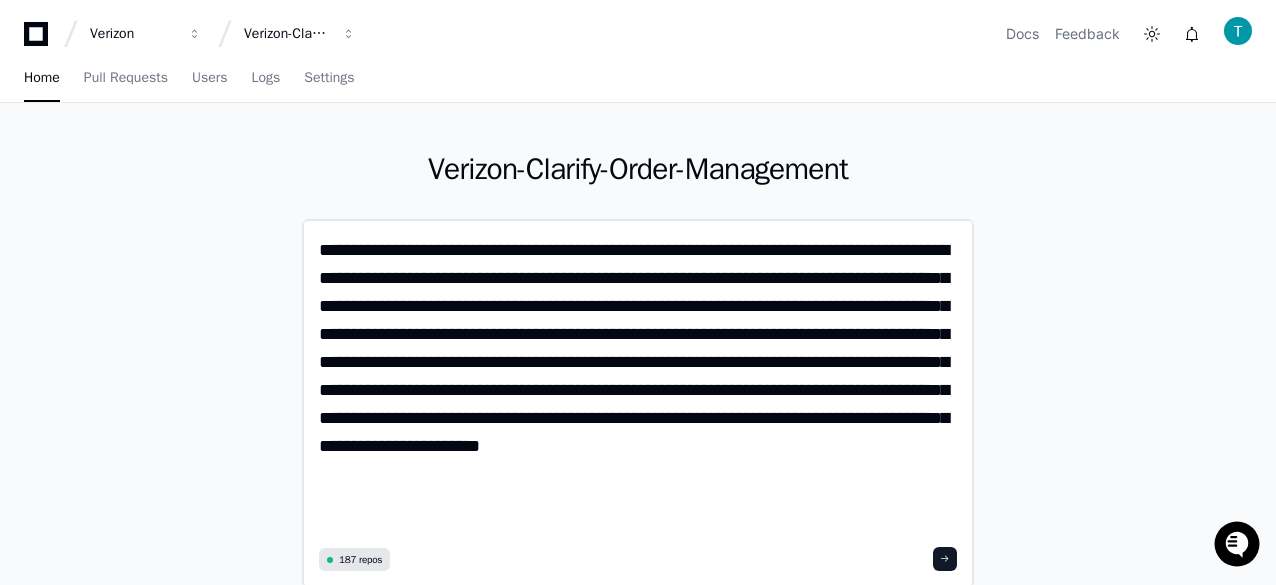 paste on "**********" 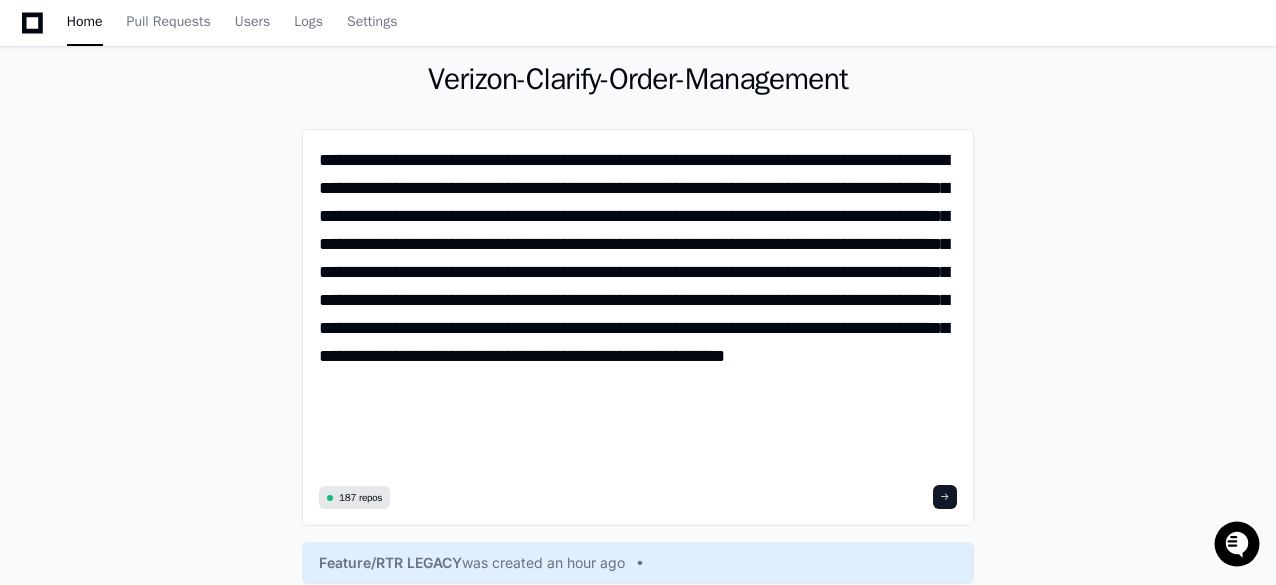 scroll, scrollTop: 100, scrollLeft: 0, axis: vertical 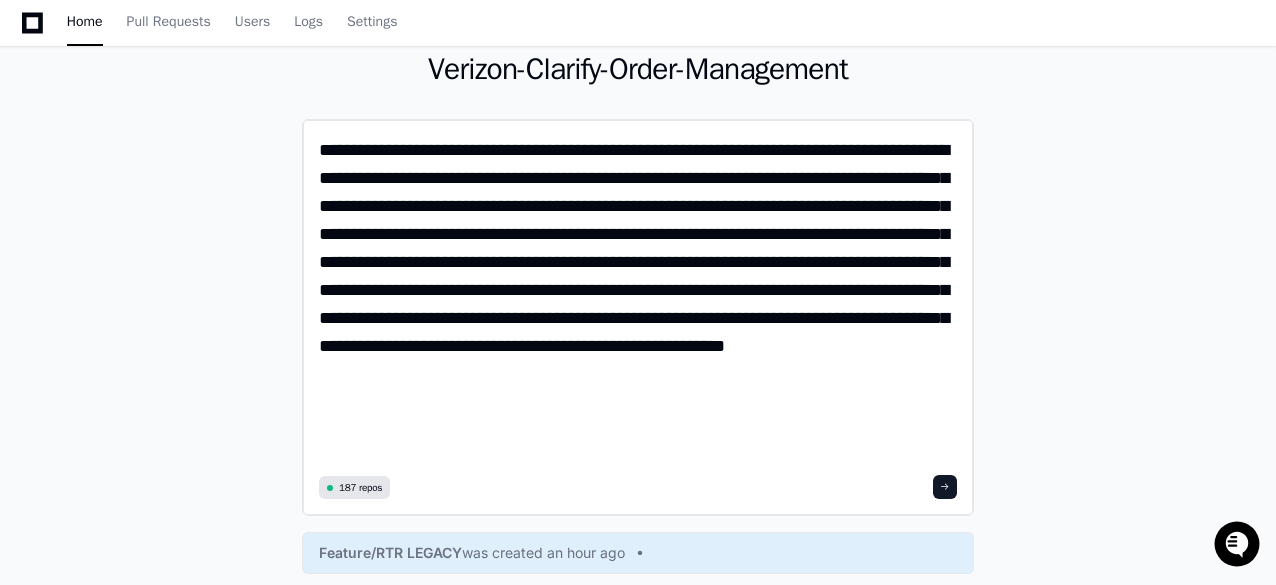 click on "**********" 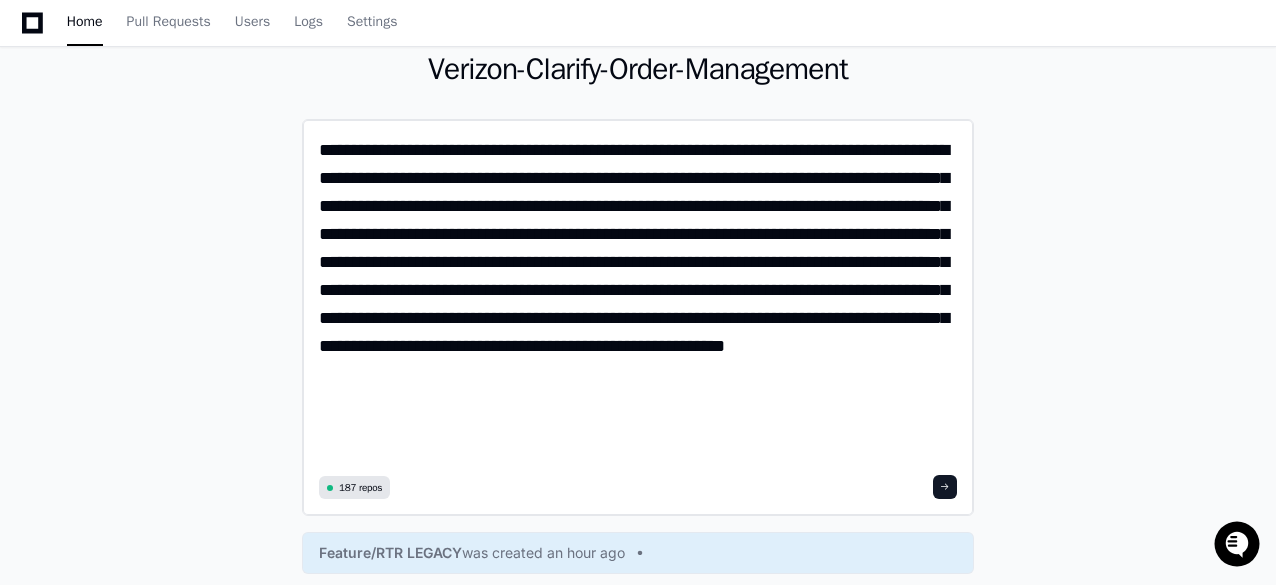 click on "**********" 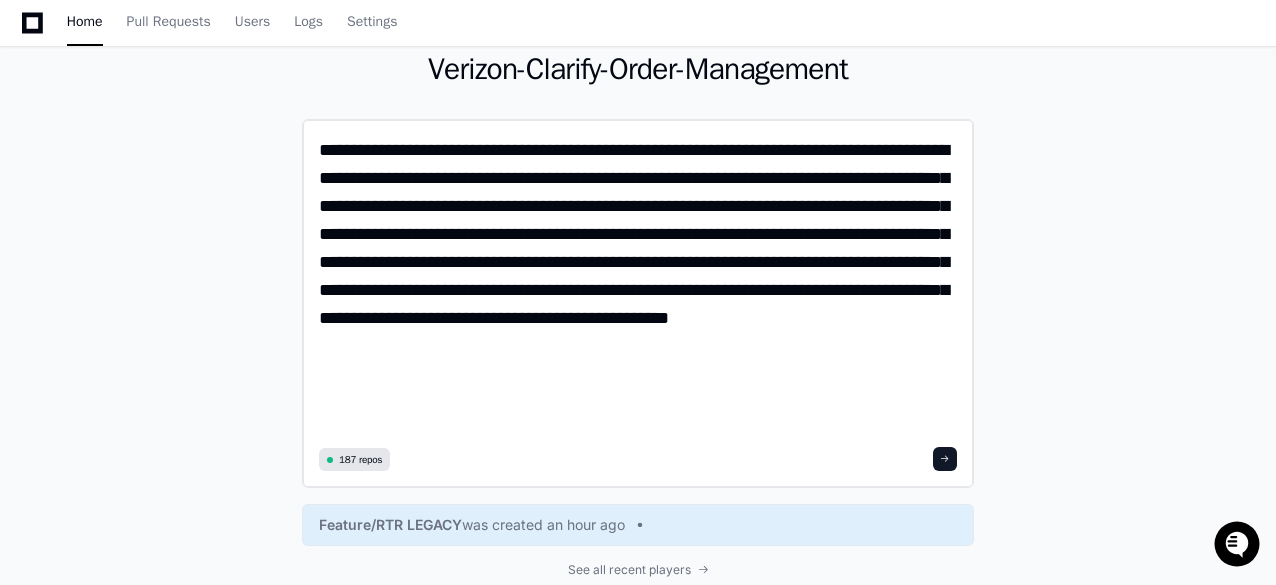 click on "**********" 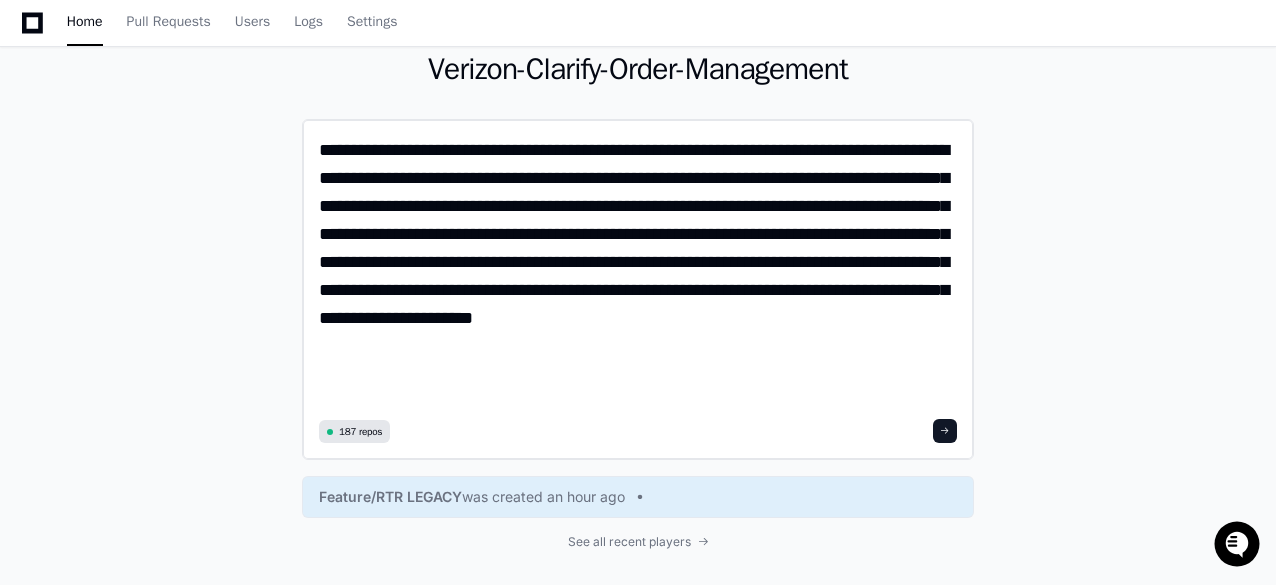 type on "**********" 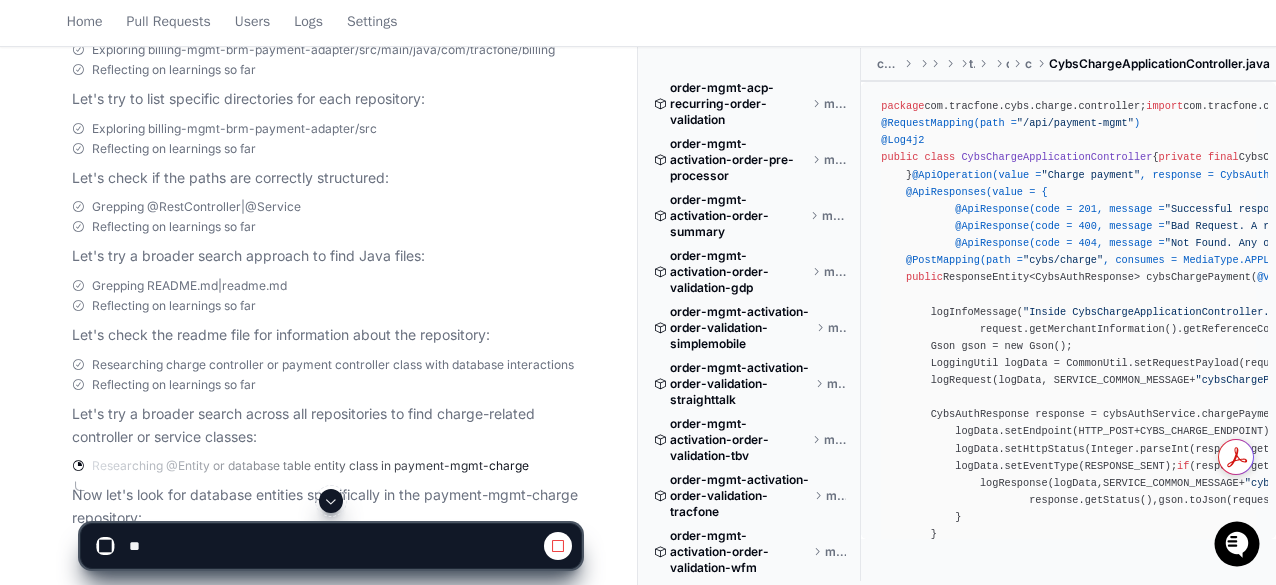scroll, scrollTop: 1335, scrollLeft: 0, axis: vertical 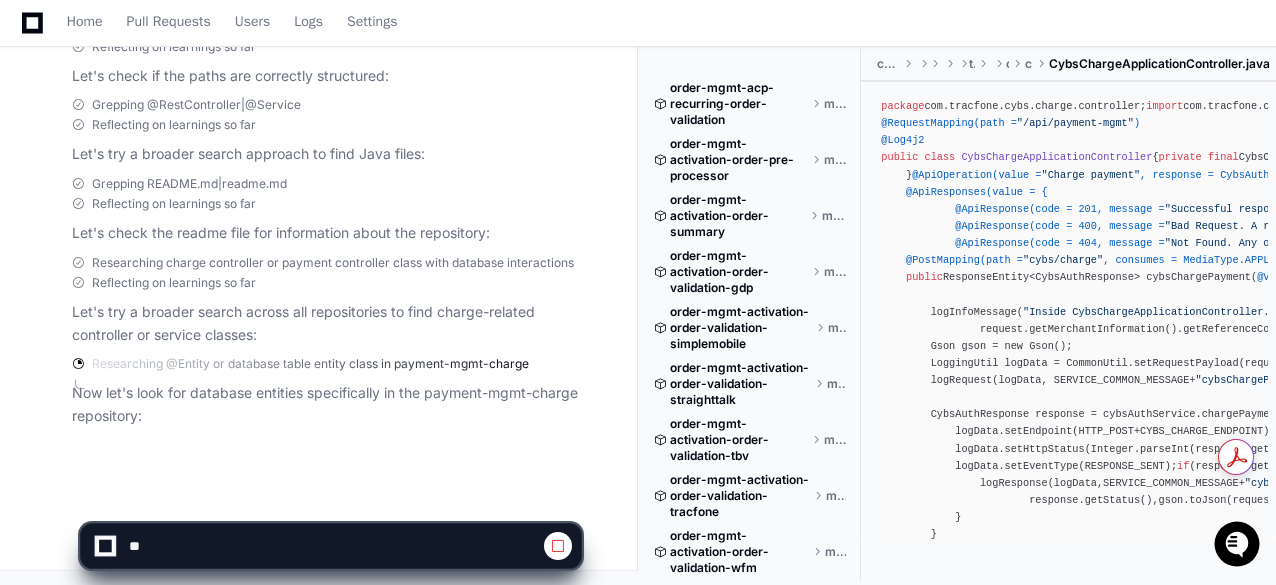 click on "tejeshwer.degala 6 minutes ago let's stick to charge api with in this check "billing-mgmt-brm-enquiry-adapter",  "payment-mgmt-cybs-charge" , "billing-mgmt-brm-payment-adapter" ,  - can you give me detailed flow including tables . Can you please list all of them . can you document steps in a tabular with "Step Name", "Repository", "Caller → Receiver", "Receiver → Caller" , "Data base tables or Stored Procs", "Description" . Please make sure to include all of the steps along with the database table names or stored procs look in Entity Classes not Repository Class . Include tables from
PlayerZero 6 minutes ago Thinking Researching controller charge api endpoint in payment-mgmt-cybs-charge I'll analyze the charge API flow across the requested repositories, focusing on the database tables and the complete process flow. Let's start by exploring each repository to understand how they work together.
Let's check the brm-payment-adapter repository:" 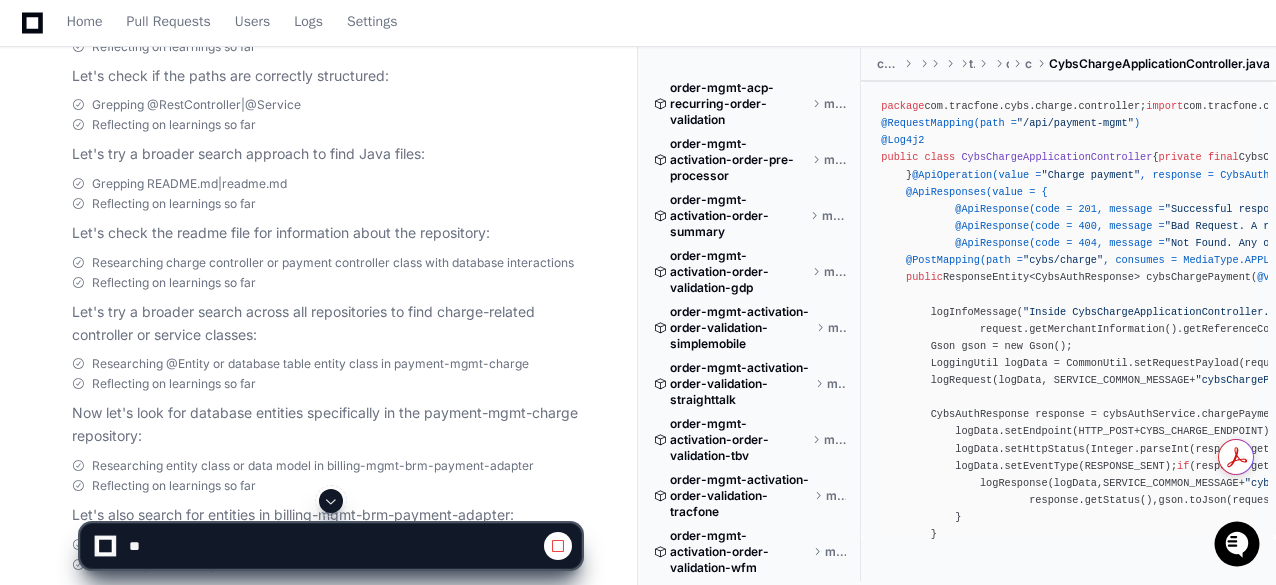 click on "Now let's look for database entities specifically in the payment-mgmt-charge repository:" 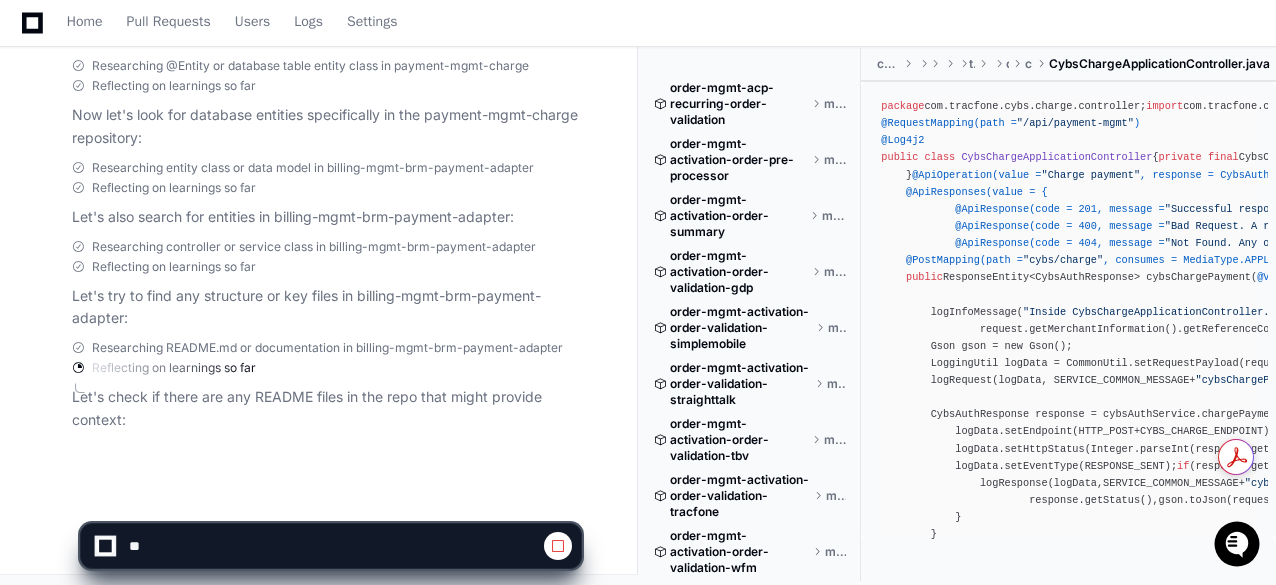 scroll, scrollTop: 1635, scrollLeft: 0, axis: vertical 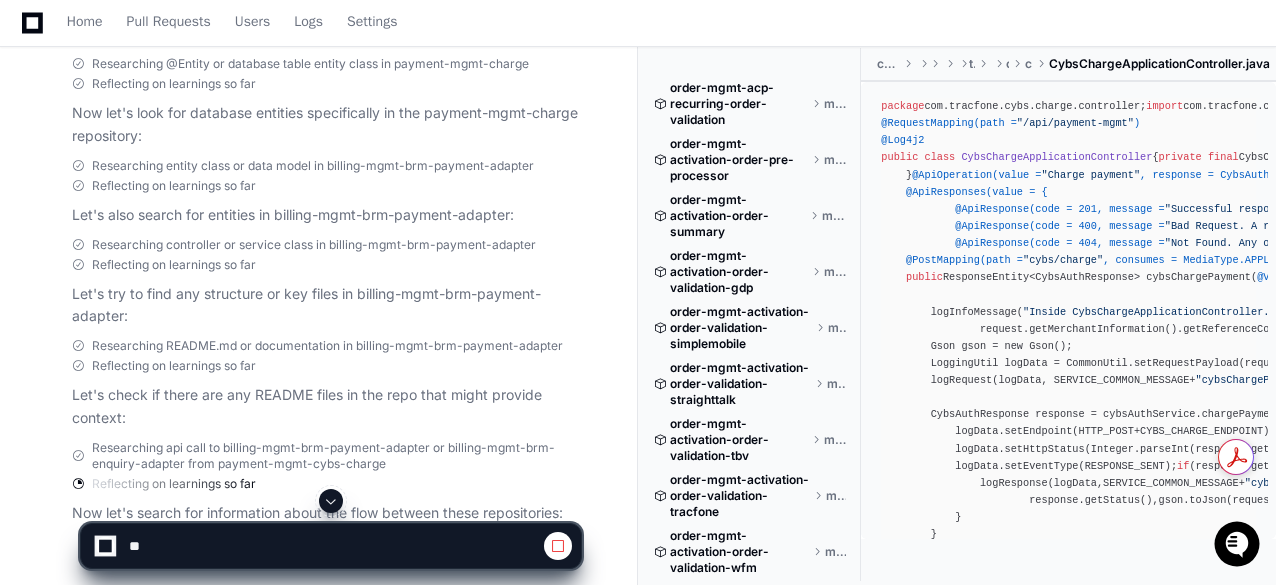 click on "tejeshwer.degala 9 minutes ago let's stick to charge api with in this check "billing-mgmt-brm-enquiry-adapter",  "payment-mgmt-cybs-charge" , "billing-mgmt-brm-payment-adapter" ,  - can you give me detailed flow including tables . Can you please list all of them . can you document steps in a tabular with "Step Name", "Repository", "Caller → Receiver", "Receiver → Caller" , "Data base tables or Stored Procs", "Description" . Please make sure to include all of the steps along with the database table names or stored procs look in Entity Classes not Repository Class . Include tables from
PlayerZero 9 minutes ago Thinking Researching controller charge api endpoint in payment-mgmt-cybs-charge I'll analyze the charge API flow across the requested repositories, focusing on the database tables and the complete process flow. Let's start by exploring each repository to understand how they work together.
Let's check the brm-payment-adapter repository:" 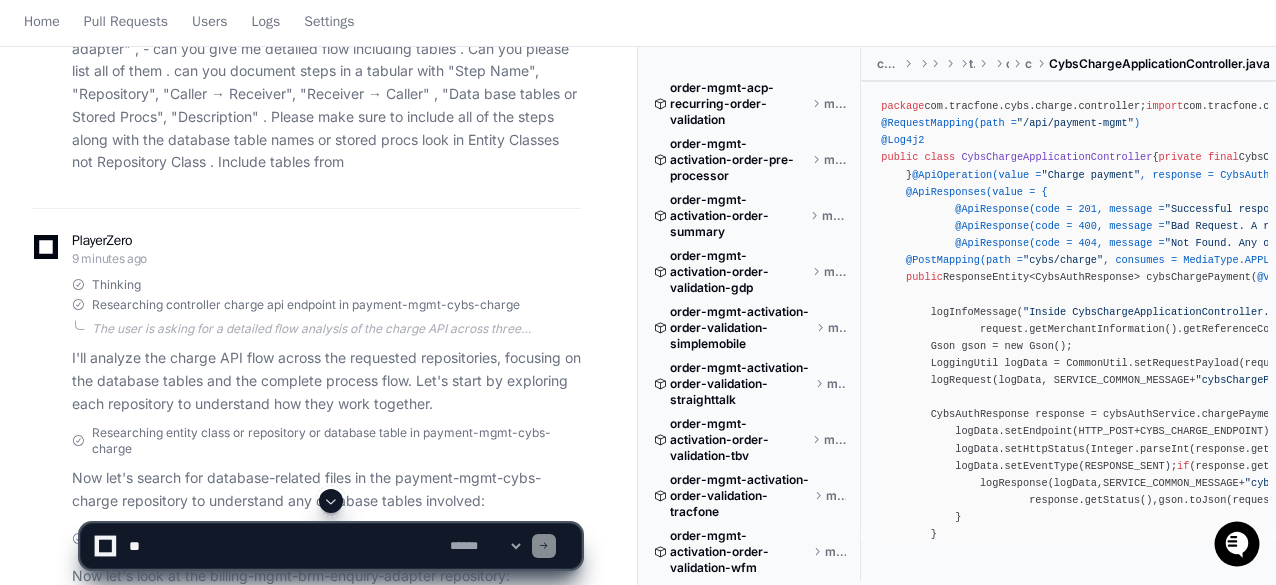 scroll, scrollTop: 0, scrollLeft: 0, axis: both 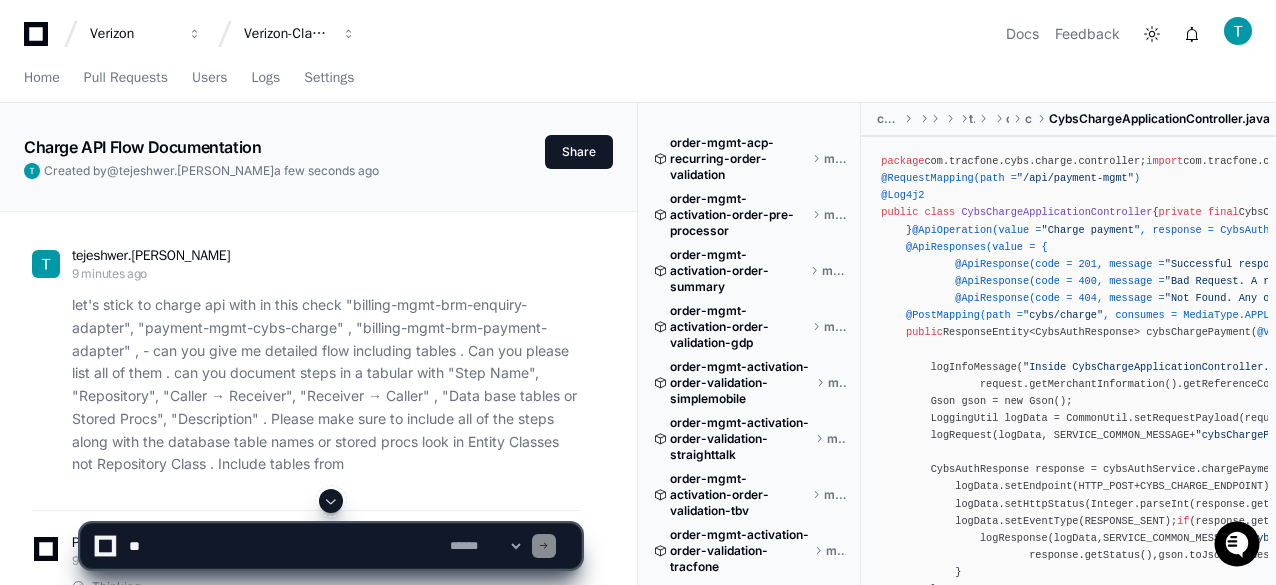 click on "let's stick to charge api with in this check "billing-mgmt-brm-enquiry-adapter",  "payment-mgmt-cybs-charge" , "billing-mgmt-brm-payment-adapter" ,  - can you give me detailed flow including tables . Can you please list all of them . can you document steps in a tabular with "Step Name", "Repository", "Caller → Receiver", "Receiver → Caller" , "Data base tables or Stored Procs", "Description" . Please make sure to include all of the steps along with the database table names or stored procs look in Entity Classes not Repository Class . Include tables from" 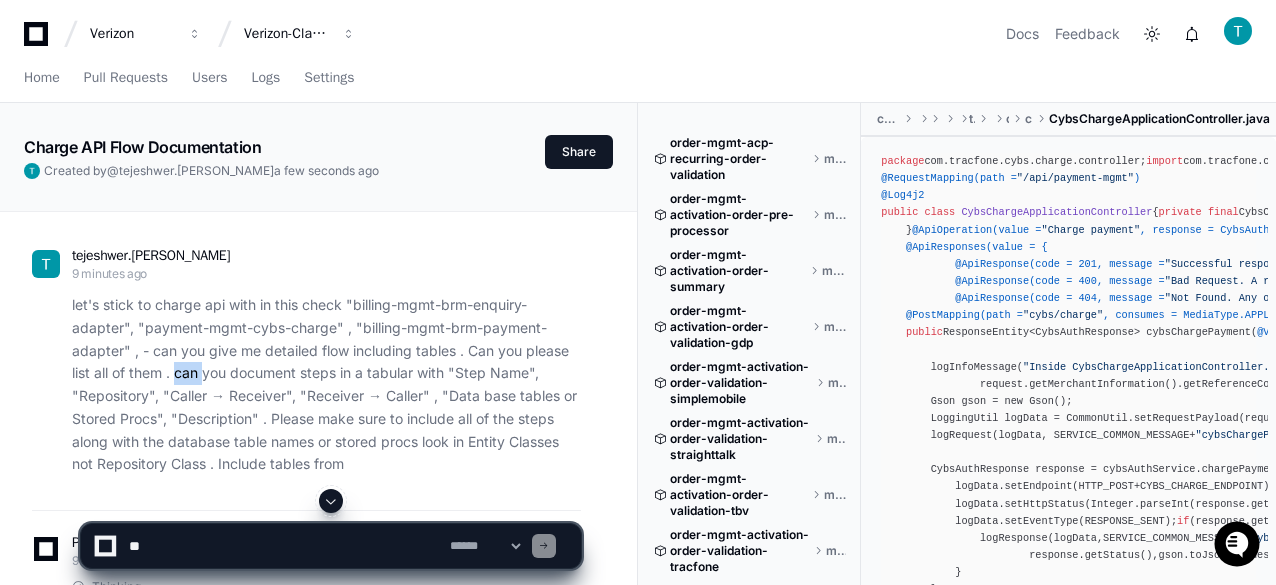 click on "let's stick to charge api with in this check "billing-mgmt-brm-enquiry-adapter",  "payment-mgmt-cybs-charge" , "billing-mgmt-brm-payment-adapter" ,  - can you give me detailed flow including tables . Can you please list all of them . can you document steps in a tabular with "Step Name", "Repository", "Caller → Receiver", "Receiver → Caller" , "Data base tables or Stored Procs", "Description" . Please make sure to include all of the steps along with the database table names or stored procs look in Entity Classes not Repository Class . Include tables from" 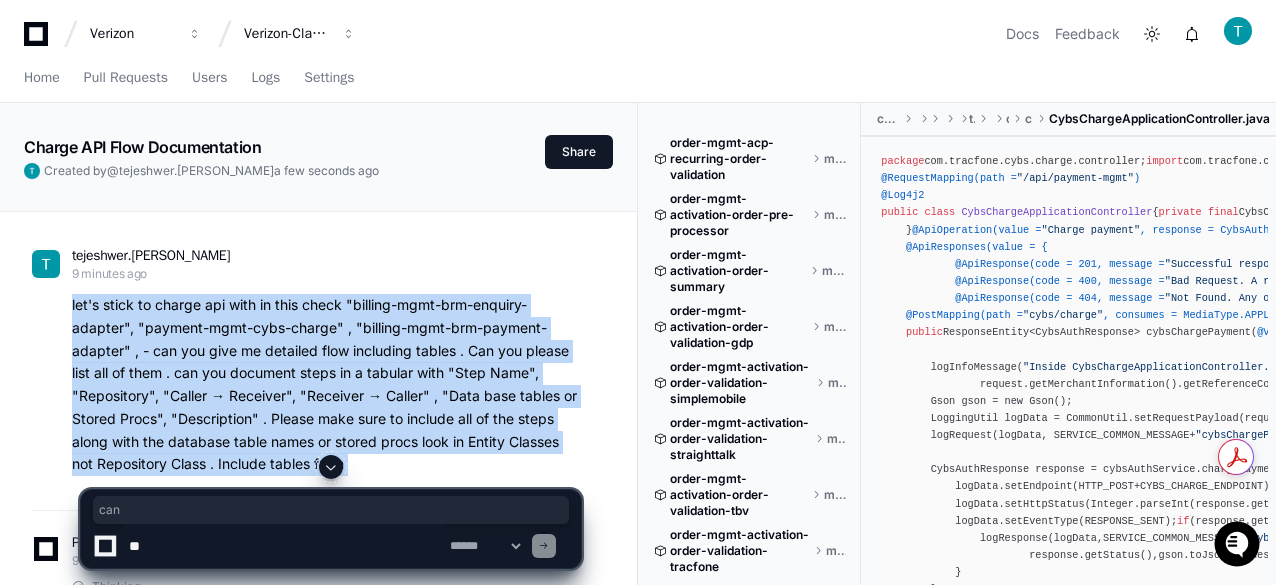 click on "let's stick to charge api with in this check "billing-mgmt-brm-enquiry-adapter",  "payment-mgmt-cybs-charge" , "billing-mgmt-brm-payment-adapter" ,  - can you give me detailed flow including tables . Can you please list all of them . can you document steps in a tabular with "Step Name", "Repository", "Caller → Receiver", "Receiver → Caller" , "Data base tables or Stored Procs", "Description" . Please make sure to include all of the steps along with the database table names or stored procs look in Entity Classes not Repository Class . Include tables from" 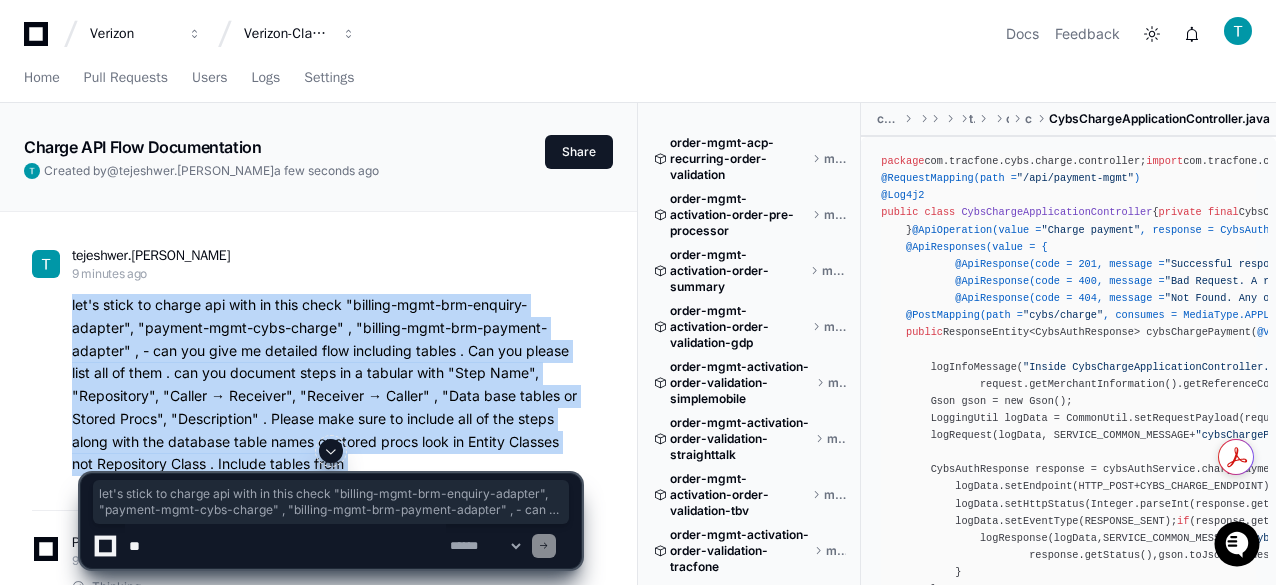 copy on "let's stick to charge api with in this check "billing-mgmt-brm-enquiry-adapter",  "payment-mgmt-cybs-charge" , "billing-mgmt-brm-payment-adapter" ,  - can you give me detailed flow including tables . Can you please list all of them . can you document steps in a tabular with "Step Name", "Repository", "Caller → Receiver", "Receiver → Caller" , "Data base tables or Stored Procs", "Description" . Please make sure to include all of the steps along with the database table names or stored procs look in Entity Classes not Repository Class . Include tables from" 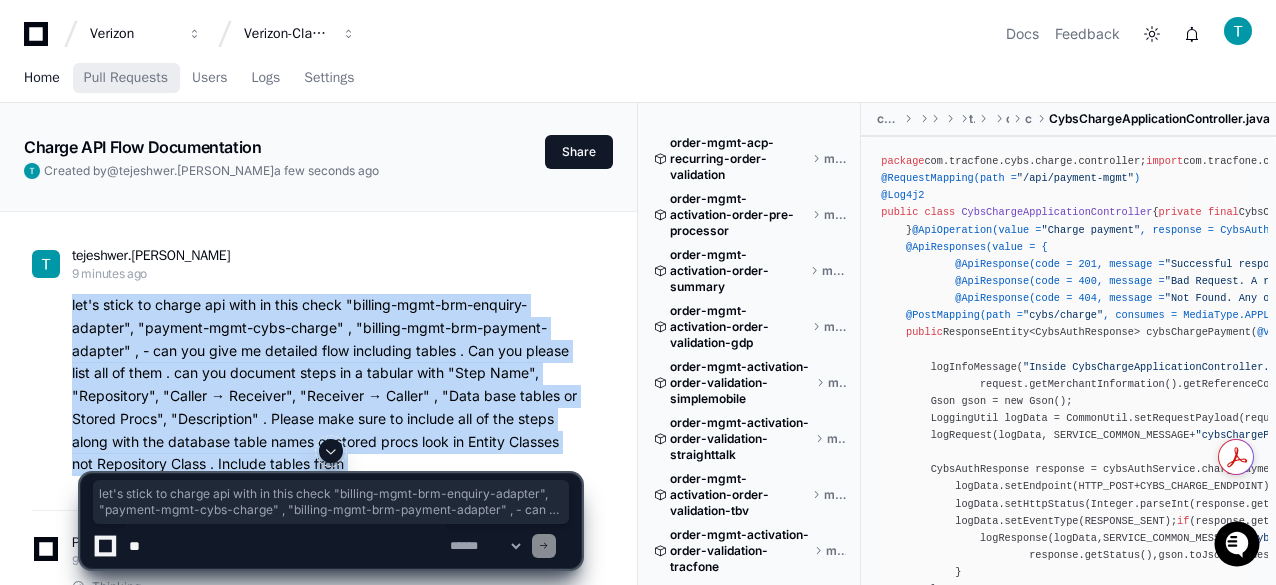click on "Home" at bounding box center (42, 78) 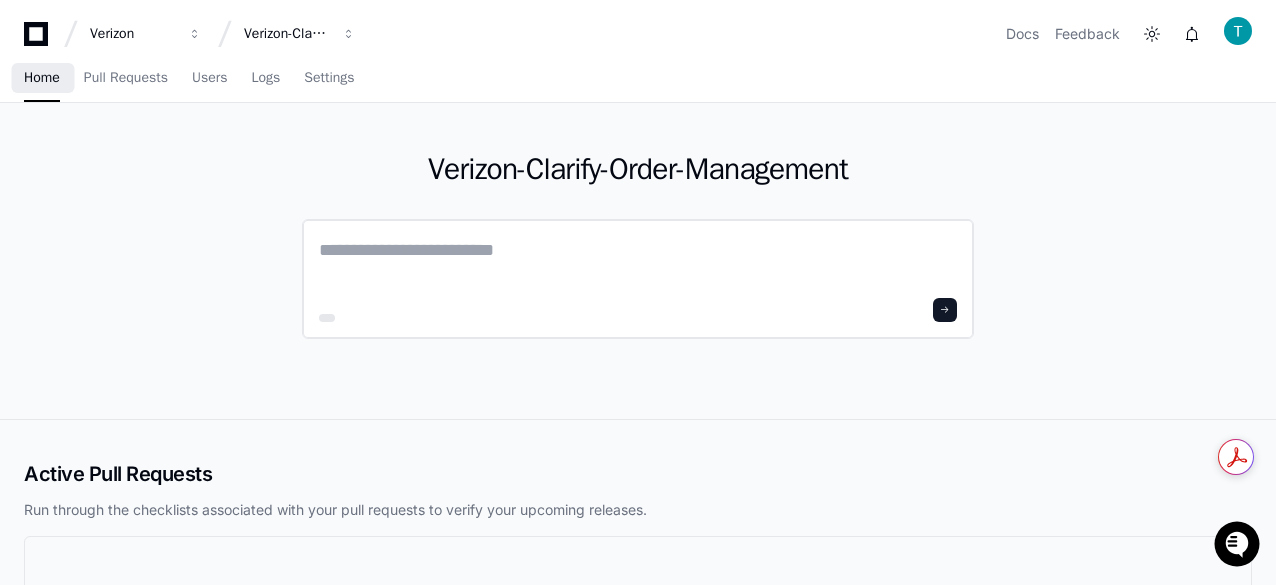click 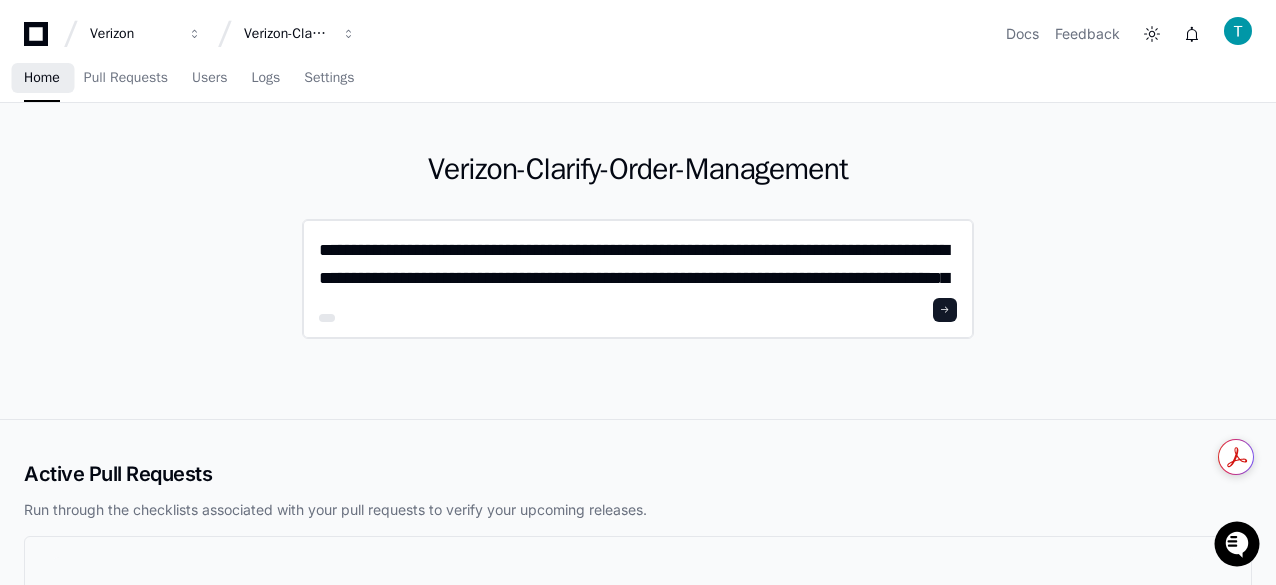 scroll, scrollTop: 0, scrollLeft: 0, axis: both 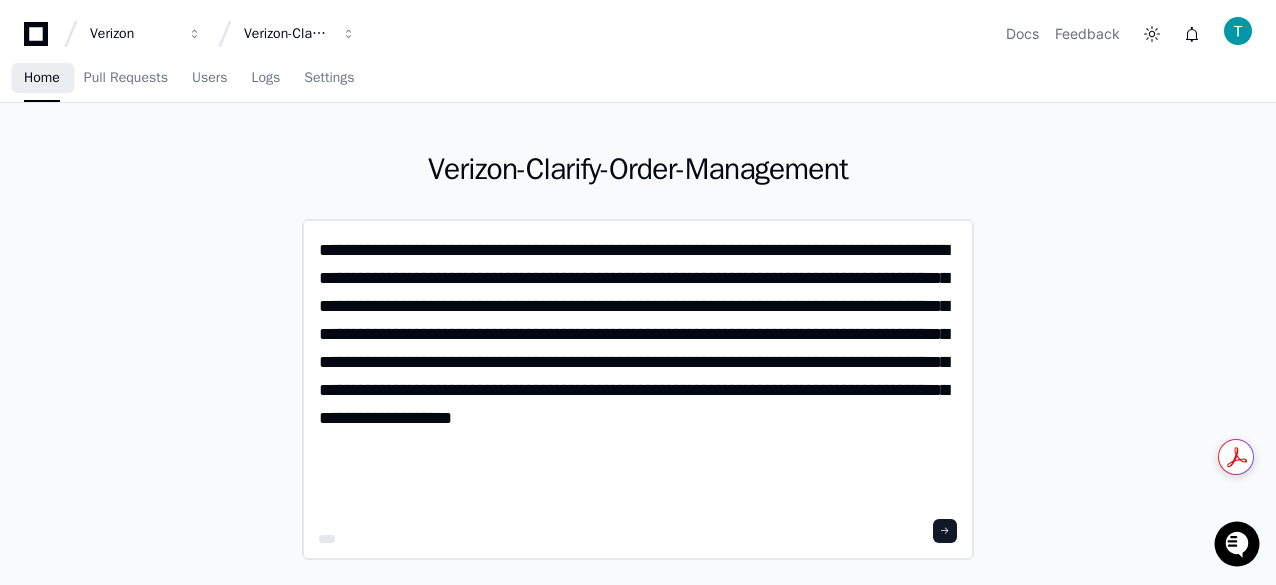 click on "**********" 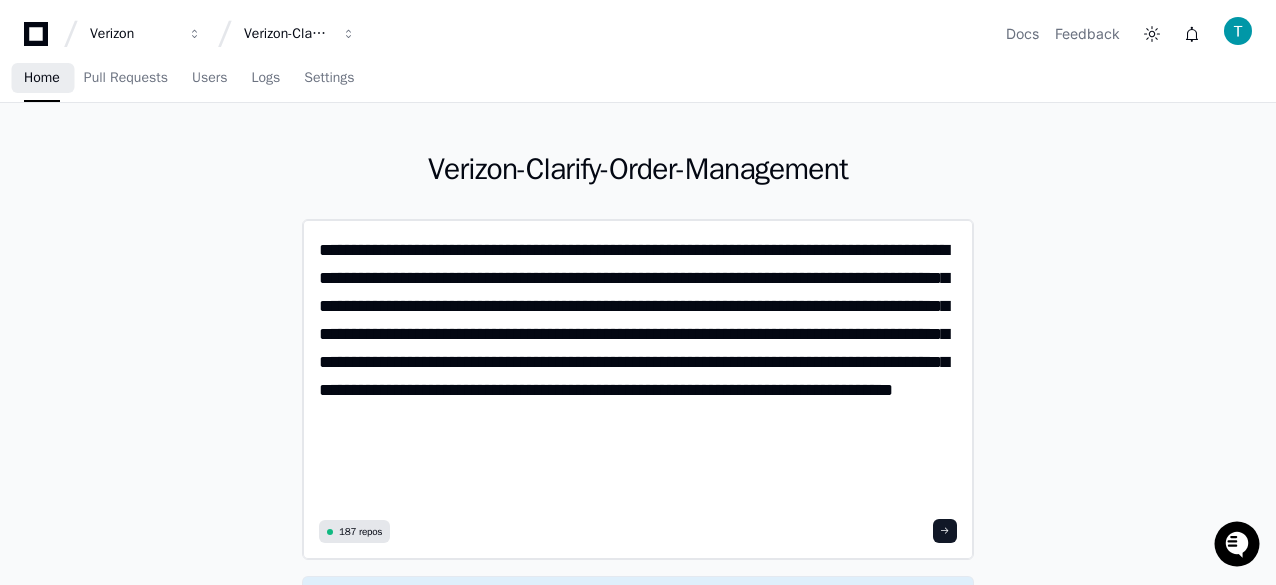 click on "**********" 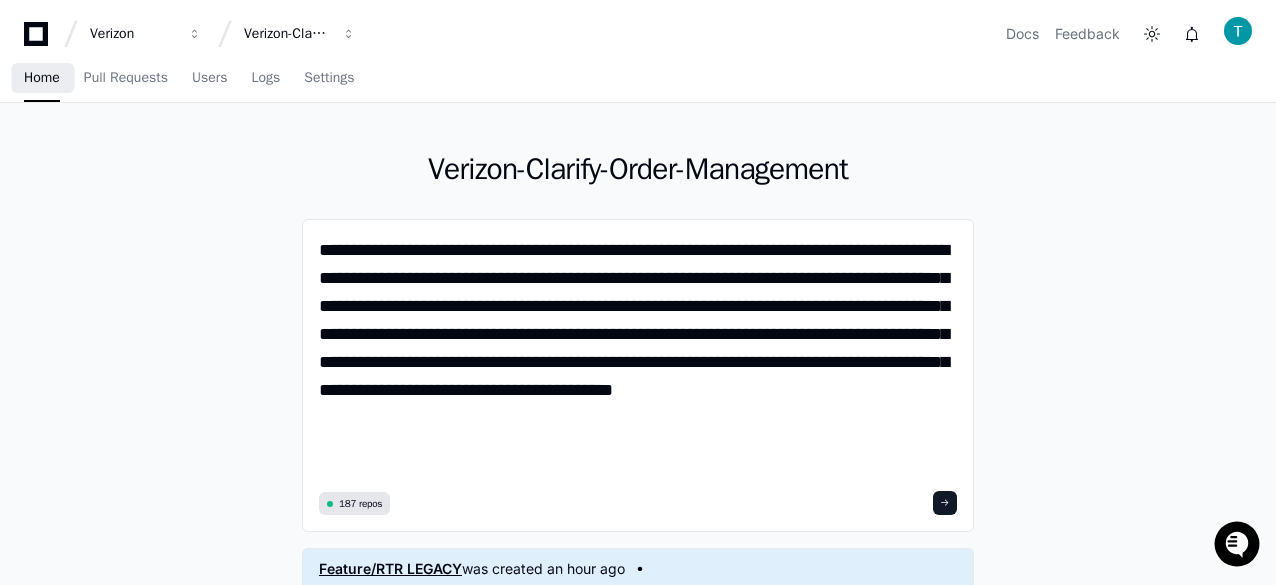 type on "**********" 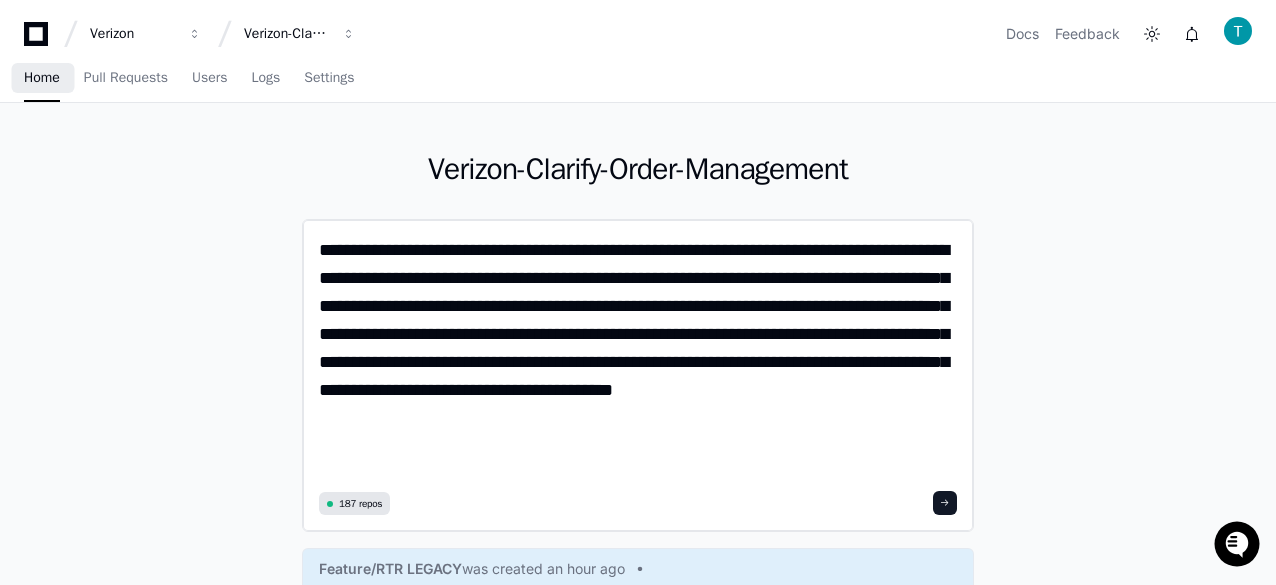 click on "**********" 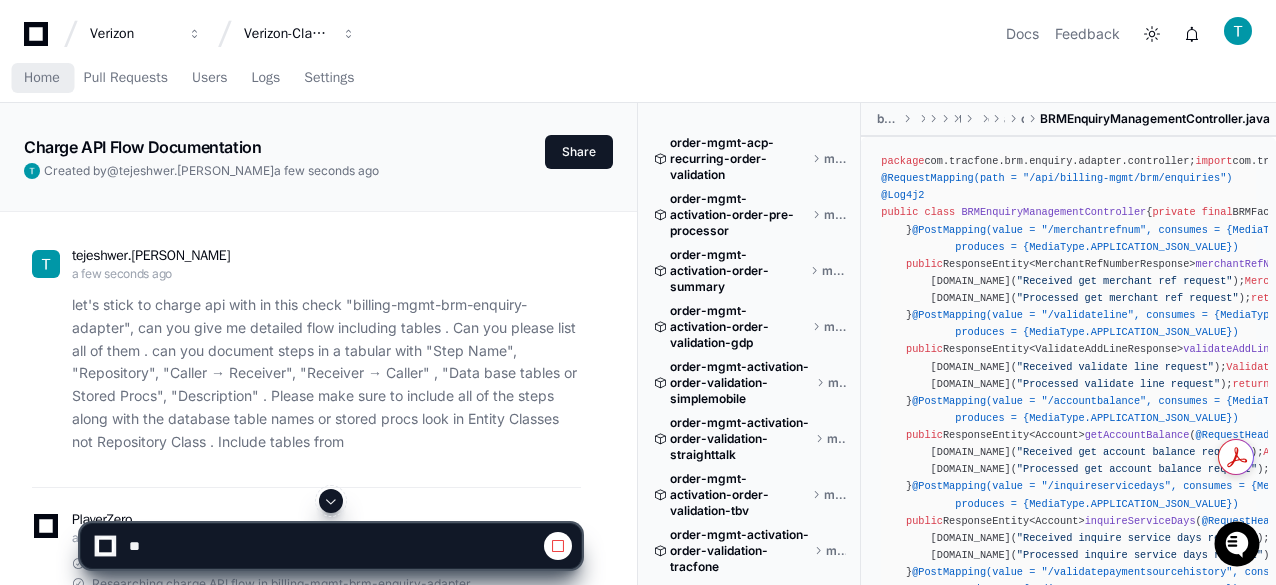 click on "let's stick to charge api with in this check "billing-mgmt-brm-enquiry-adapter",  can you give me detailed flow including tables . Can you please list all of them . can you document steps in a tabular with "Step Name", "Repository", "Caller → Receiver", "Receiver → Caller" , "Data base tables or Stored Procs", "Description" . Please make sure to include all of the steps along with the database table names or stored procs look in Entity Classes not Repository Class . Include tables from" 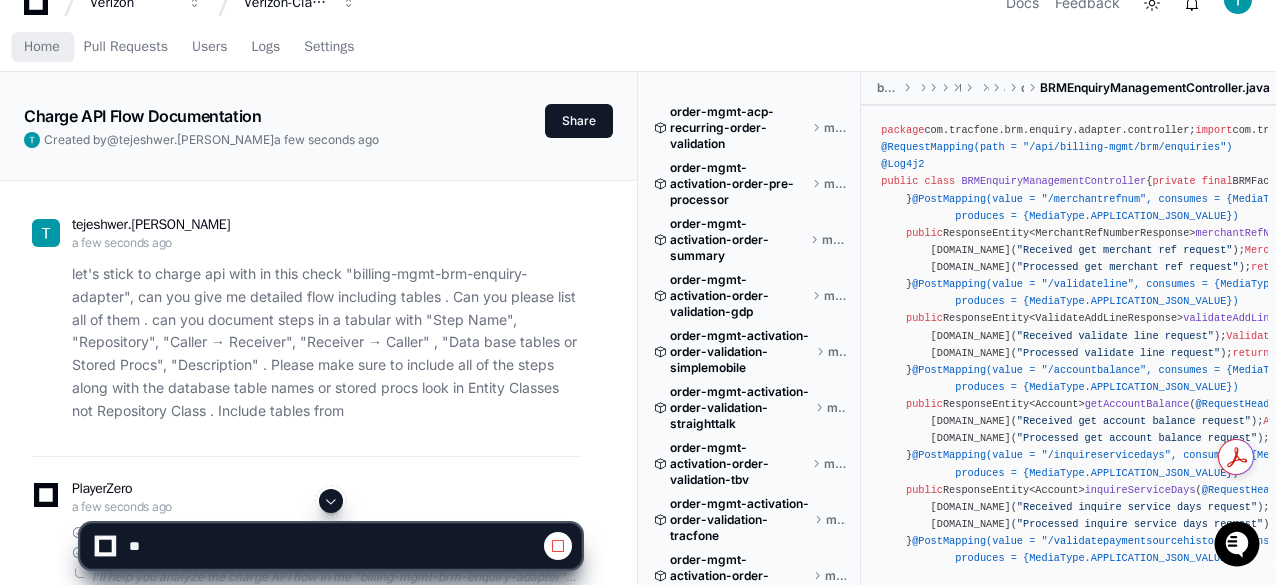 scroll, scrollTop: 0, scrollLeft: 0, axis: both 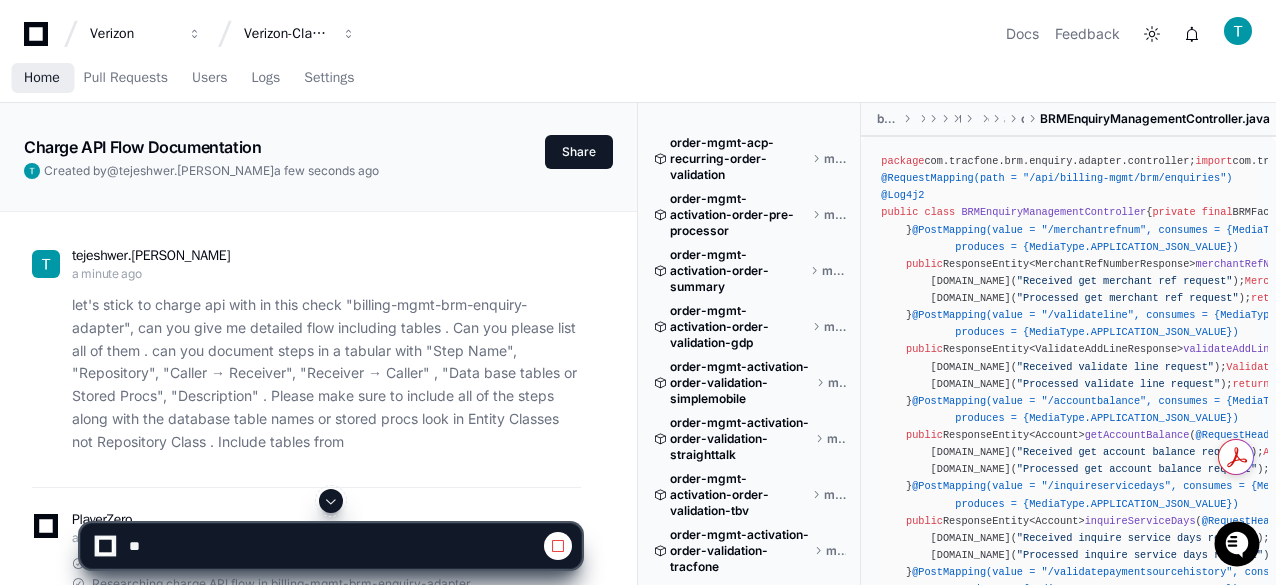 click on "Home" at bounding box center (42, 78) 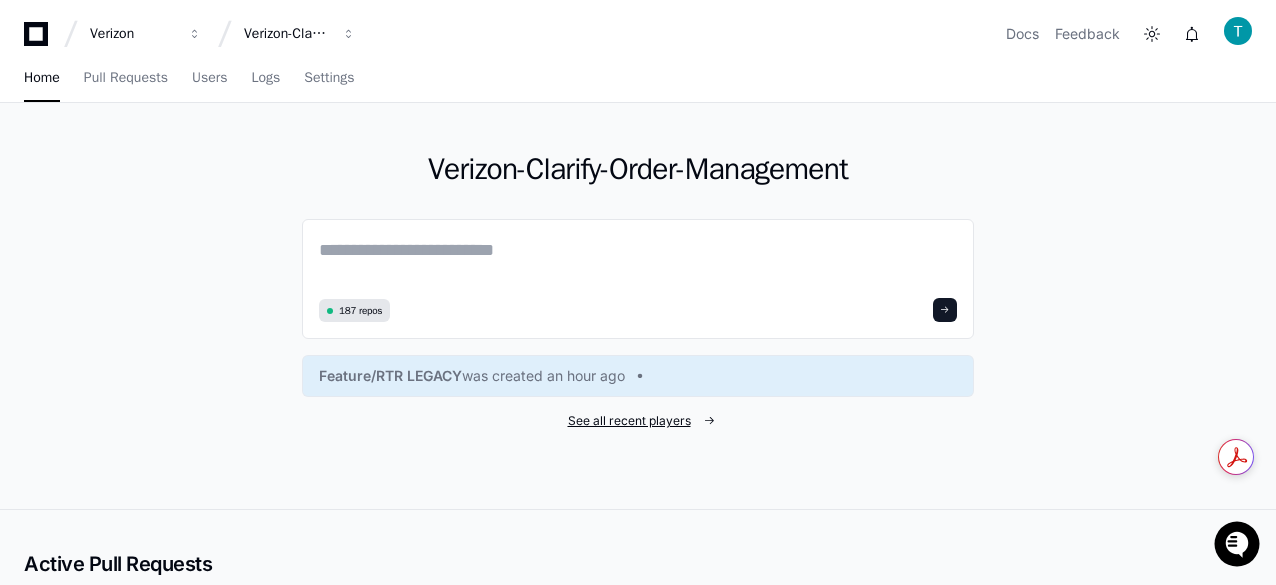 click on "See all recent players" 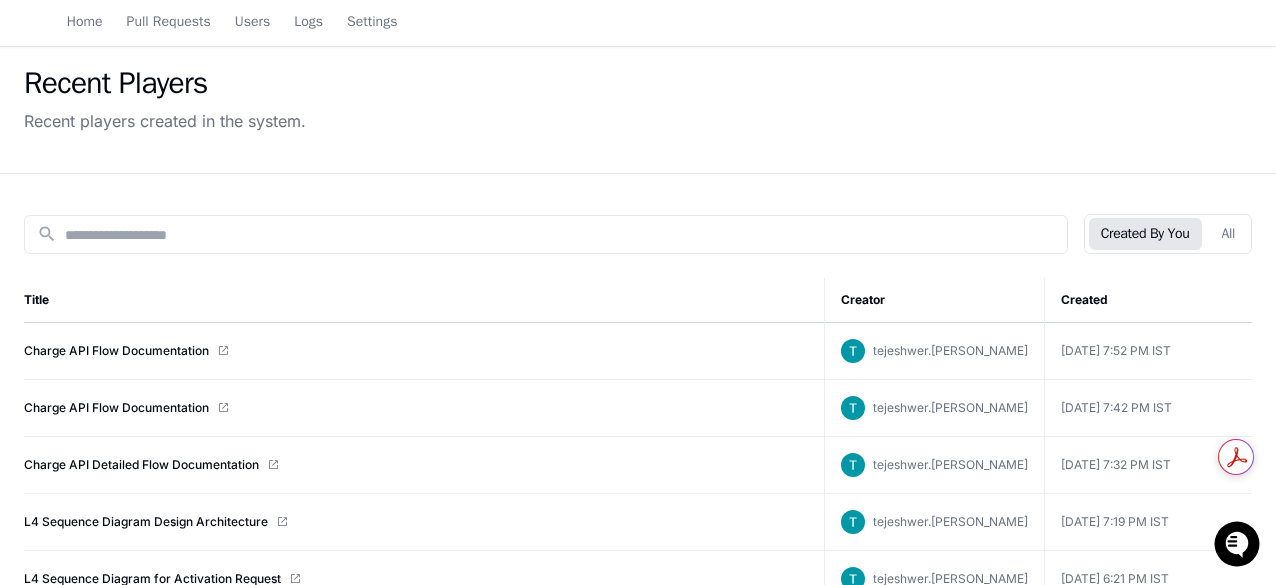 scroll, scrollTop: 100, scrollLeft: 0, axis: vertical 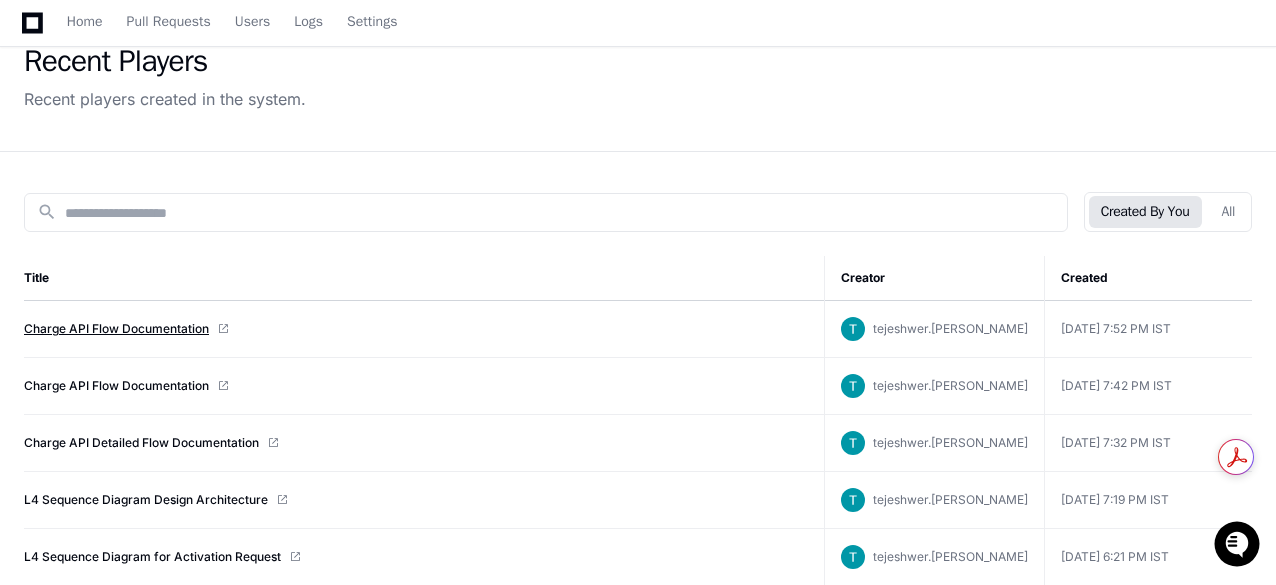click on "Charge API Flow Documentation" 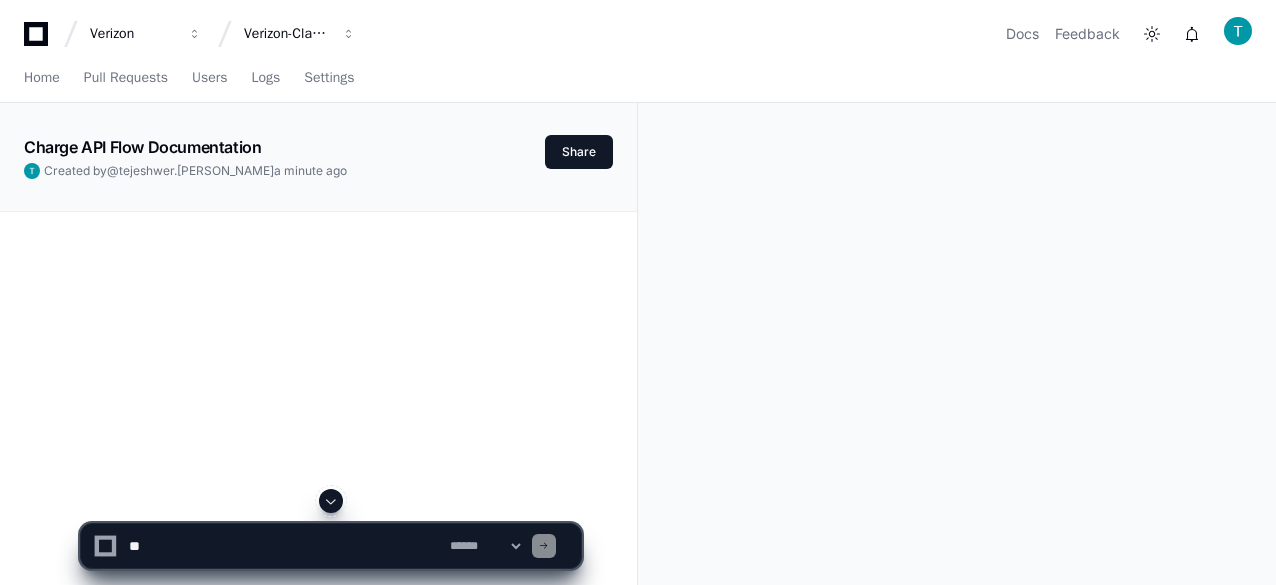 scroll, scrollTop: 0, scrollLeft: 0, axis: both 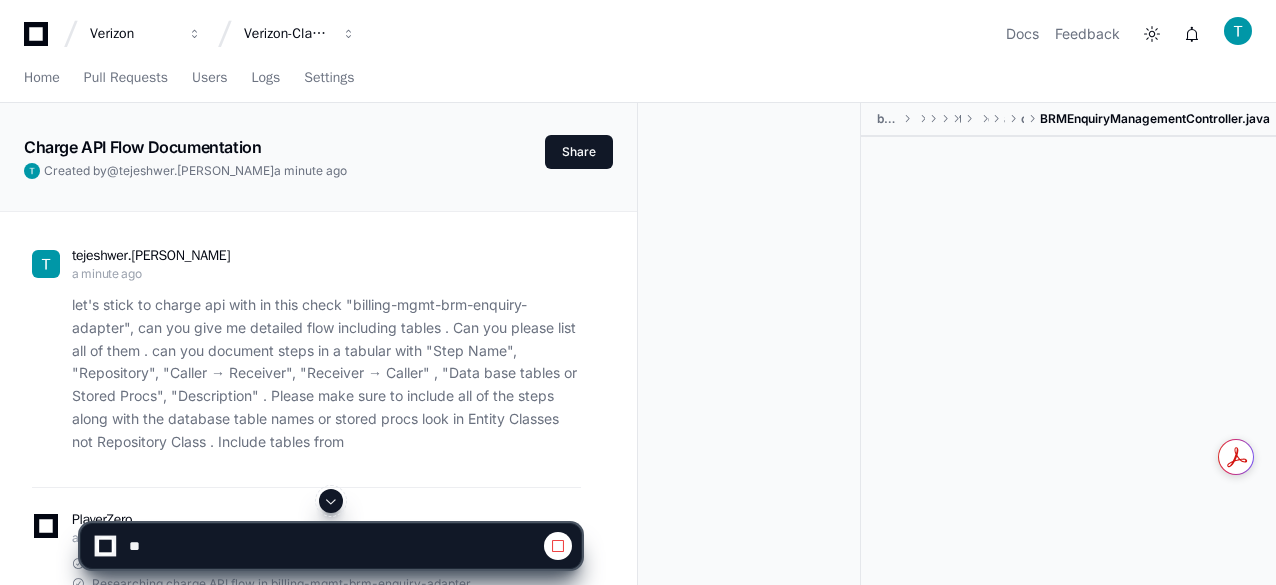 click on "tejeshwer.degala a minute ago let's stick to charge api with in this check "billing-mgmt-brm-enquiry-adapter",  can you give me detailed flow including tables . Can you please list all of them . can you document steps in a tabular with "Step Name", "Repository", "Caller → Receiver", "Receiver → Caller" , "Data base tables or Stored Procs", "Description" . Please make sure to include all of the steps along with the database table names or stored procs look in Entity Classes not Repository Class . Include tables from
PlayerZero a minute ago Thinking Researching charge API flow in billing-mgmt-brm-enquiry-adapter  I'll help you analyze the charge API flow in the "billing-mgmt-brm-enquiry-adapter" repository. Let's start by searching for relevant code related to charges in this repository.
First, I'll search for charge-related code in the specified repository to understand the API flow:
Let me look for entity classes and database tables specifically:" 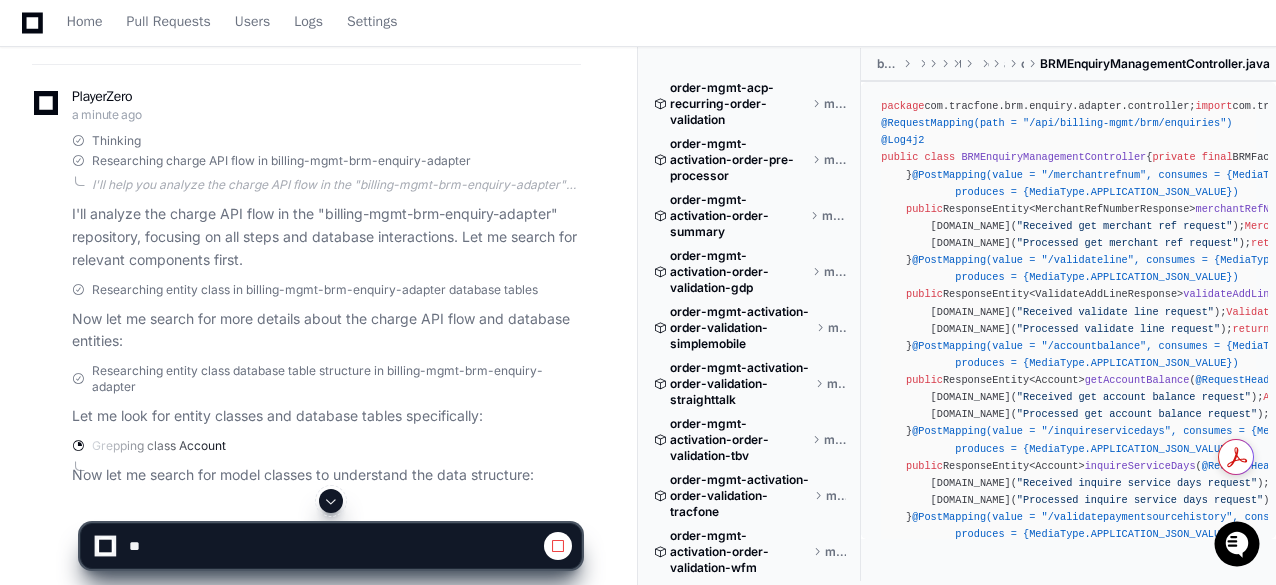 scroll, scrollTop: 0, scrollLeft: 0, axis: both 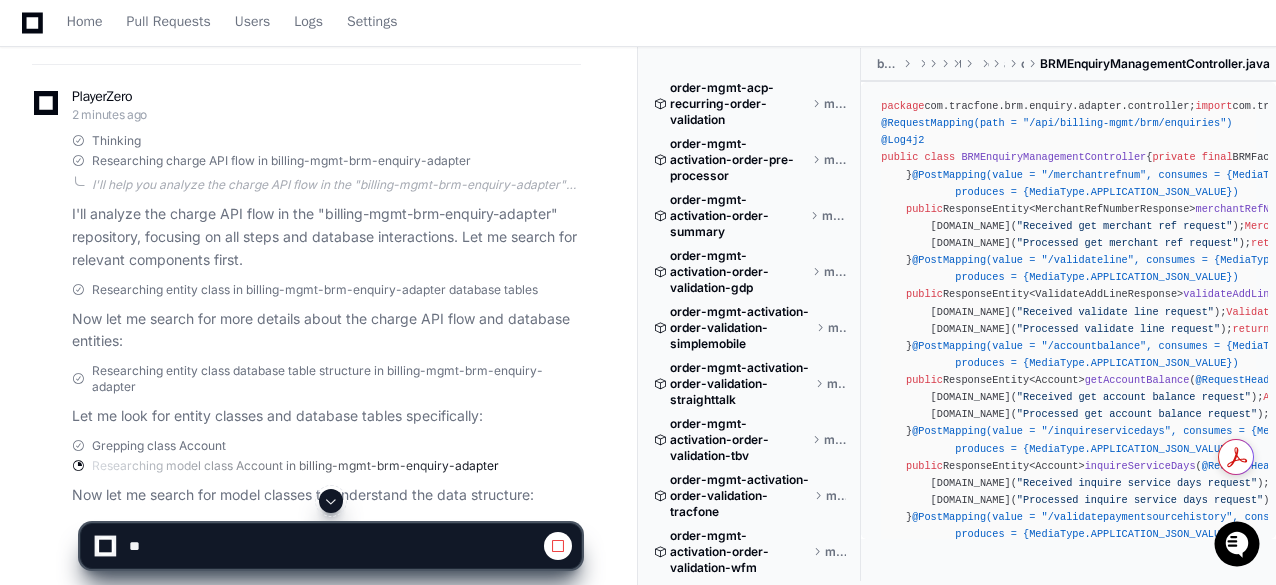click on "tejeshwer.degala 2 minutes ago let's stick to charge api with in this check "billing-mgmt-brm-enquiry-adapter",  can you give me detailed flow including tables . Can you please list all of them . can you document steps in a tabular with "Step Name", "Repository", "Caller → Receiver", "Receiver → Caller" , "Data base tables or Stored Procs", "Description" . Please make sure to include all of the steps along with the database table names or stored procs look in Entity Classes not Repository Class . Include tables from
PlayerZero 2 minutes ago Thinking Researching charge API flow in billing-mgmt-brm-enquiry-adapter  I'll help you analyze the charge API flow in the "billing-mgmt-brm-enquiry-adapter" repository. Let's start by searching for relevant code related to charges in this repository.
First, I'll search for charge-related code in the specified repository to understand the API flow:
Let me look for entity classes and database tables specifically:" 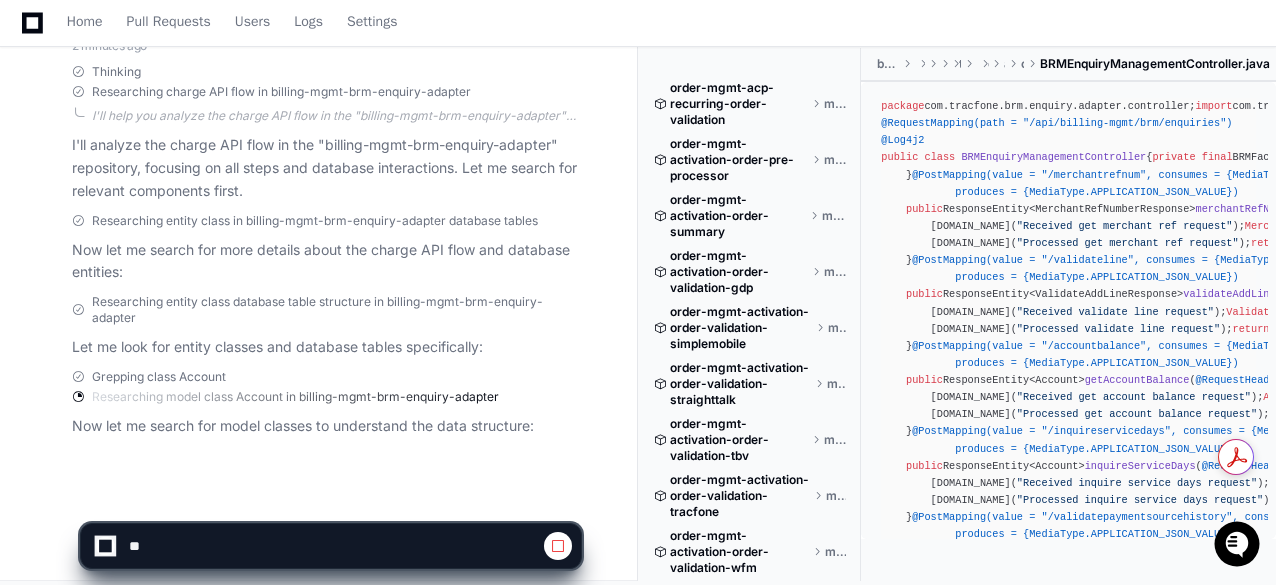scroll, scrollTop: 502, scrollLeft: 0, axis: vertical 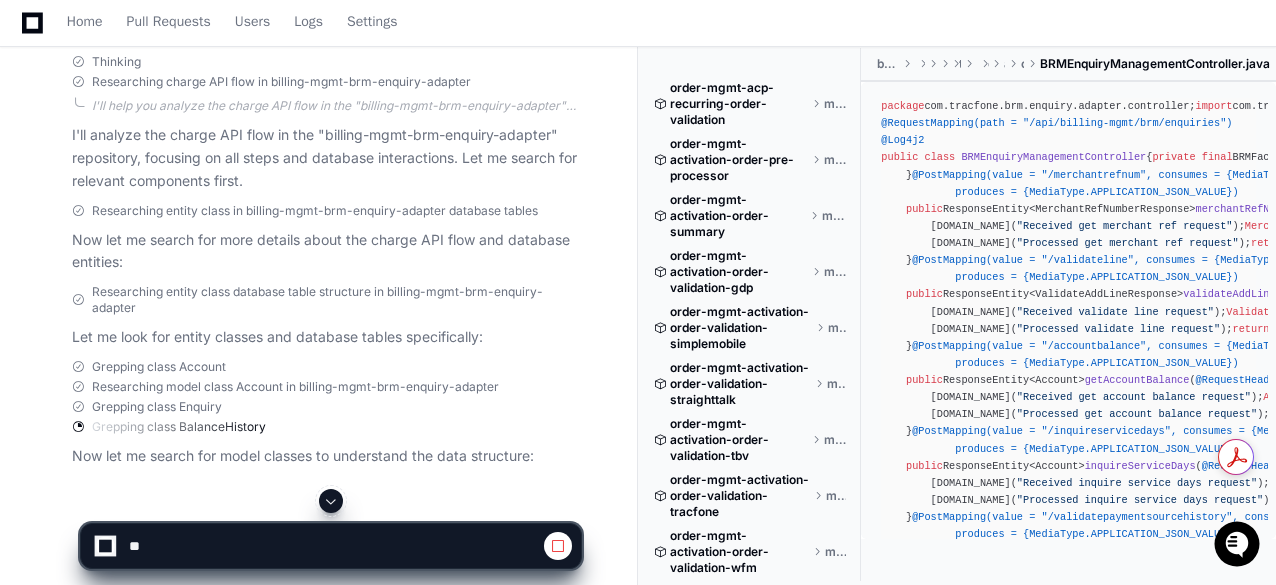 click on "tejeshwer.degala 3 minutes ago let's stick to charge api with in this check "billing-mgmt-brm-enquiry-adapter",  can you give me detailed flow including tables . Can you please list all of them . can you document steps in a tabular with "Step Name", "Repository", "Caller → Receiver", "Receiver → Caller" , "Data base tables or Stored Procs", "Description" . Please make sure to include all of the steps along with the database table names or stored procs look in Entity Classes not Repository Class . Include tables from
PlayerZero 2 minutes ago Thinking Researching charge API flow in billing-mgmt-brm-enquiry-adapter  I'll help you analyze the charge API flow in the "billing-mgmt-brm-enquiry-adapter" repository. Let's start by searching for relevant code related to charges in this repository.
First, I'll search for charge-related code in the specified repository to understand the API flow:
Let me look for entity classes and database tables specifically:" 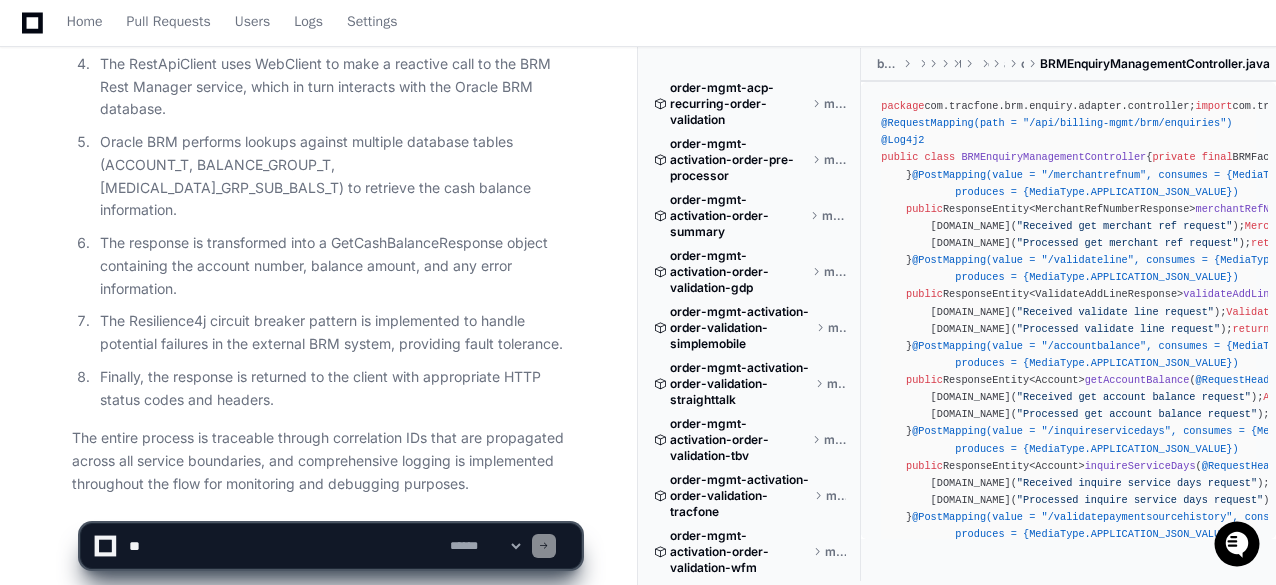 scroll, scrollTop: 3162, scrollLeft: 0, axis: vertical 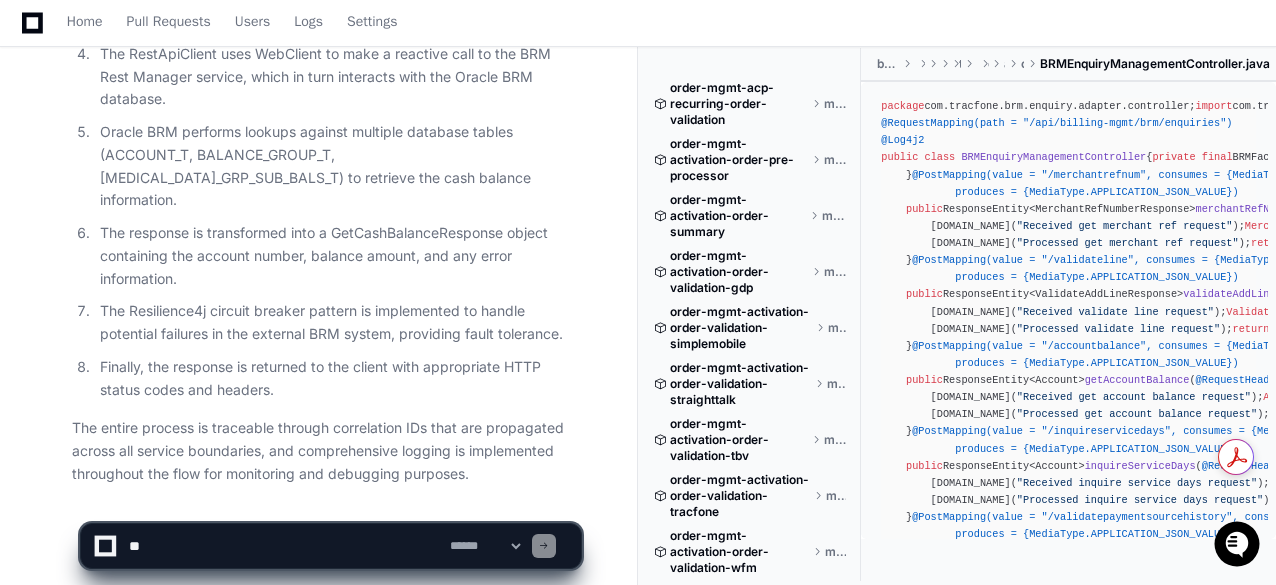 click on "tejeshwer.degala 4 minutes ago let's stick to charge api with in this check "billing-mgmt-brm-enquiry-adapter",  can you give me detailed flow including tables . Can you please list all of them . can you document steps in a tabular with "Step Name", "Repository", "Caller → Receiver", "Receiver → Caller" , "Data base tables or Stored Procs", "Description" . Please make sure to include all of the steps along with the database table names or stored procs look in Entity Classes not Repository Class . Include tables from
PlayerZero 3 minutes ago Thinking Researching charge API flow in billing-mgmt-brm-enquiry-adapter  I'll help you analyze the charge API flow in the "billing-mgmt-brm-enquiry-adapter" repository. Let's start by searching for relevant code related to charges in this repository.
First, I'll search for charge-related code in the specified repository to understand the API flow:
Let me look for entity classes and database tables specifically:" 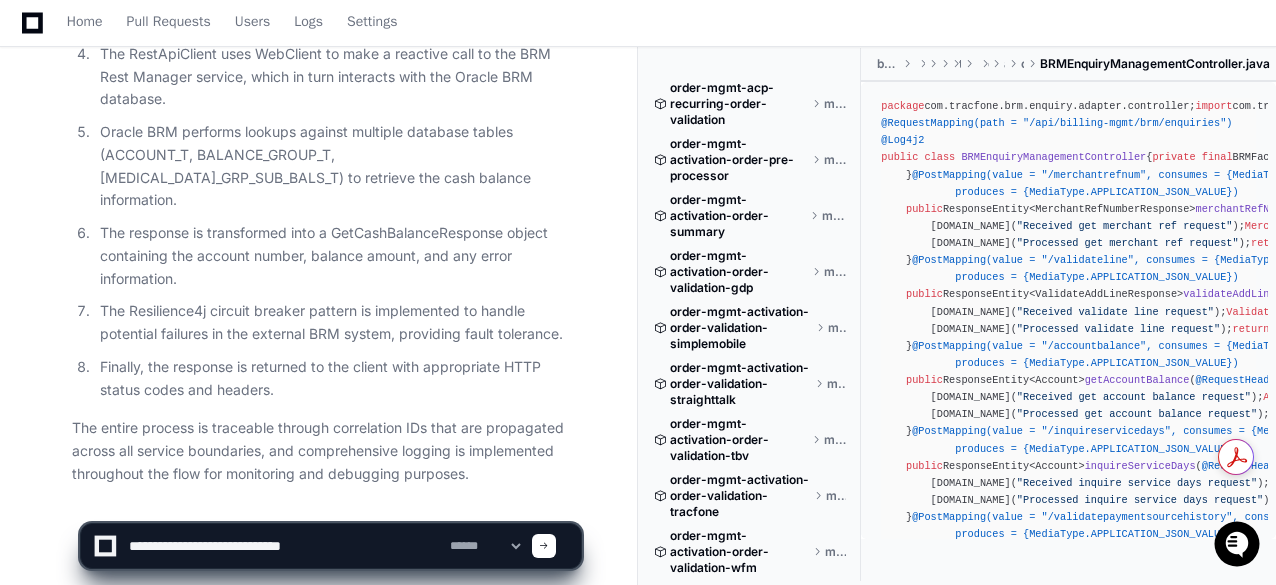 click 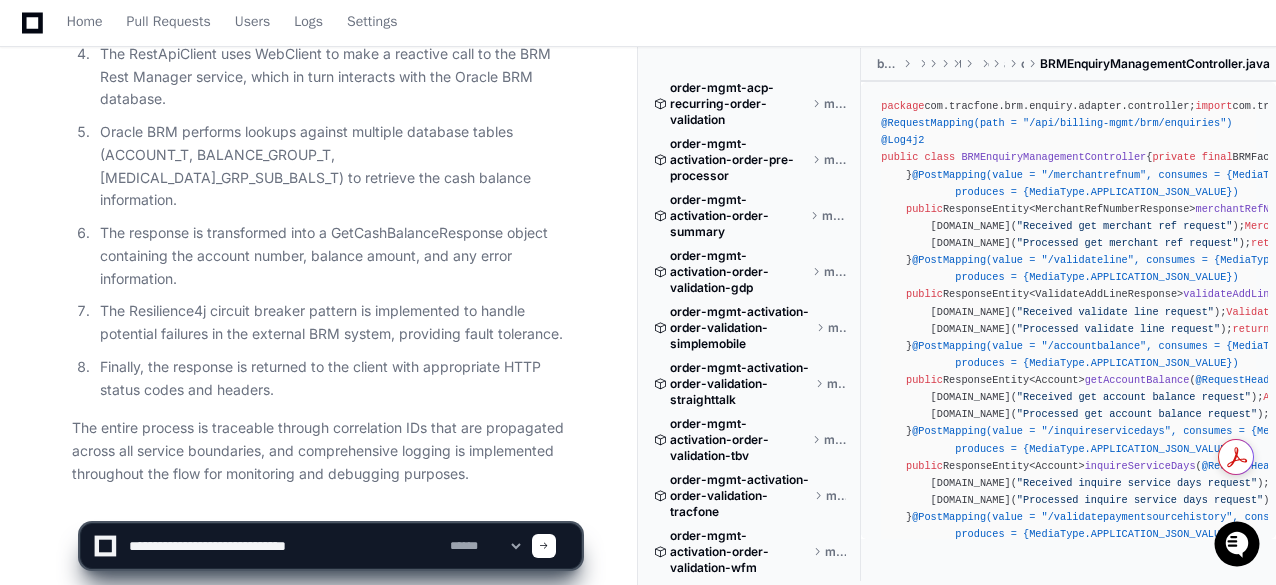 click 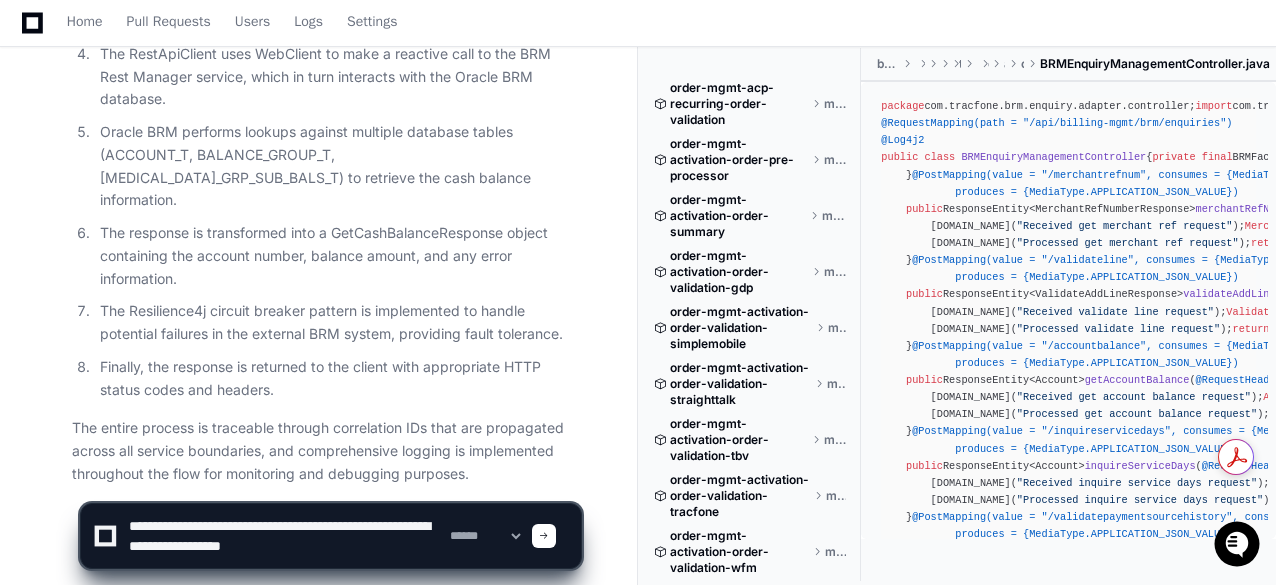 type on "**********" 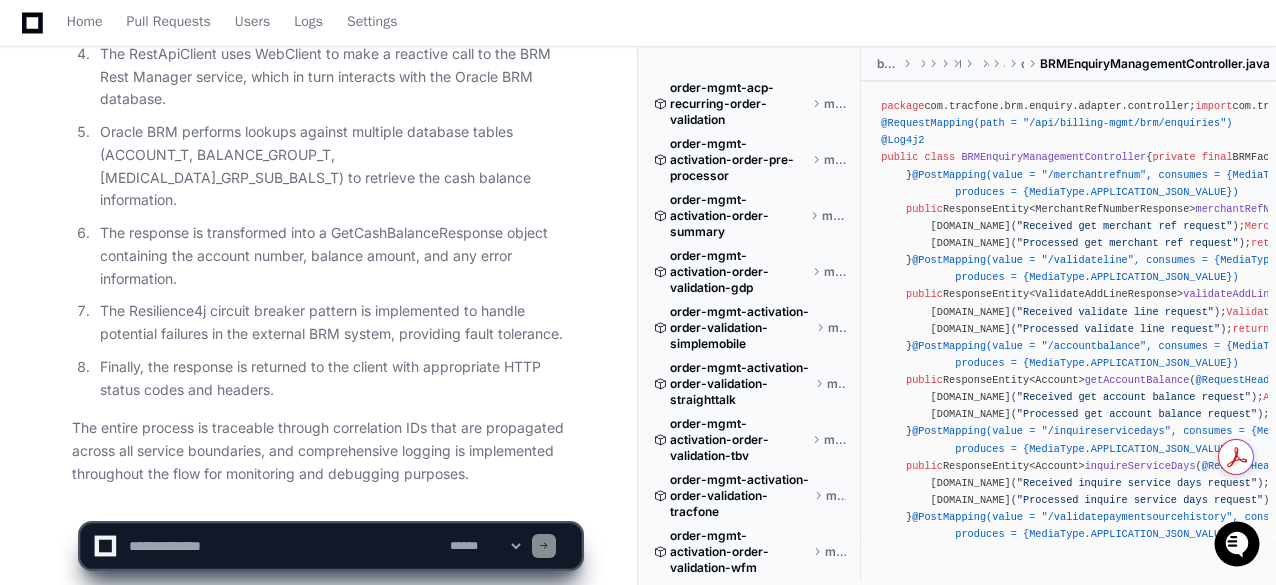 type 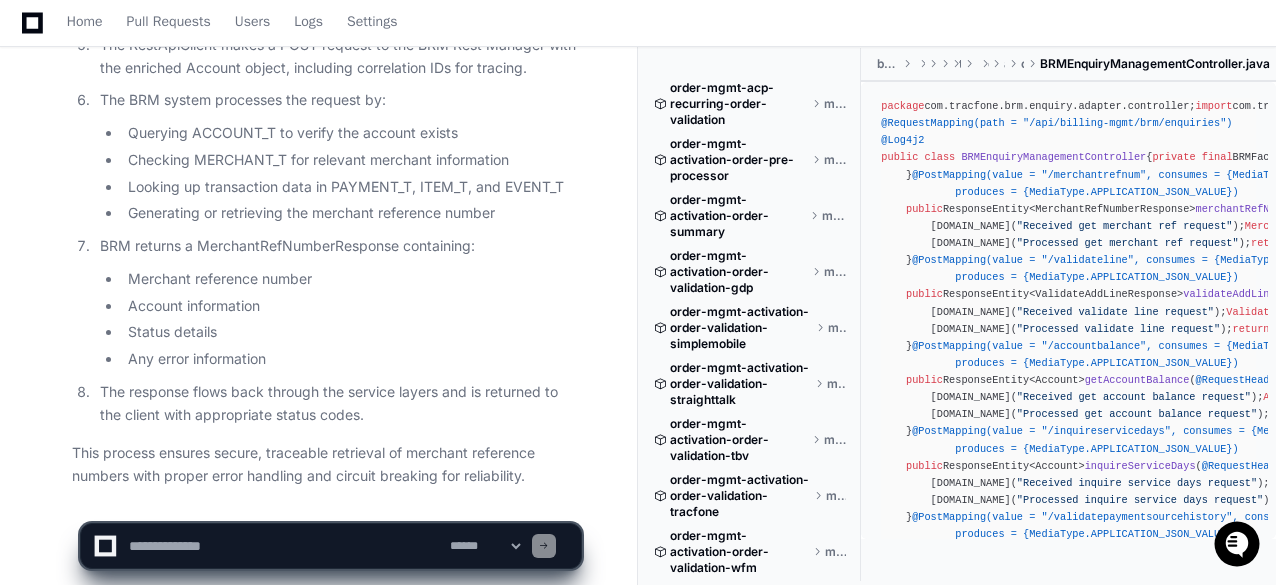 scroll, scrollTop: 6611, scrollLeft: 0, axis: vertical 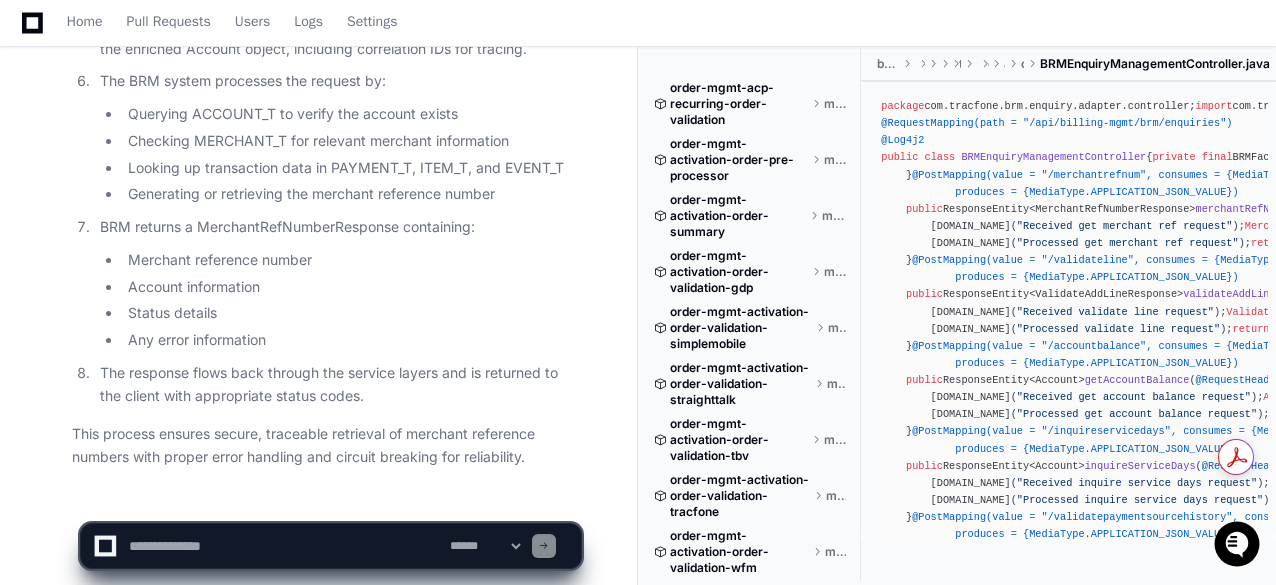 click 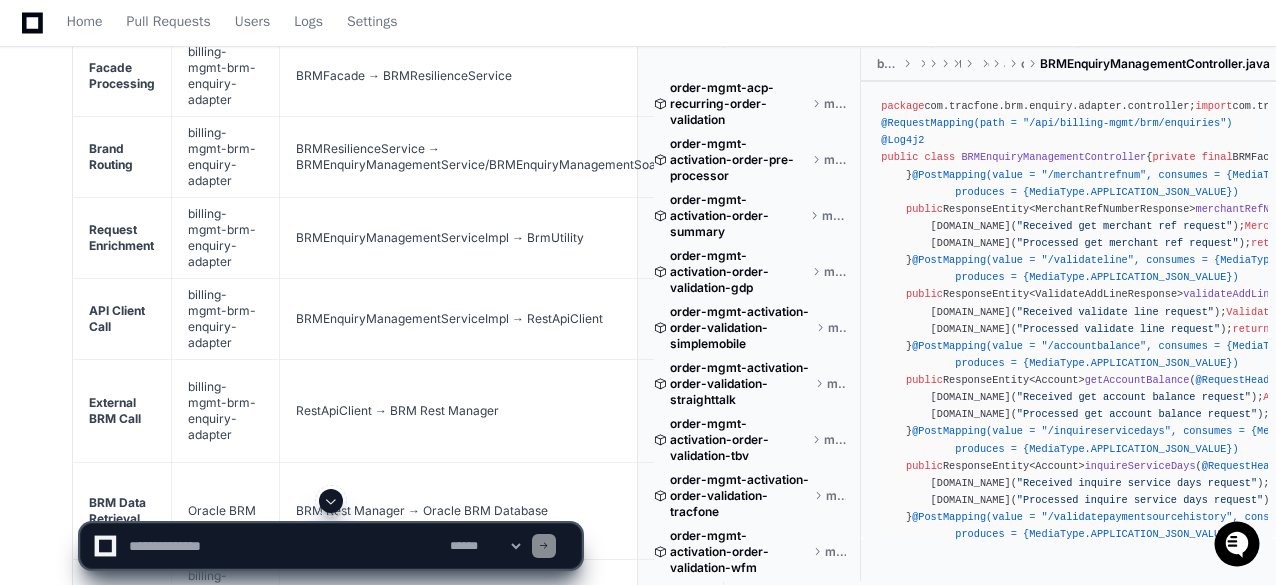 scroll, scrollTop: 4011, scrollLeft: 0, axis: vertical 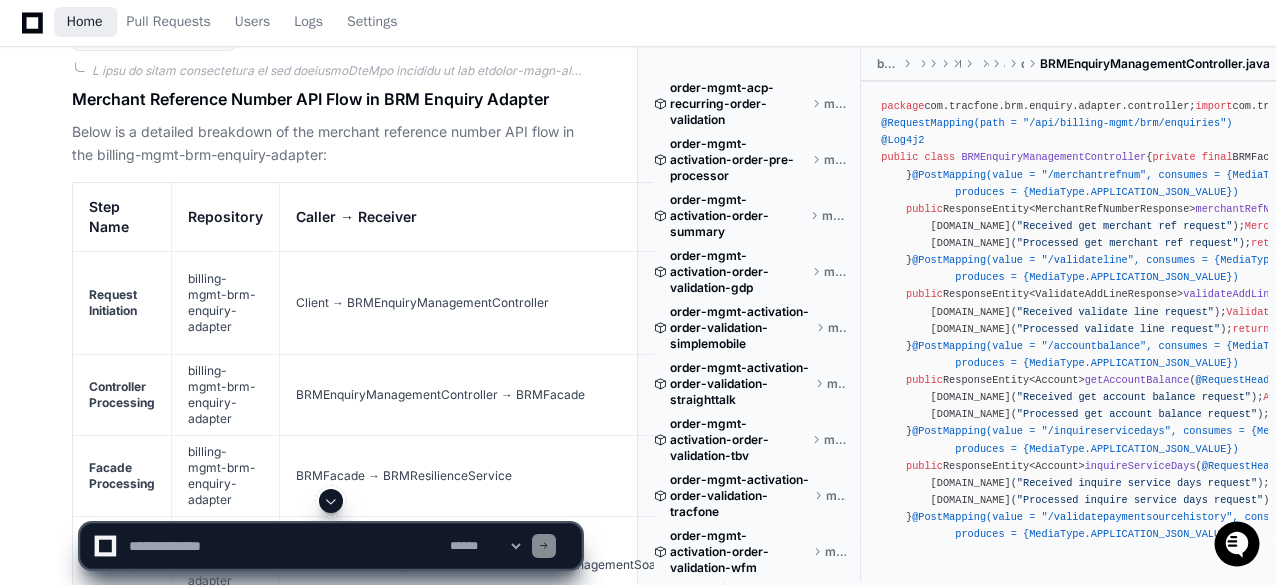 click on "Home" at bounding box center [85, 22] 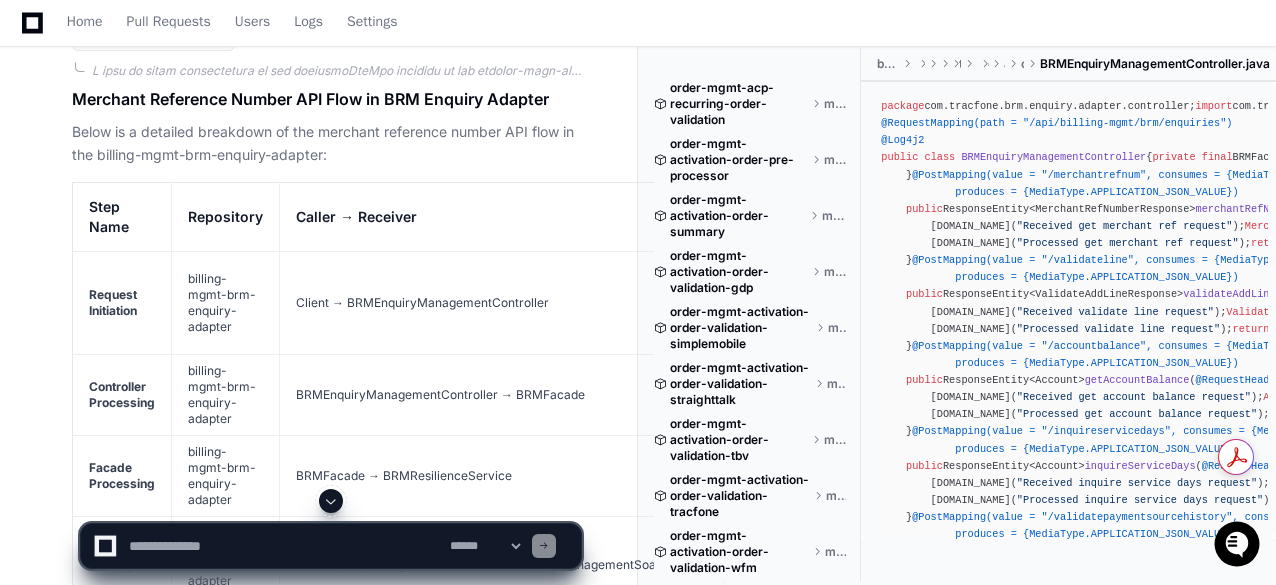 scroll, scrollTop: 0, scrollLeft: 0, axis: both 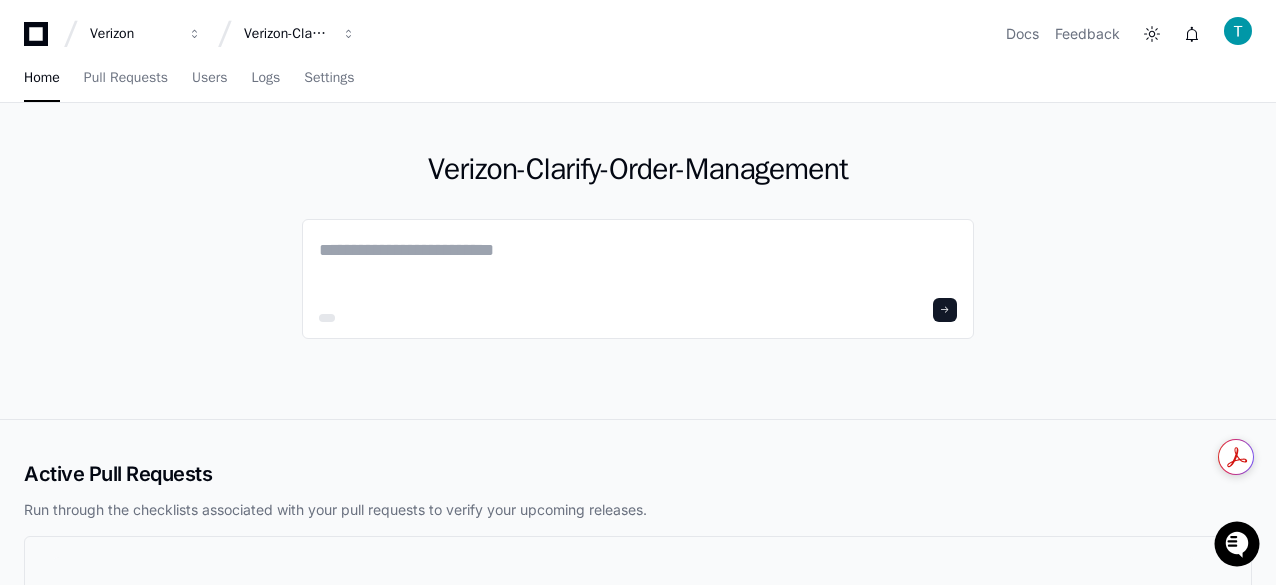 click on "Verizon-Clarify-Order-Management" 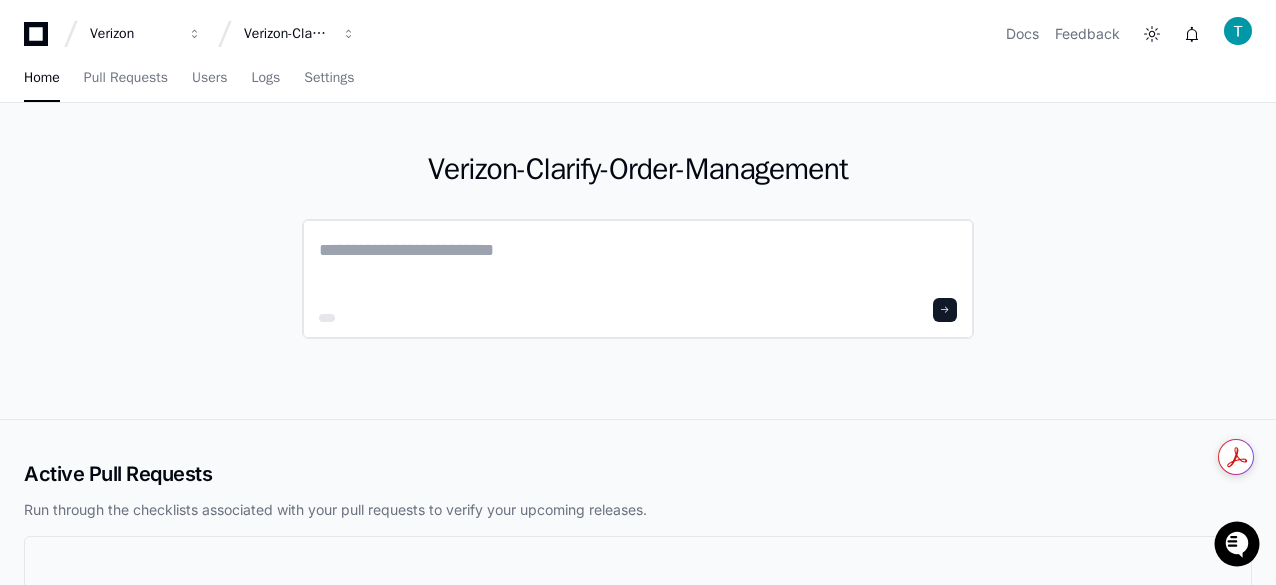 click 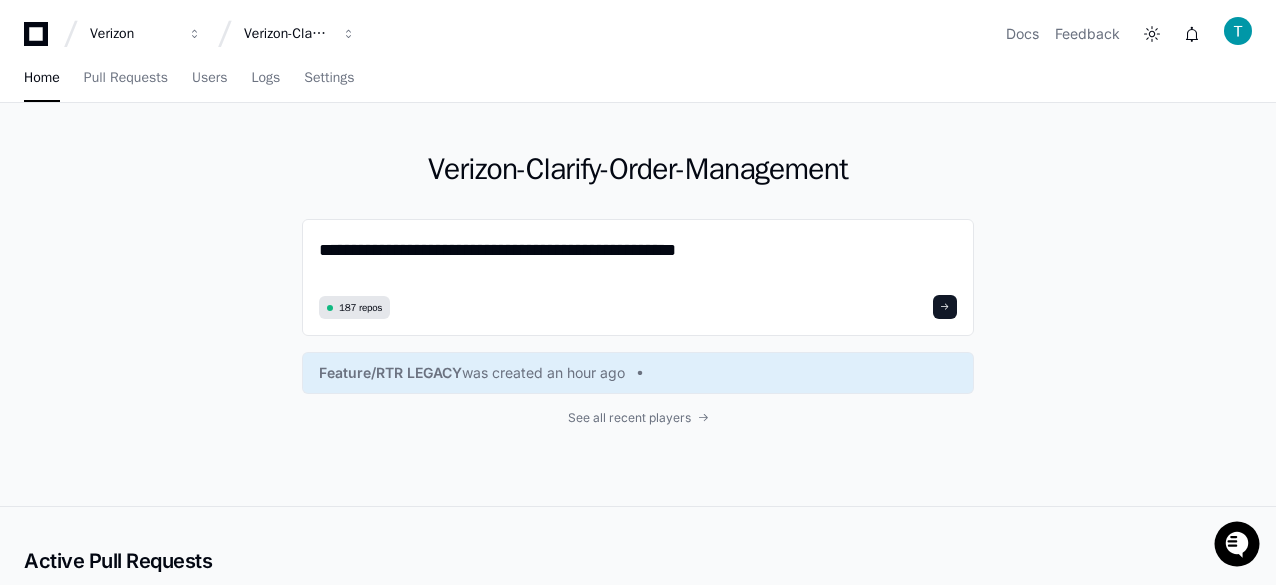 click on "**********" 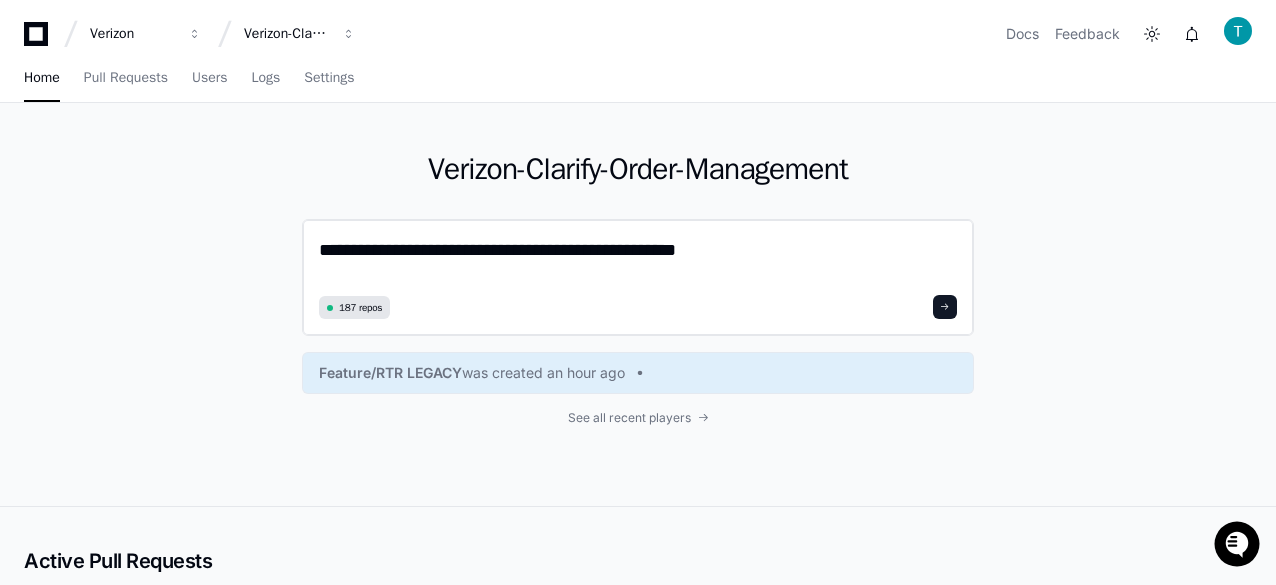click on "**********" 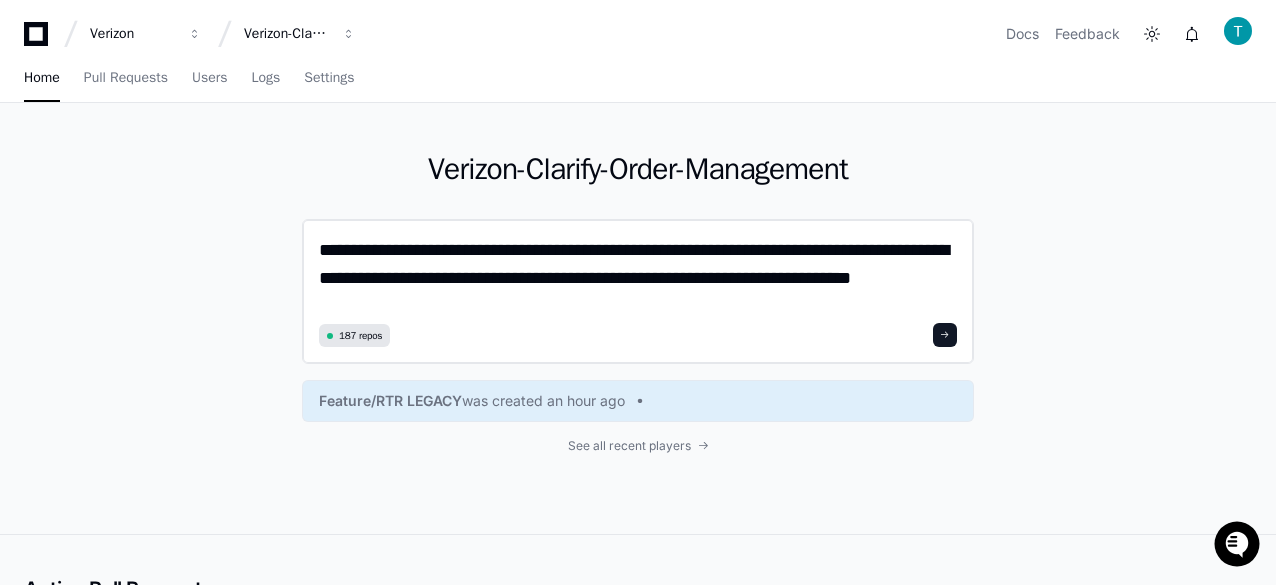 scroll, scrollTop: 0, scrollLeft: 0, axis: both 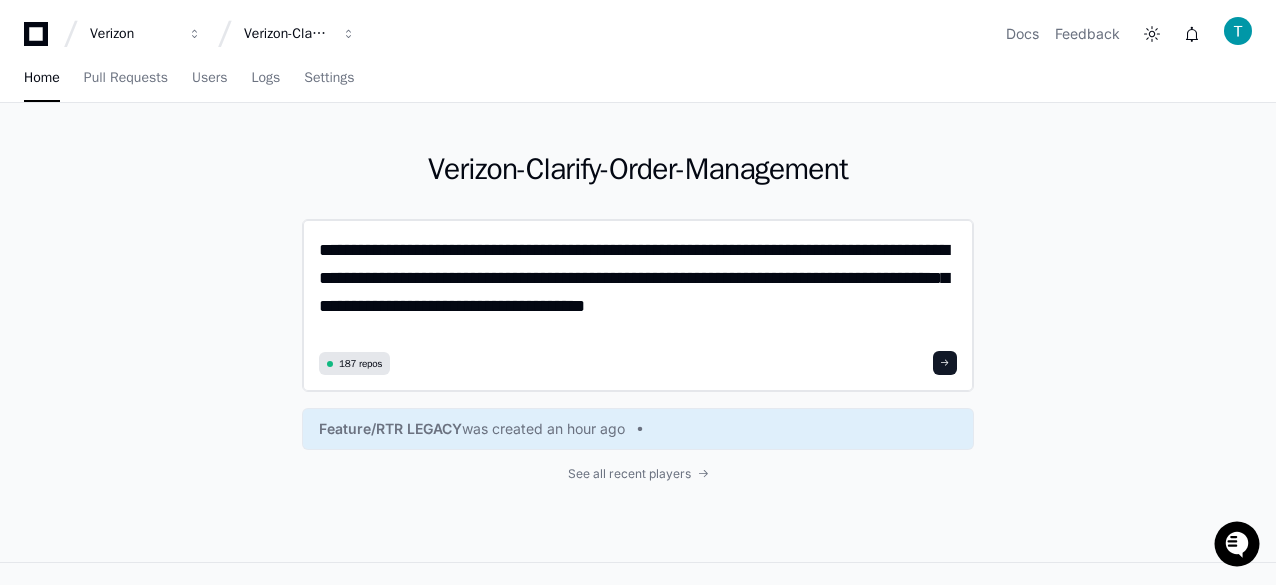 click on "**********" 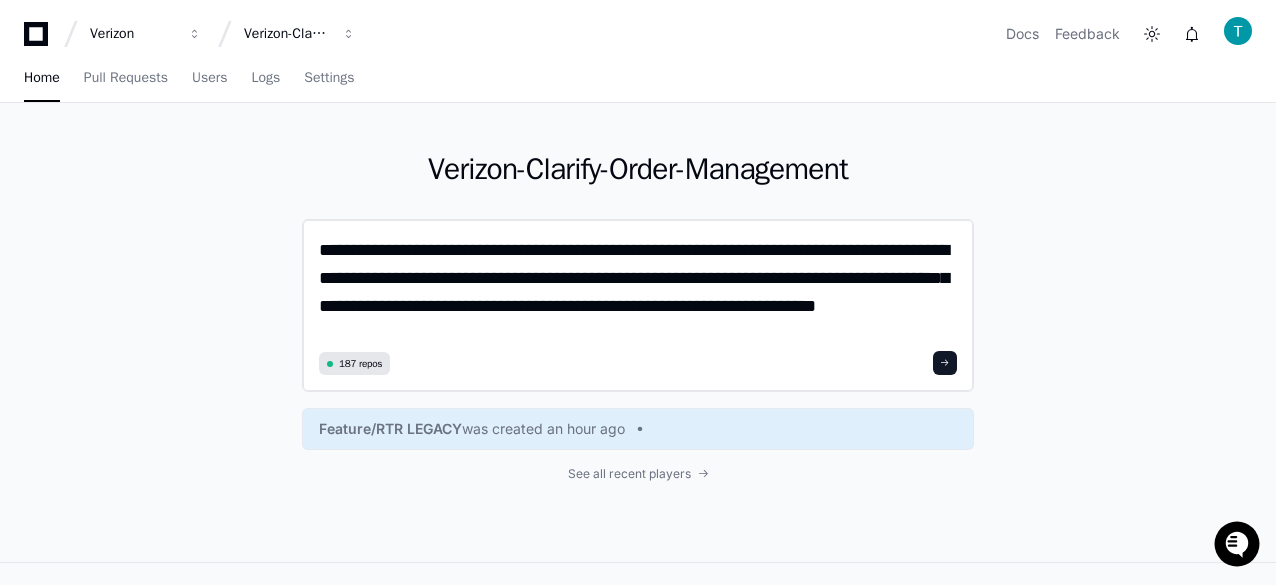 click on "**********" 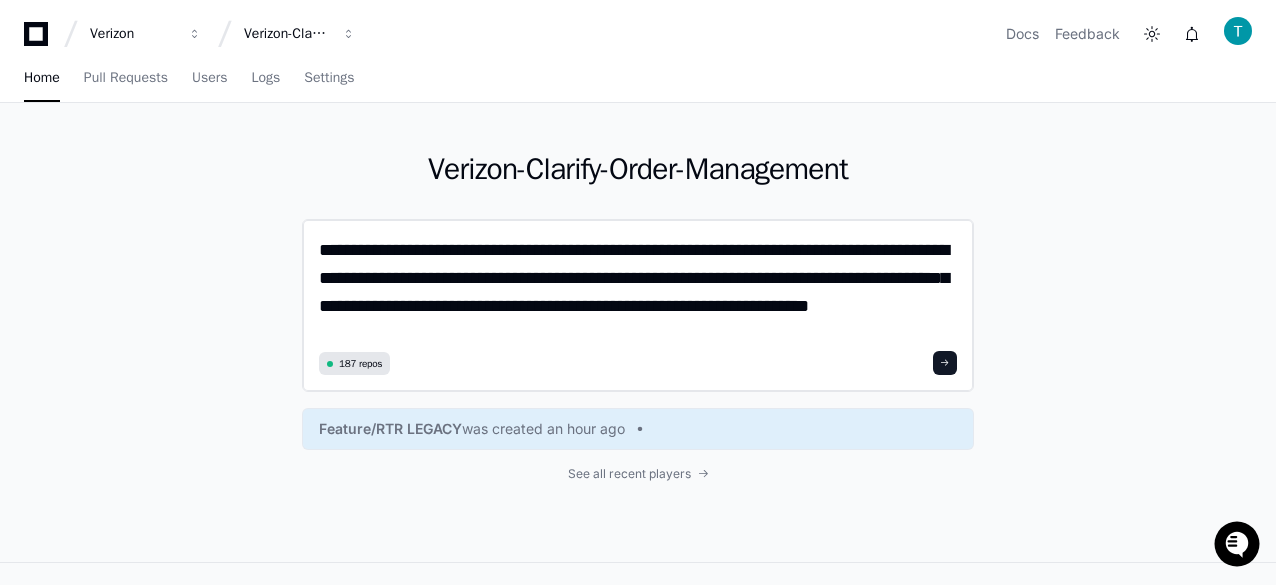 click on "**********" 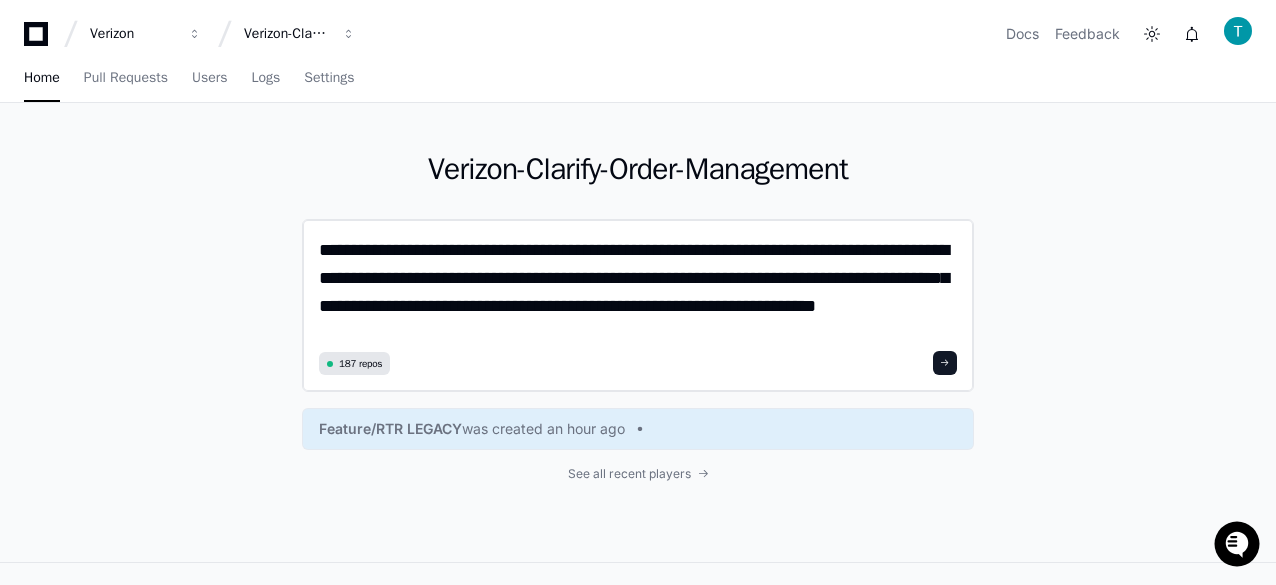 scroll, scrollTop: 0, scrollLeft: 0, axis: both 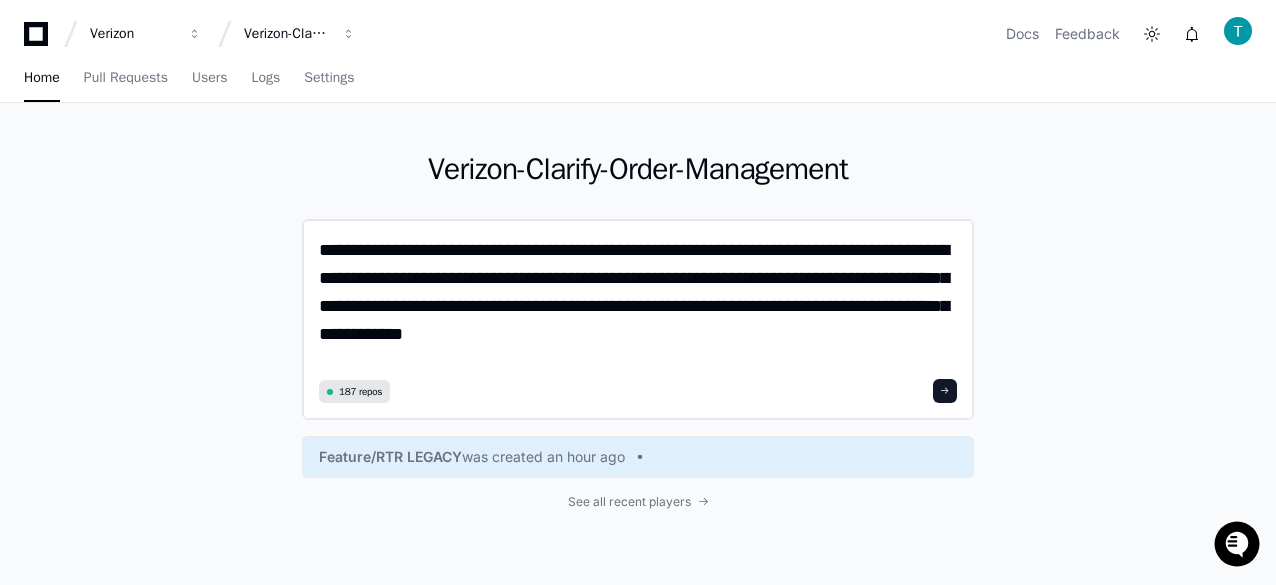paste on "**********" 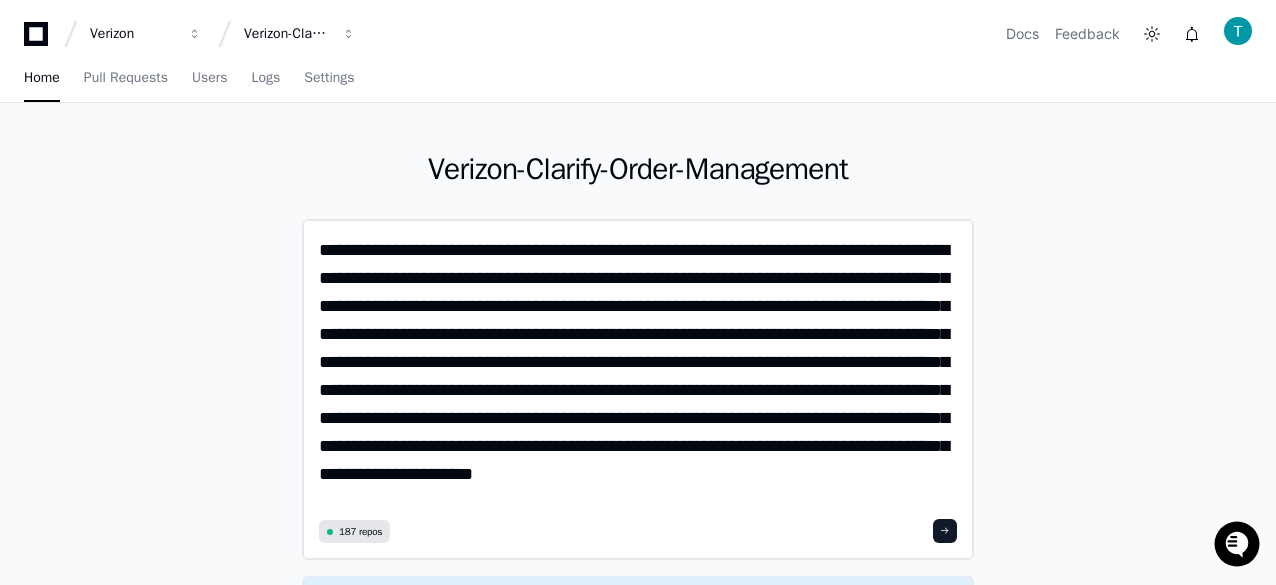 scroll, scrollTop: 0, scrollLeft: 0, axis: both 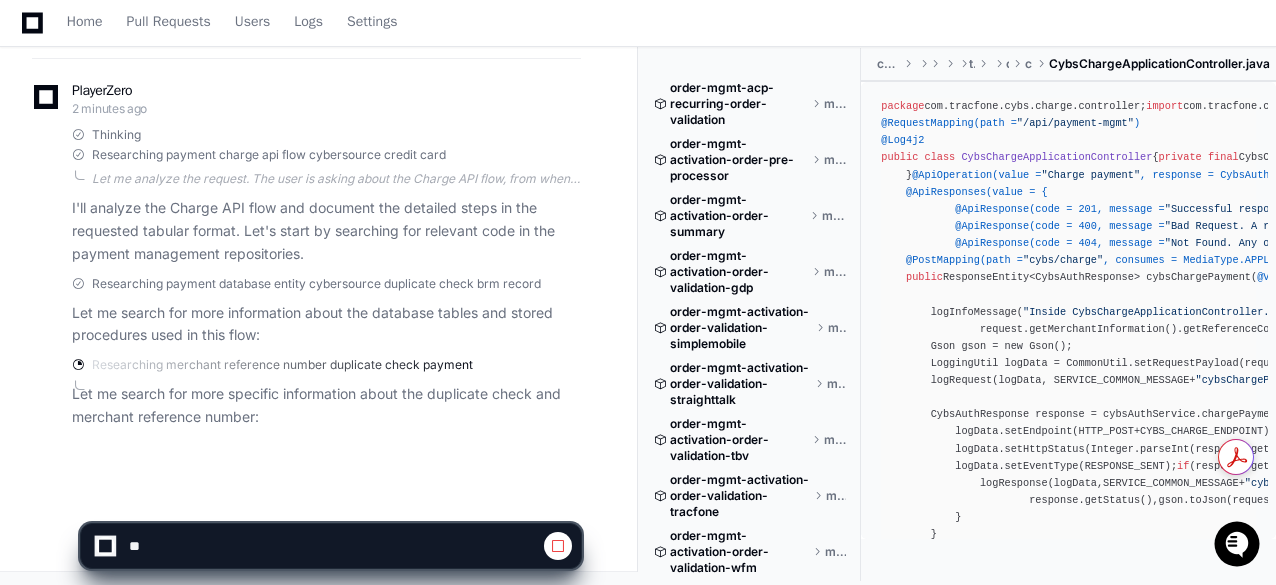 click on "tejeshwer.degala 2 minutes ago In the Charge API - the input is request to charge is received , we check duplicate , we fetch payment method , we fetch merchant ref number , we check payment type assuming its credit card - we do CyberSource call , once successful we record in BRM - can you details this flow and can you document steps in a tabular with "Step Name", "Repository","Caller → Receiver" "Receiver → Caller" , "Data base tables or Stored Procs", "Description" , from the time request entered till the time the process is completed , if its a sub set use 1.1 convention for it. Include sub calls to the extent possible. Please make sure to include most of the steps along with the database table names or stored procs look in Entity Classes not Repository Class
PlayerZero 2 minutes ago Thinking Researching payment charge api flow cybersource credit card
Researching payment database entity cybersource duplicate check brm record" 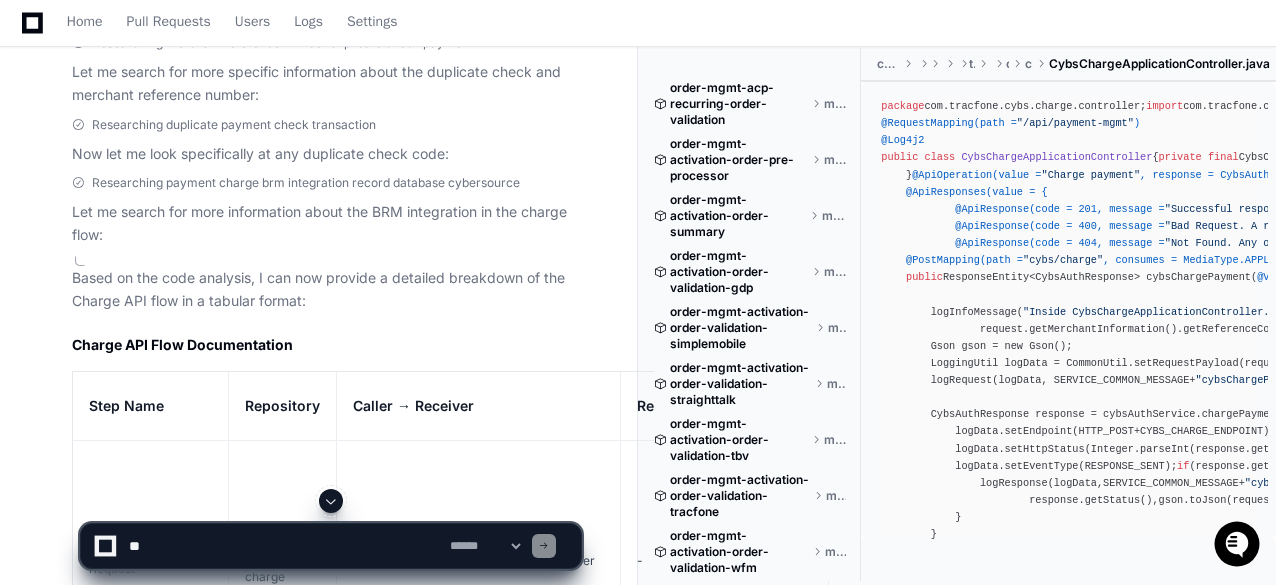 scroll, scrollTop: 827, scrollLeft: 0, axis: vertical 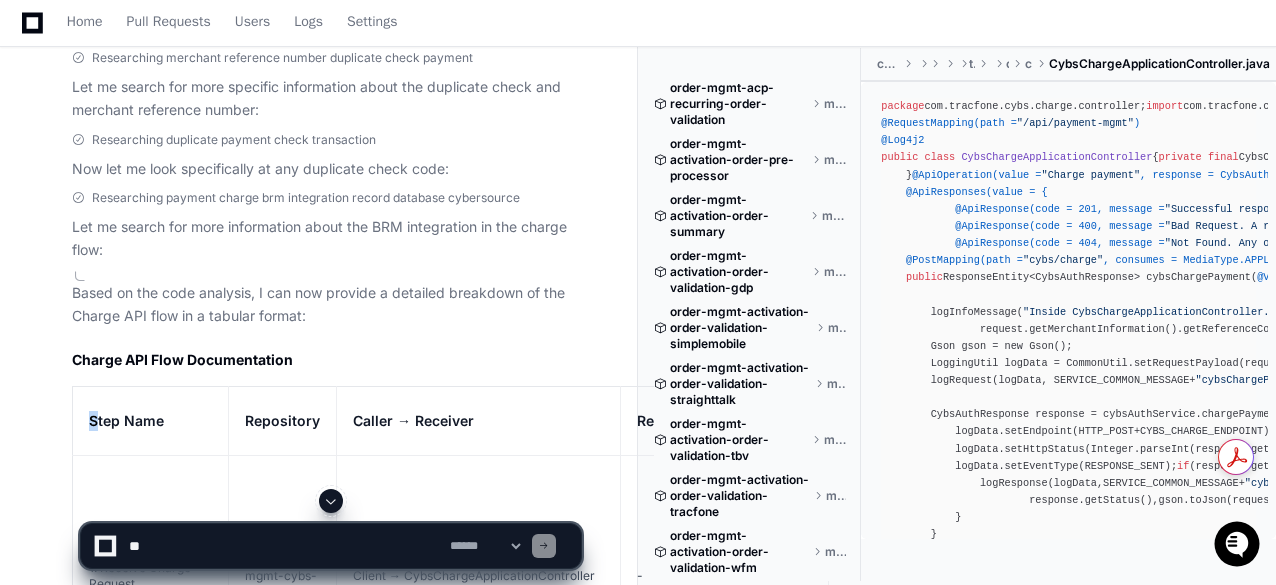 drag, startPoint x: 90, startPoint y: 415, endPoint x: 107, endPoint y: 461, distance: 49.0408 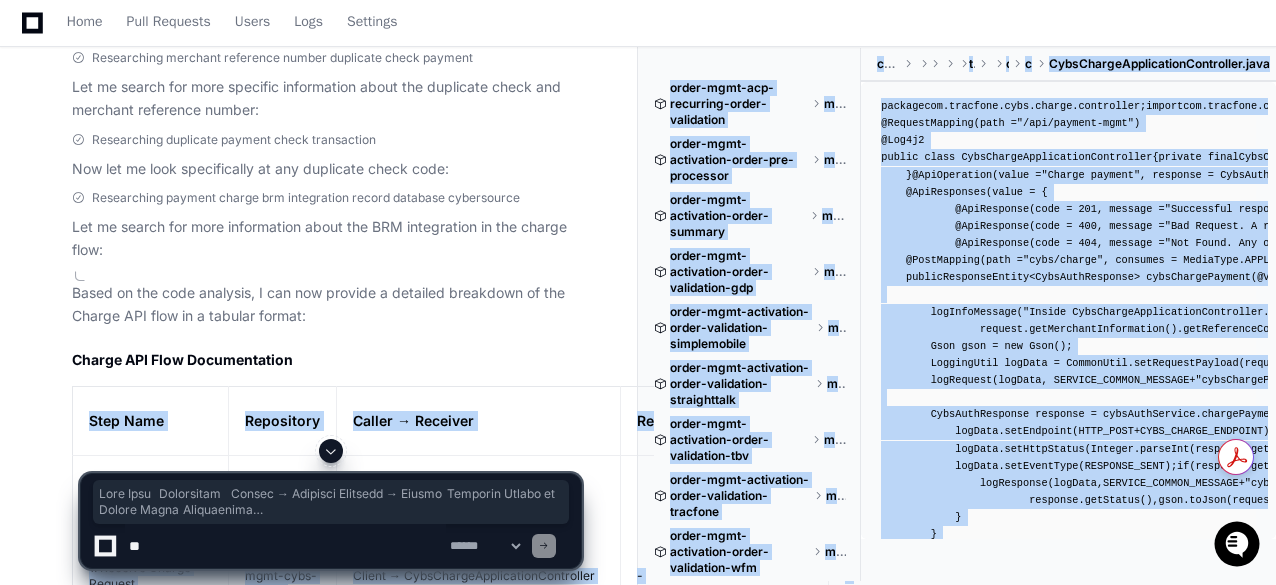 scroll, scrollTop: 927, scrollLeft: 0, axis: vertical 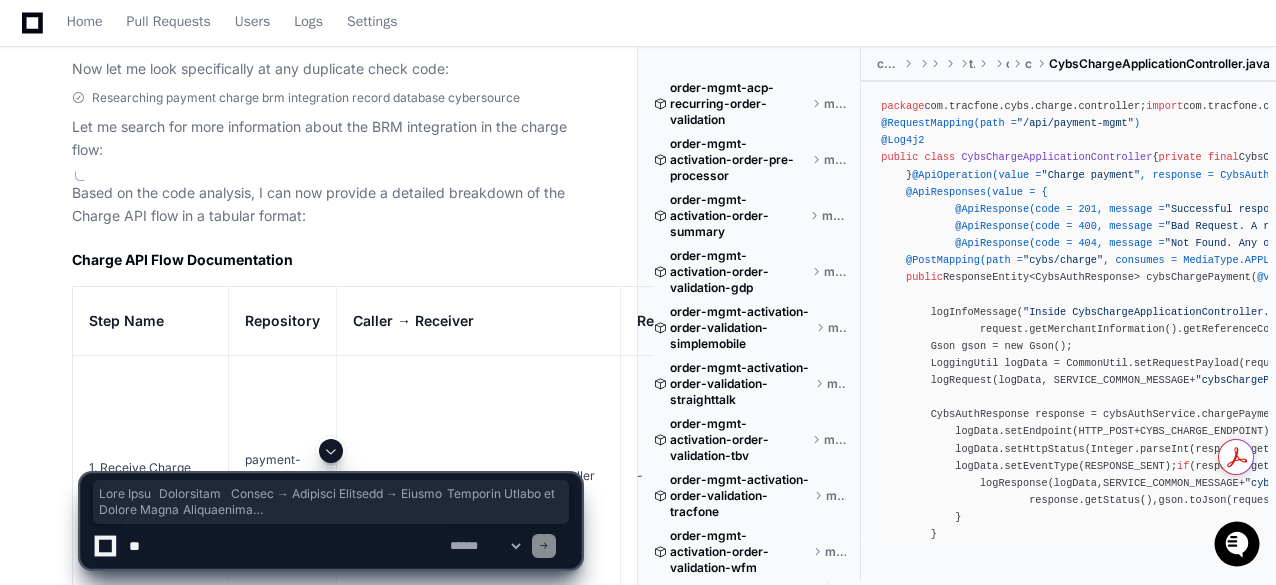 click on "tejeshwer.degala 5 minutes ago In the Charge API - the input is request to charge is received , we check duplicate , we fetch payment method , we fetch merchant ref number , we check payment type assuming its credit card - we do CyberSource call , once successful we record in BRM - can you details this flow and can you document steps in a tabular with "Step Name", "Repository","Caller → Receiver" "Receiver → Caller" , "Data base tables or Stored Procs", "Description" , from the time request entered till the time the process is completed , if its a sub set use 1.1 convention for it. Include sub calls to the extent possible. Please make sure to include most of the steps along with the database table names or stored procs look in Entity Classes not Repository Class
PlayerZero 5 minutes ago Thinking Researching payment charge api flow cybersource credit card
Researching payment database entity cybersource duplicate check brm record" 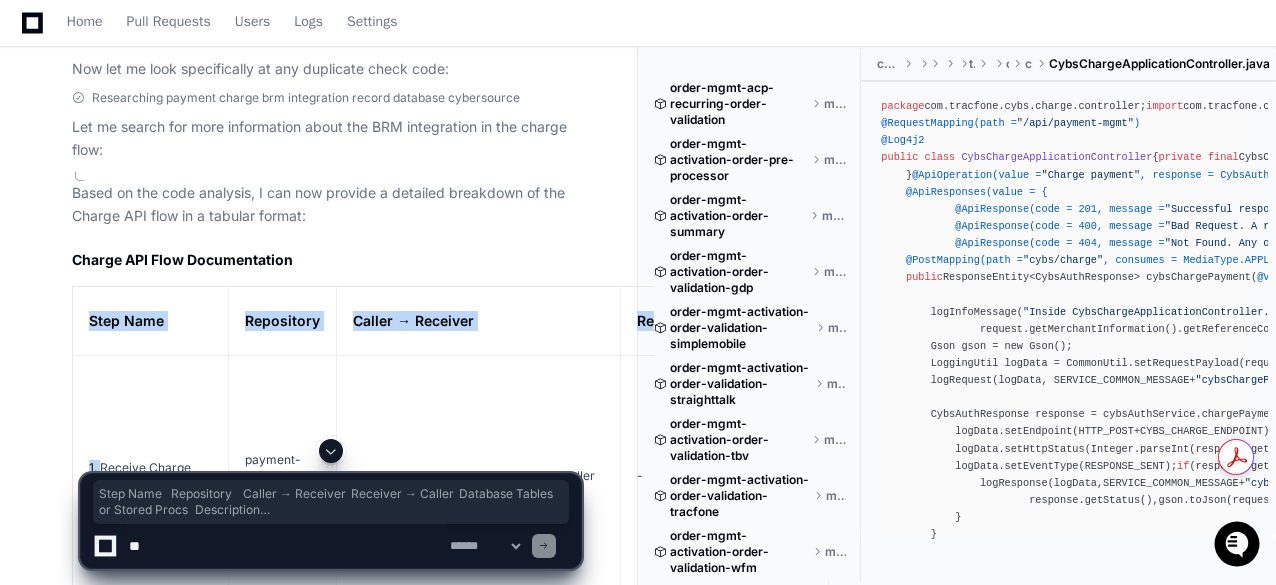 drag, startPoint x: 91, startPoint y: 324, endPoint x: 103, endPoint y: 371, distance: 48.507732 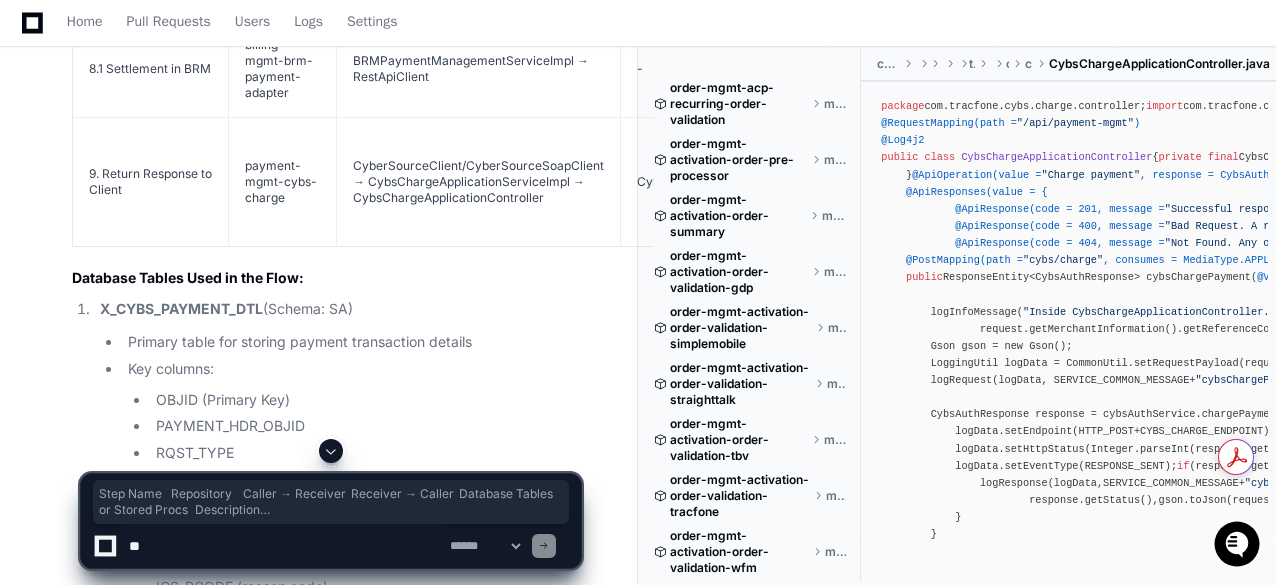 scroll, scrollTop: 3027, scrollLeft: 0, axis: vertical 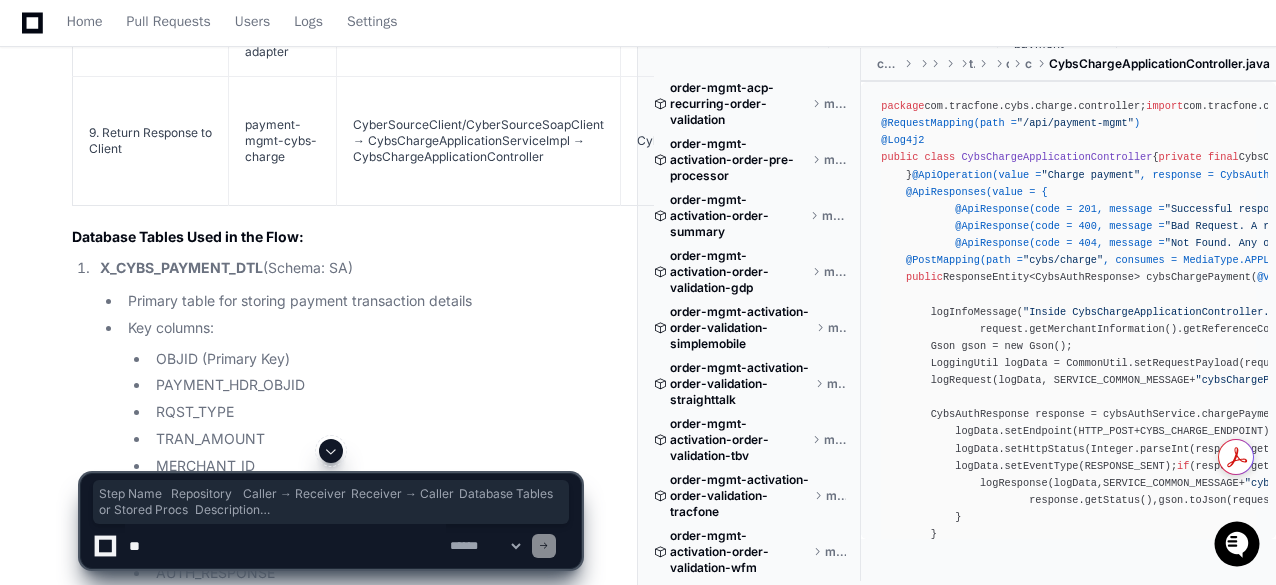 click on "Database Tables Used in the Flow:" 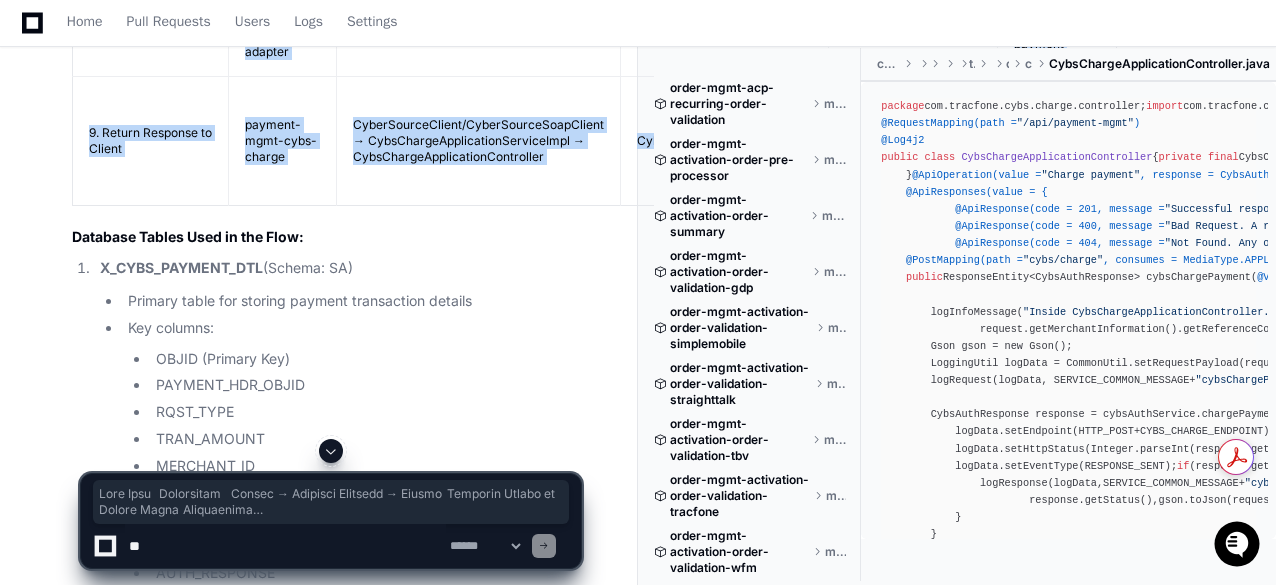 copy on "Step Name
Repository
Caller → Receiver
Receiver → Caller
Database Tables or Stored Procs
Description
1. Receive Charge Request
payment-mgmt-cybs-charge
Client → CybsChargeApplicationController
-
-
The API endpoint receives a payment charge request in JSON format with payment method details, billing information, and merchant reference code
1.1 Log Request
payment-mgmt-cybs-charge
CybsChargeApplicationController → LoggingUtil
-
-
The controller logs the incoming request with the merchant reference code and request details
2. Process Payment Request
payment-mgmt-cybs-charge
CybsChargeApplicationController → CybsChargeApplicationService
-
-
The controller forwards the request to the application service for processing
2.1 Determine Payment Method
payment-mgmt-cybs-charge
CybsChargeApplicationServiceImpl →
-
-
The service determines which payment method to use (tokenized credit card or encrypted credit card) and which path to take (SOAP or REST)
3. Fet..." 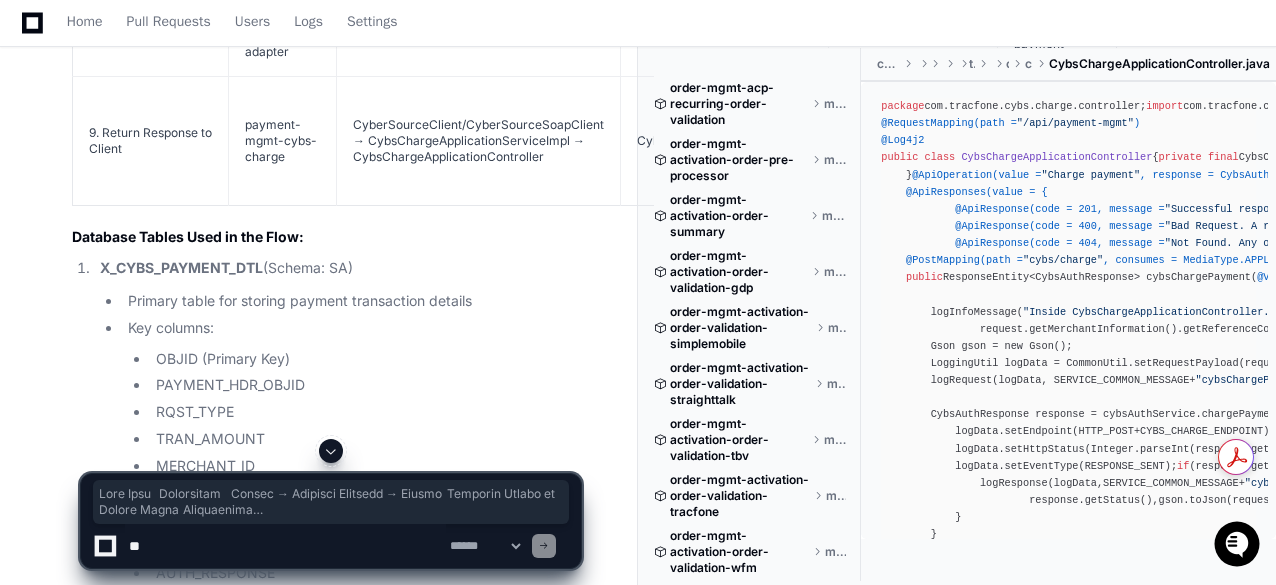 click on "Based on the code analysis, I can now provide a detailed breakdown of the Charge API flow in a tabular format:
Charge API Flow Documentation
Step Name
Repository
Caller → Receiver
Receiver → Caller
Database Tables or Stored Procs
Description
1. Receive Charge Request
payment-mgmt-cybs-charge
Client → CybsChargeApplicationController
-
-
The API endpoint receives a payment charge request in JSON format with payment method details, billing information, and merchant reference code
1.1 Log Request
payment-mgmt-cybs-charge
CybsChargeApplicationController → LoggingUtil
-
-
The controller logs the incoming request with the merchant reference code and request details
2. Process Payment Request
payment-mgmt-cybs-charge
CybsChargeApplicationController → CybsChargeApplicationService
-
-
The controller forwards the request to the application service for processing
2.1 Determine Payment Method
payment-mgmt-cybs-charge
-
-" 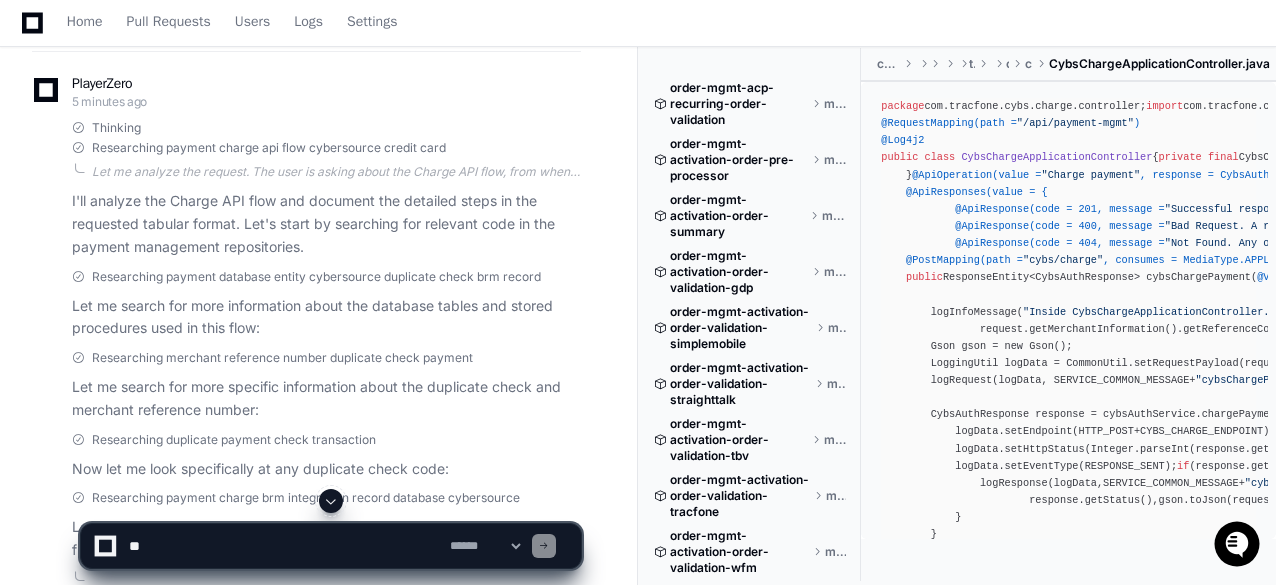scroll, scrollTop: 0, scrollLeft: 0, axis: both 